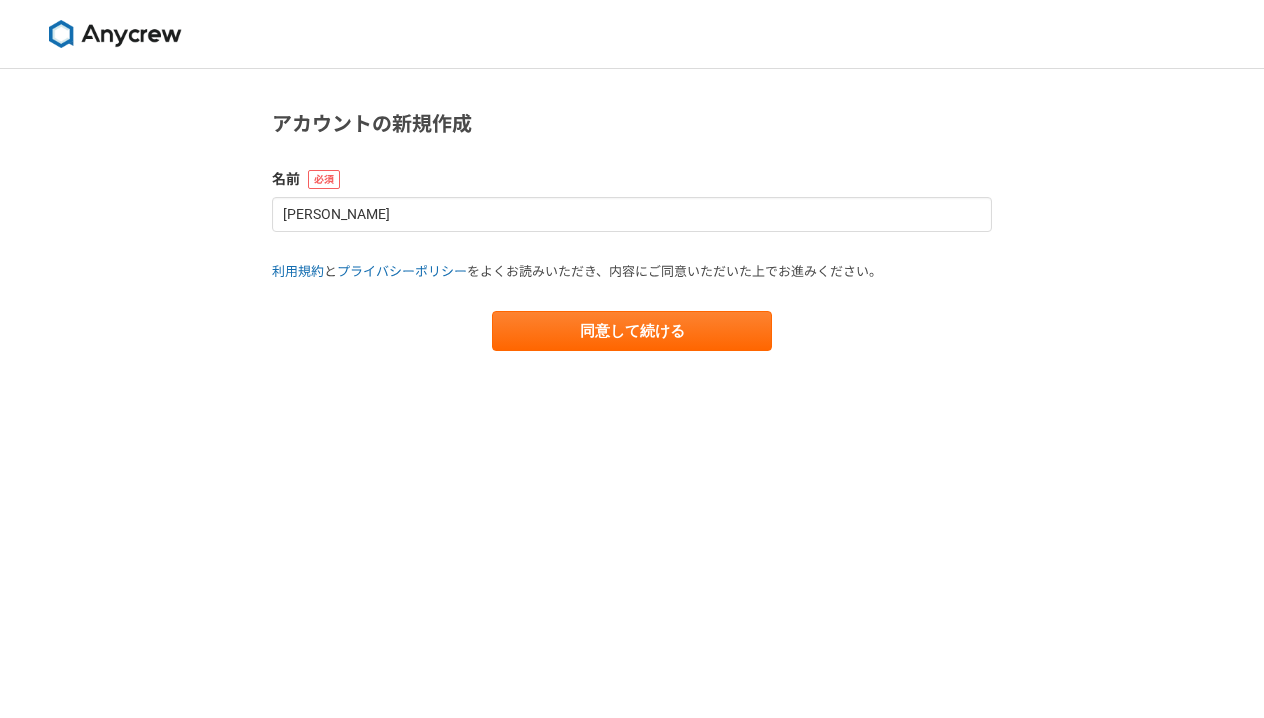 scroll, scrollTop: 0, scrollLeft: 0, axis: both 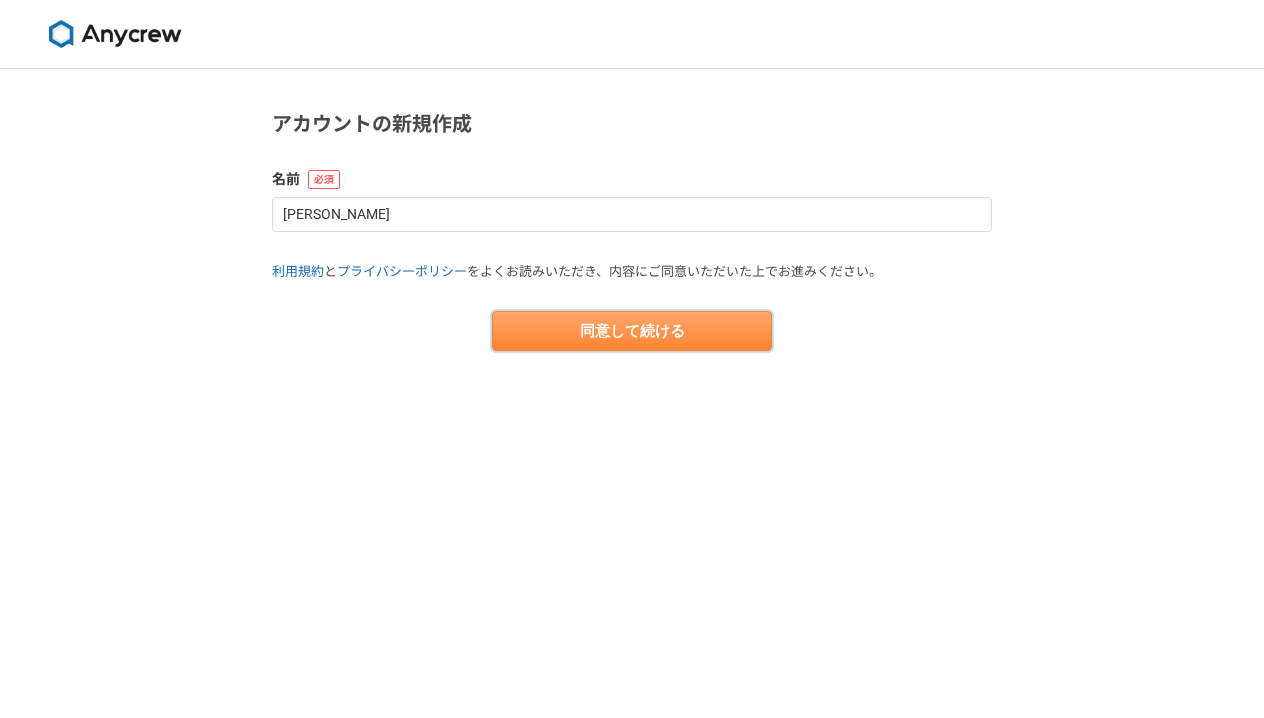 click on "同意して続ける" at bounding box center [632, 331] 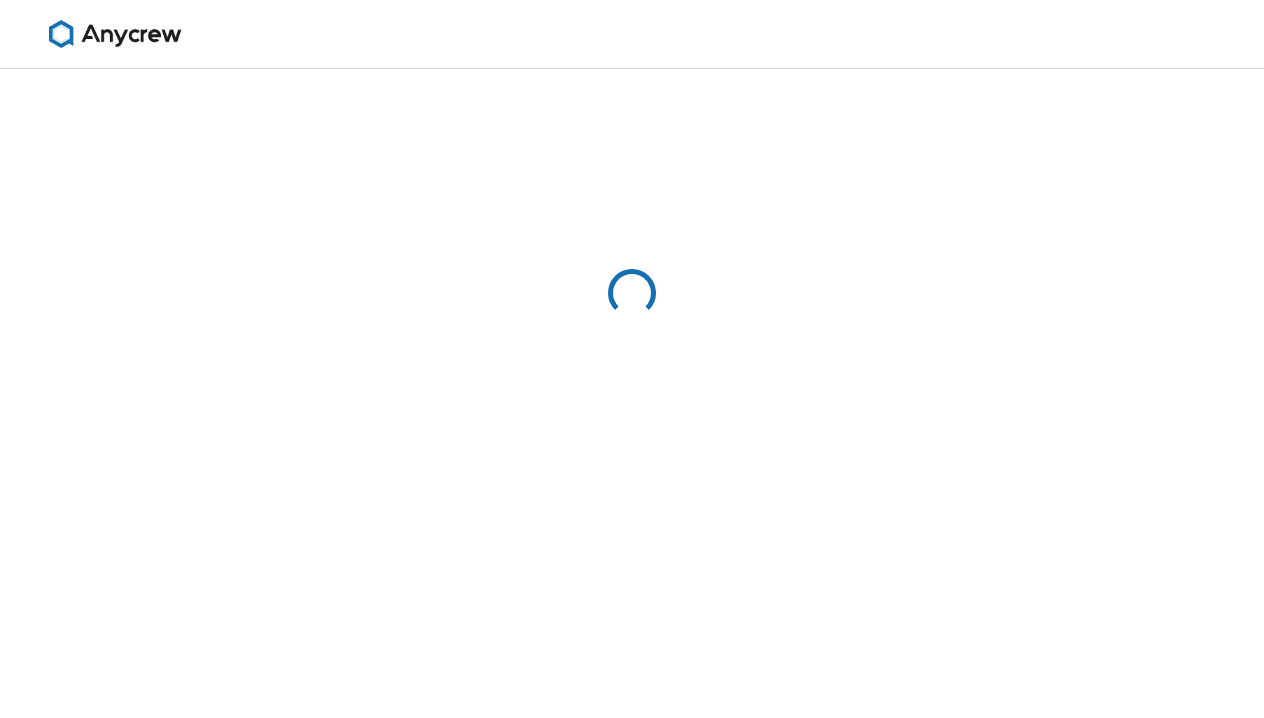 select on "13" 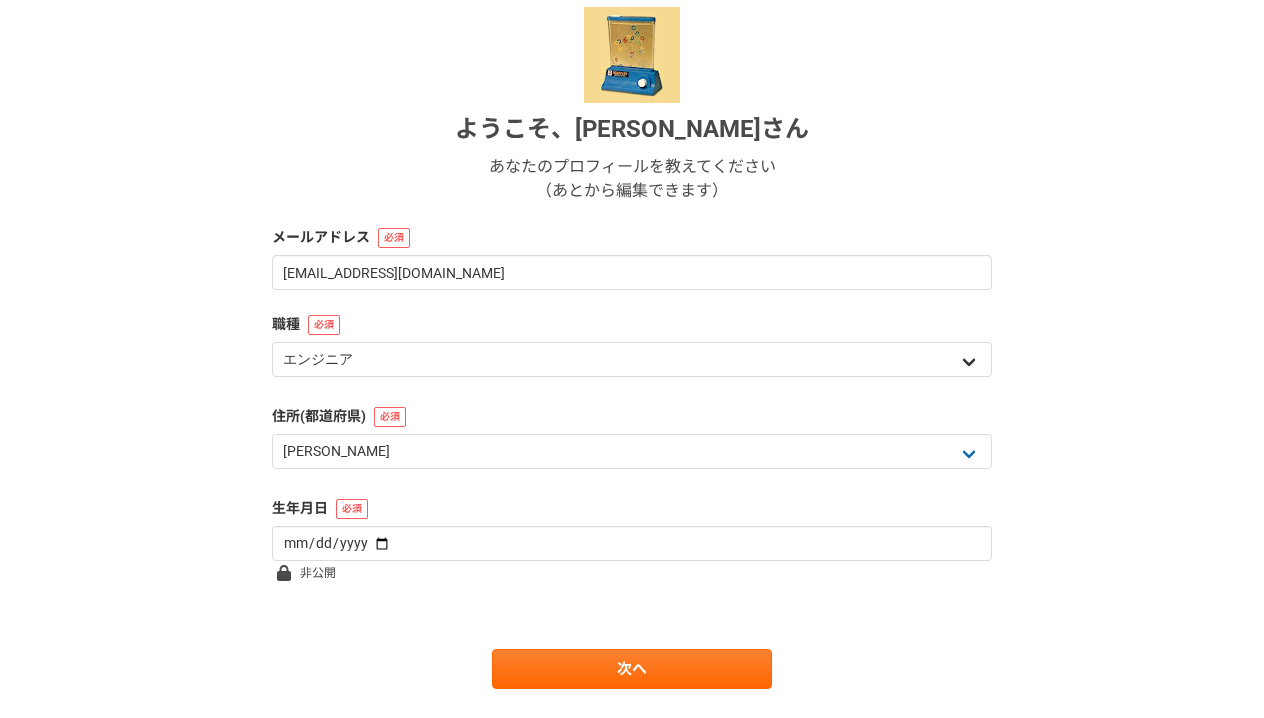 scroll, scrollTop: 229, scrollLeft: 0, axis: vertical 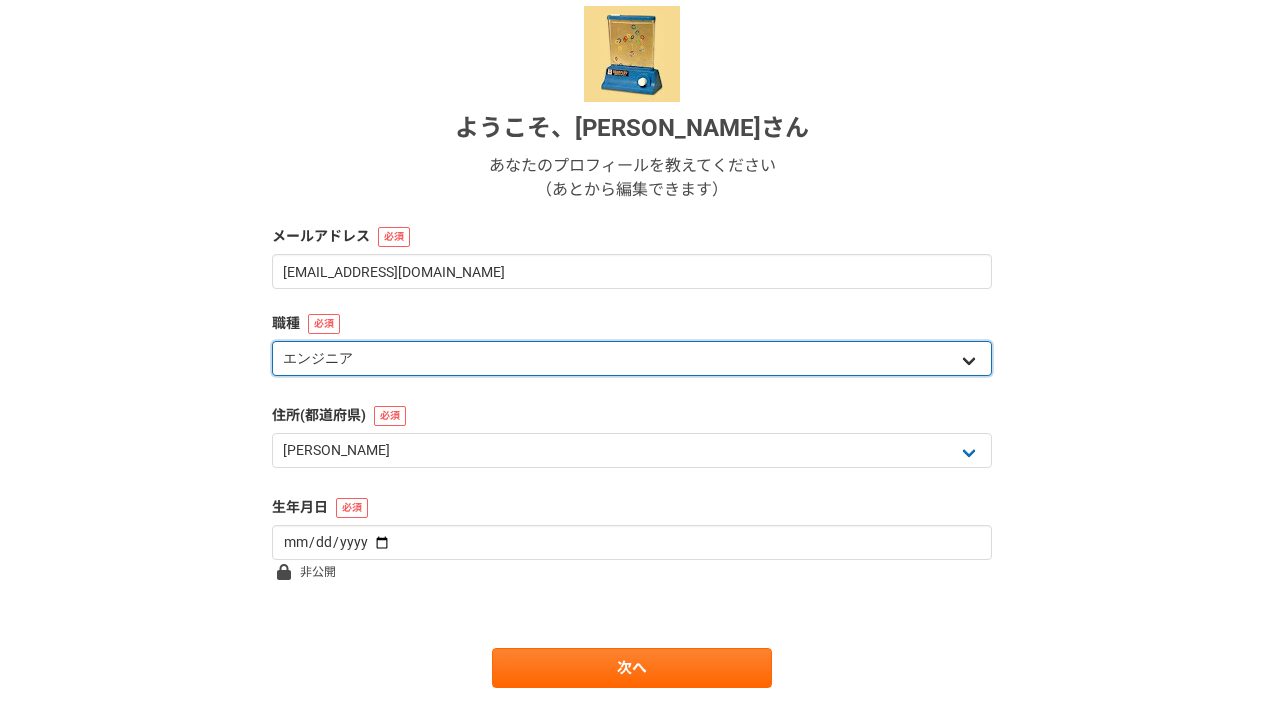 select on "4" 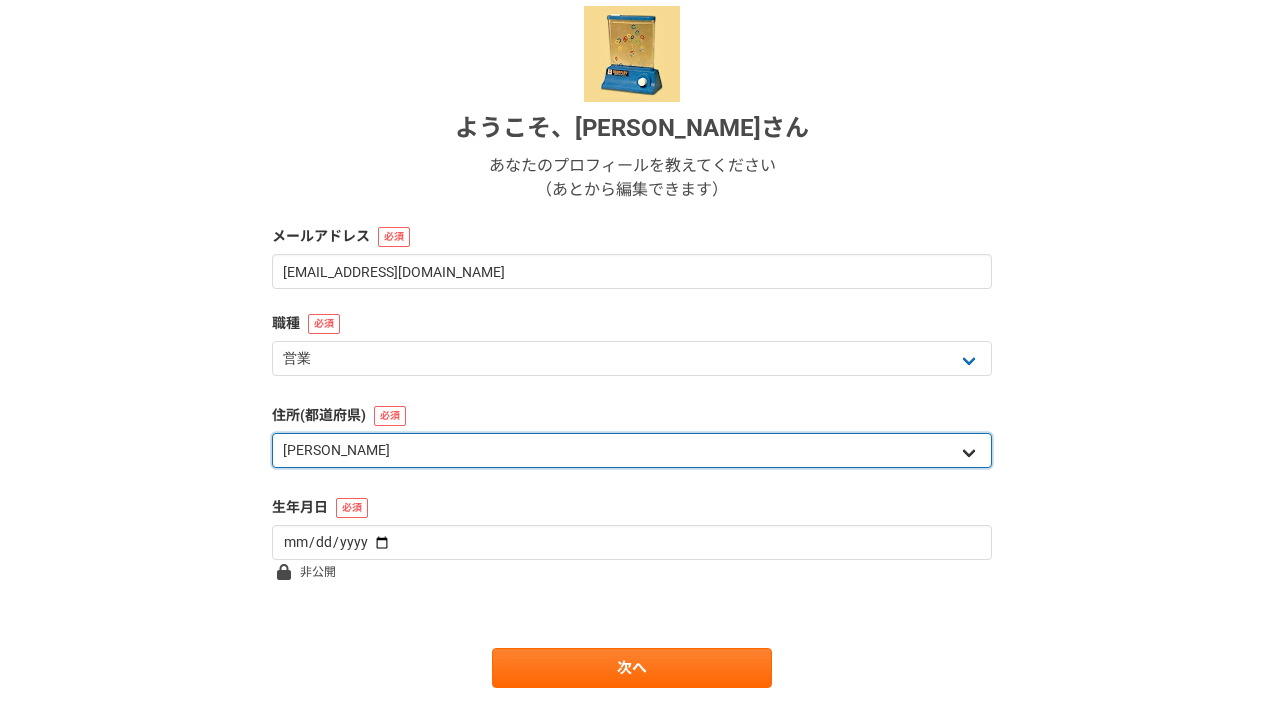 select on "34" 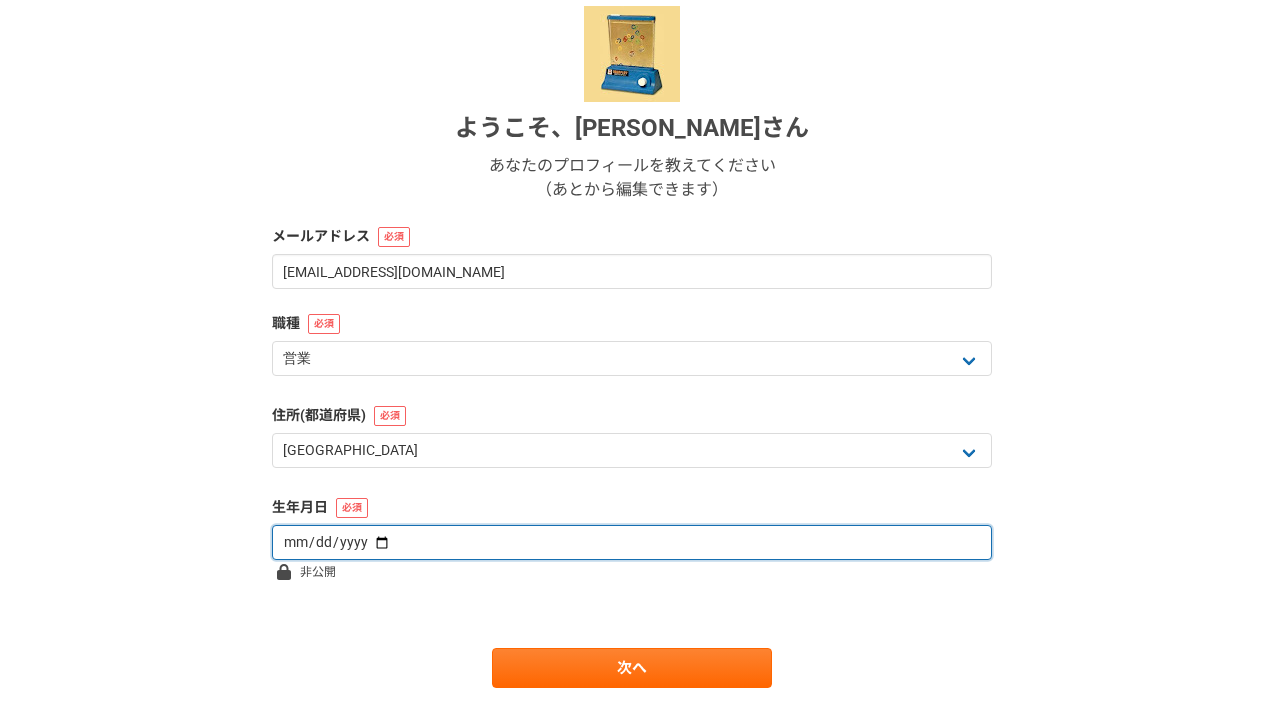 click at bounding box center (632, 542) 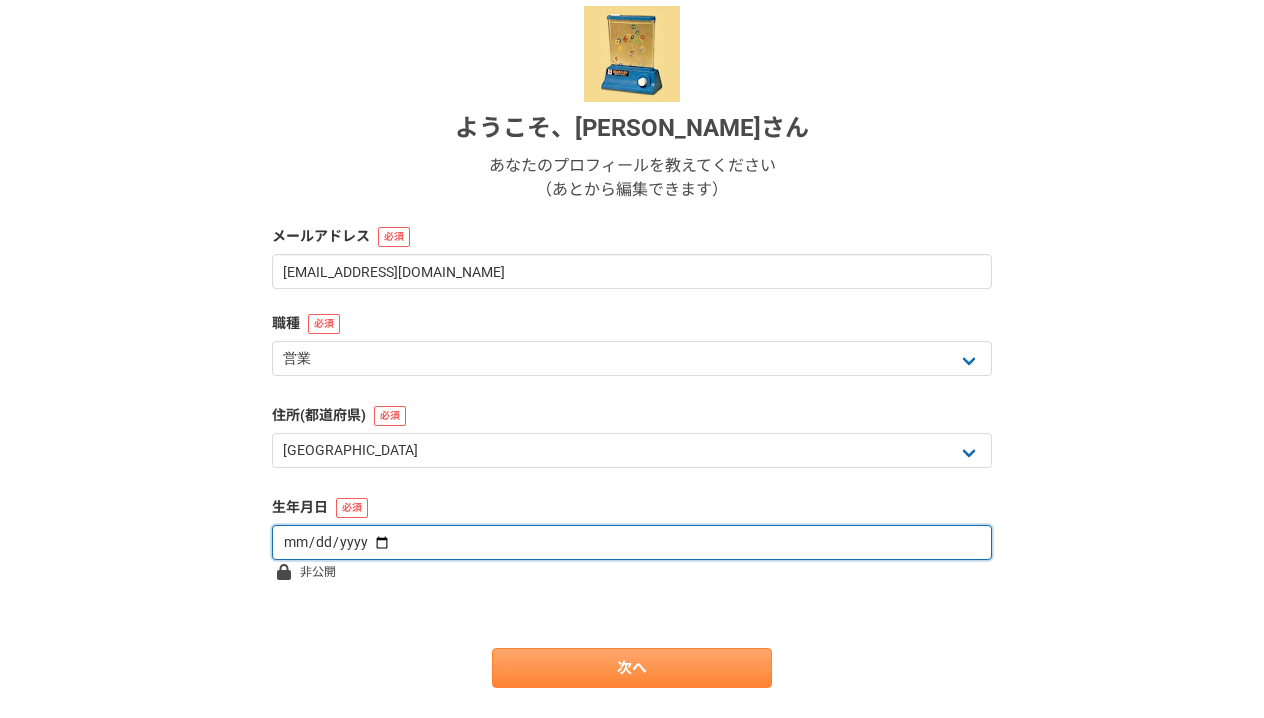 type on "1980-01-15" 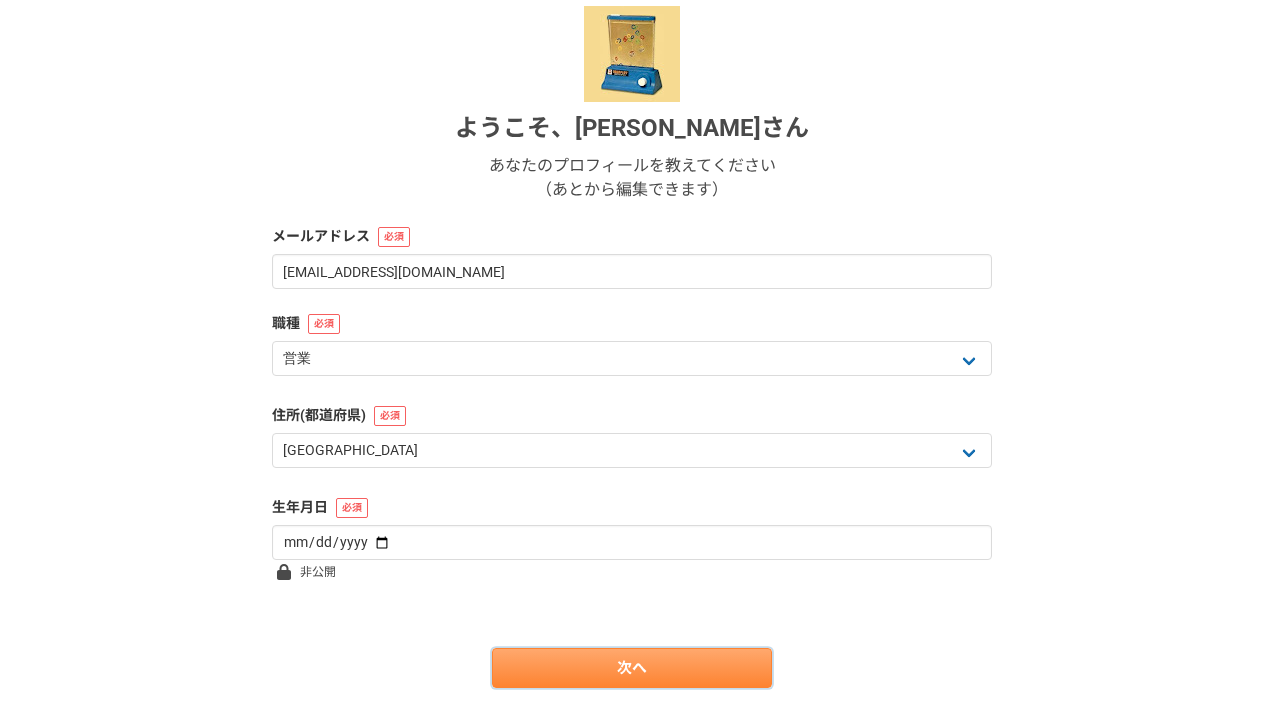 click on "次へ" at bounding box center (632, 668) 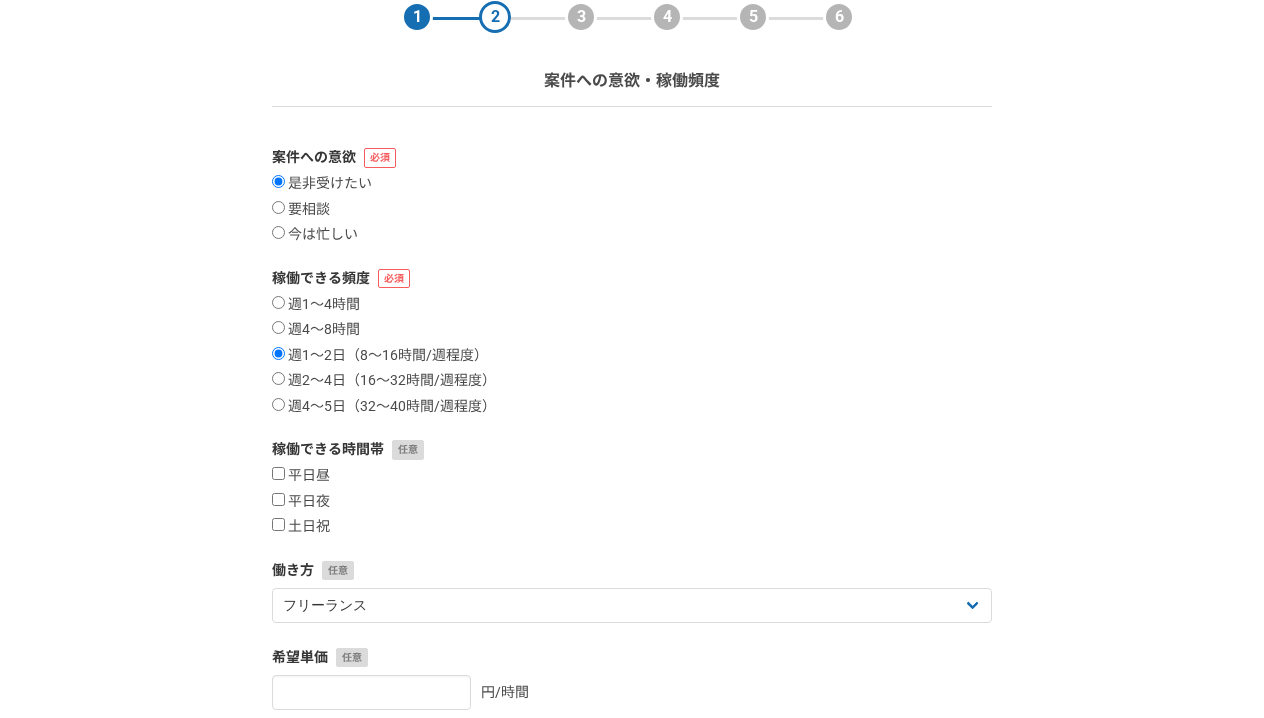 scroll, scrollTop: 114, scrollLeft: 0, axis: vertical 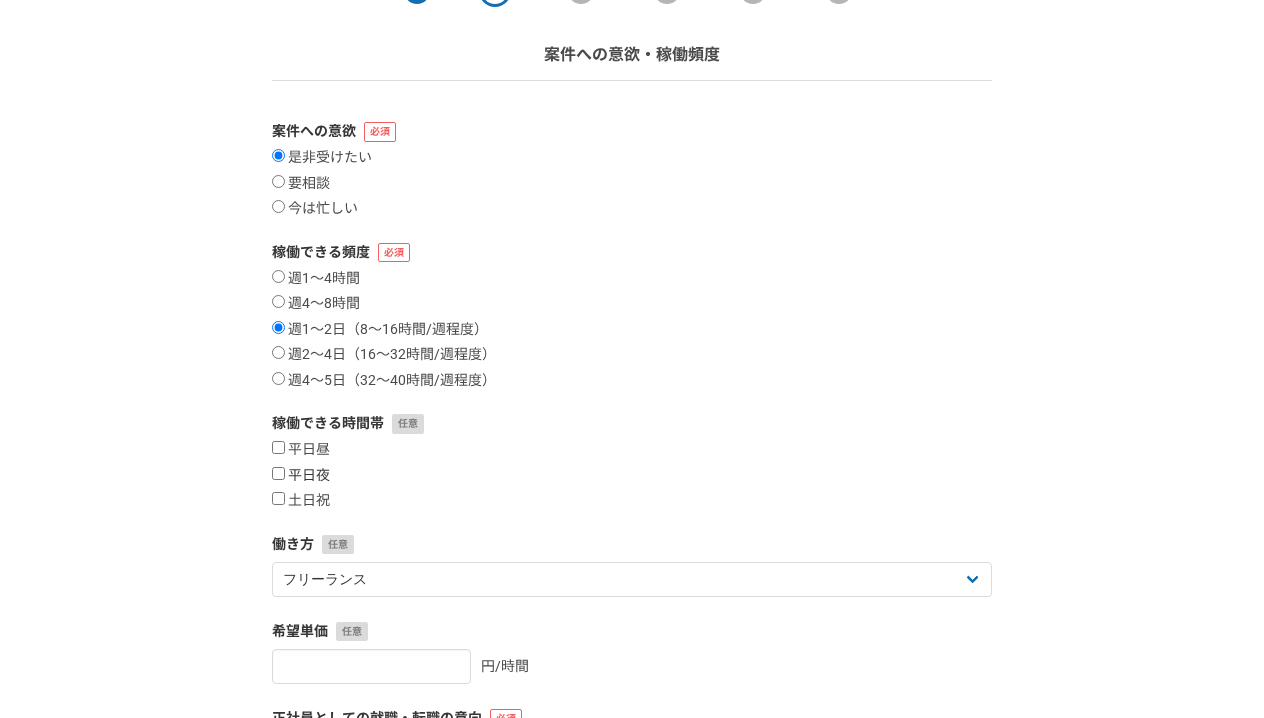click on "平日夜" at bounding box center [301, 476] 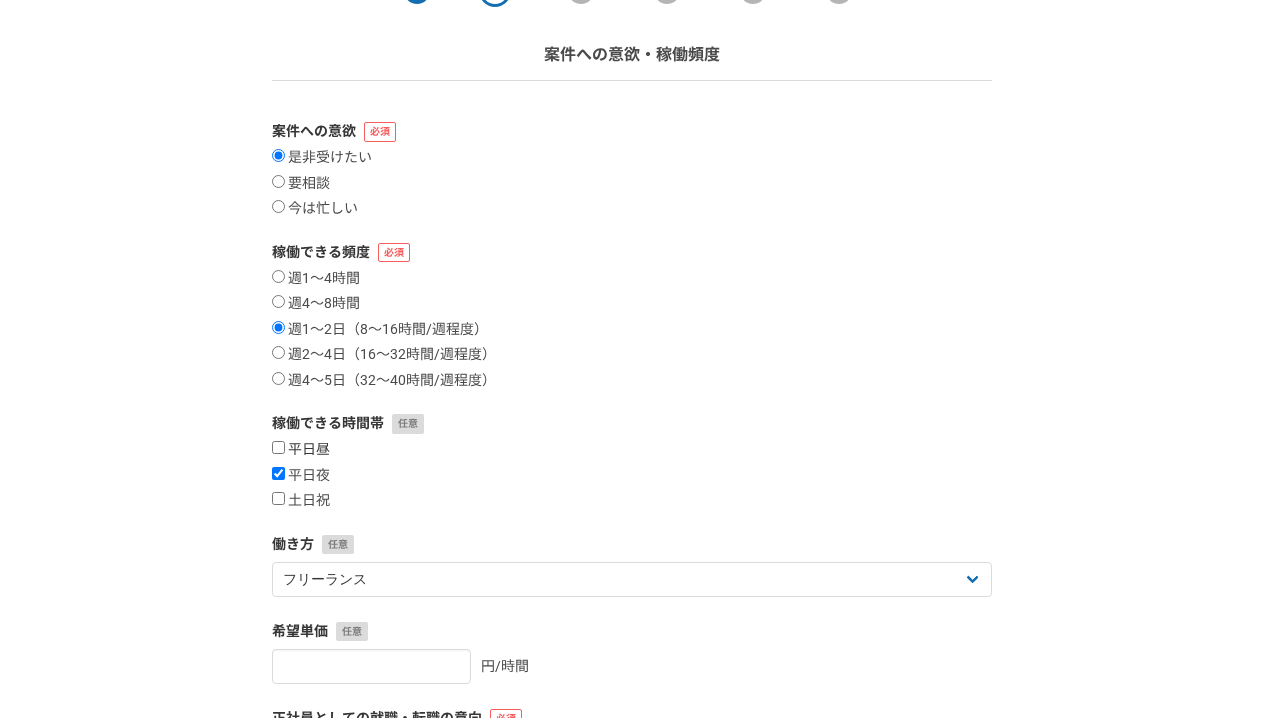 click on "平日昼" at bounding box center [278, 447] 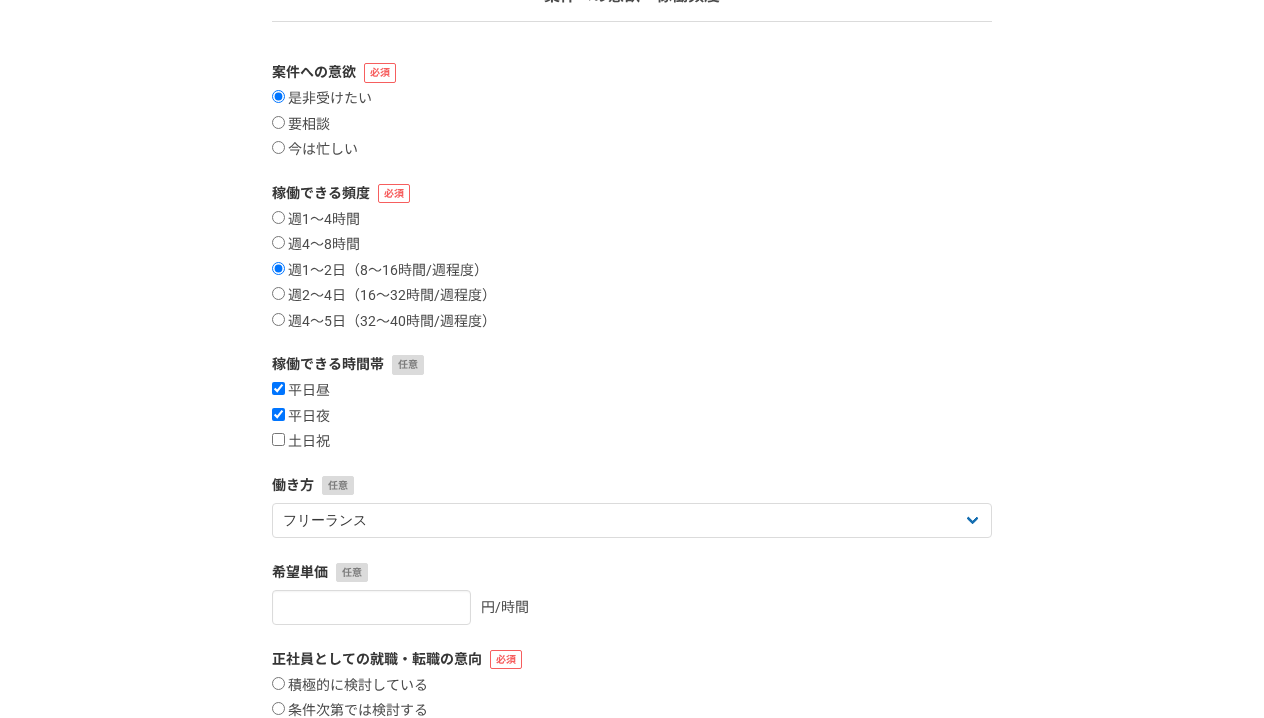 scroll, scrollTop: 178, scrollLeft: 0, axis: vertical 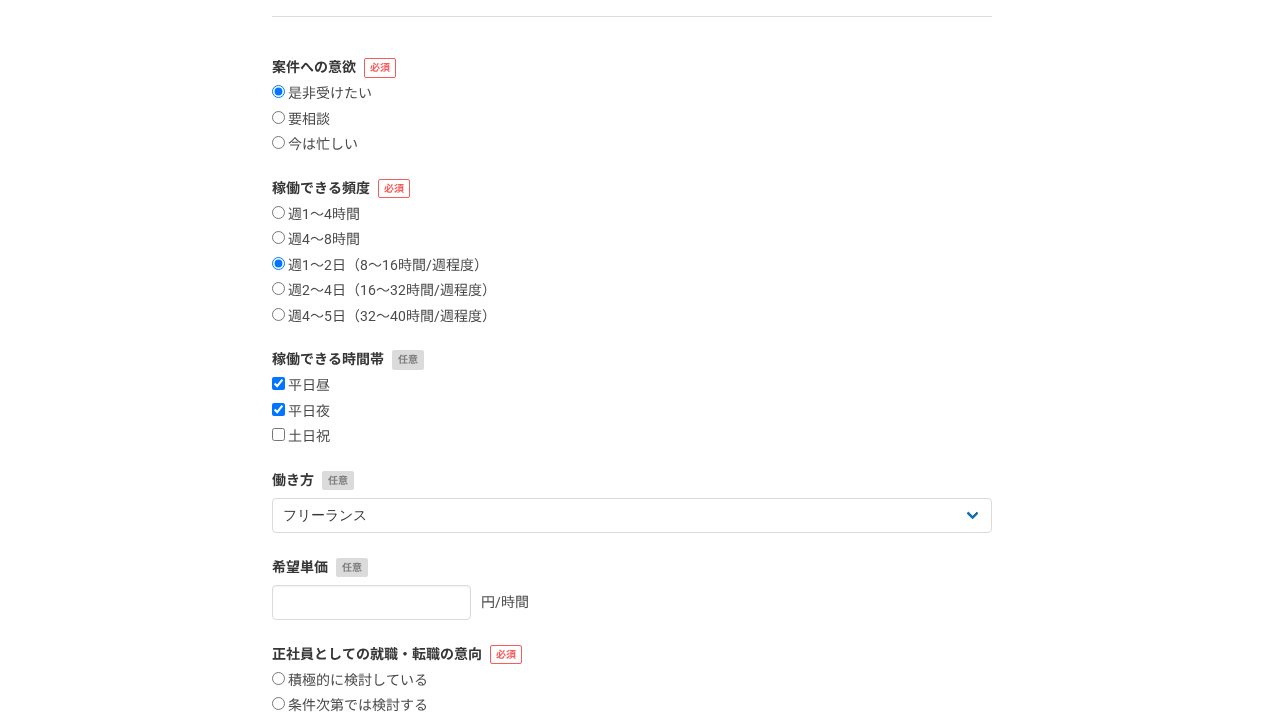 click on "案件への意欲   是非受けたい   要相談   今は忙しい 稼働できる頻度   週1〜4時間   週4〜8時間   週1〜2日（8〜16時間/週程度）   週2〜4日（16〜32時間/週程度）   週4〜5日（32〜40時間/週程度） 稼働できる時間帯   平日昼   平日夜   土日祝 働き方 フリーランス 副業 その他 希望単価 円/時間 正社員としての就職・転職の意向   積極的に検討している   条件次第では検討する   当面は考えていない ※この情報はサービス上では公開されません 戻る 次へ" at bounding box center [632, 462] 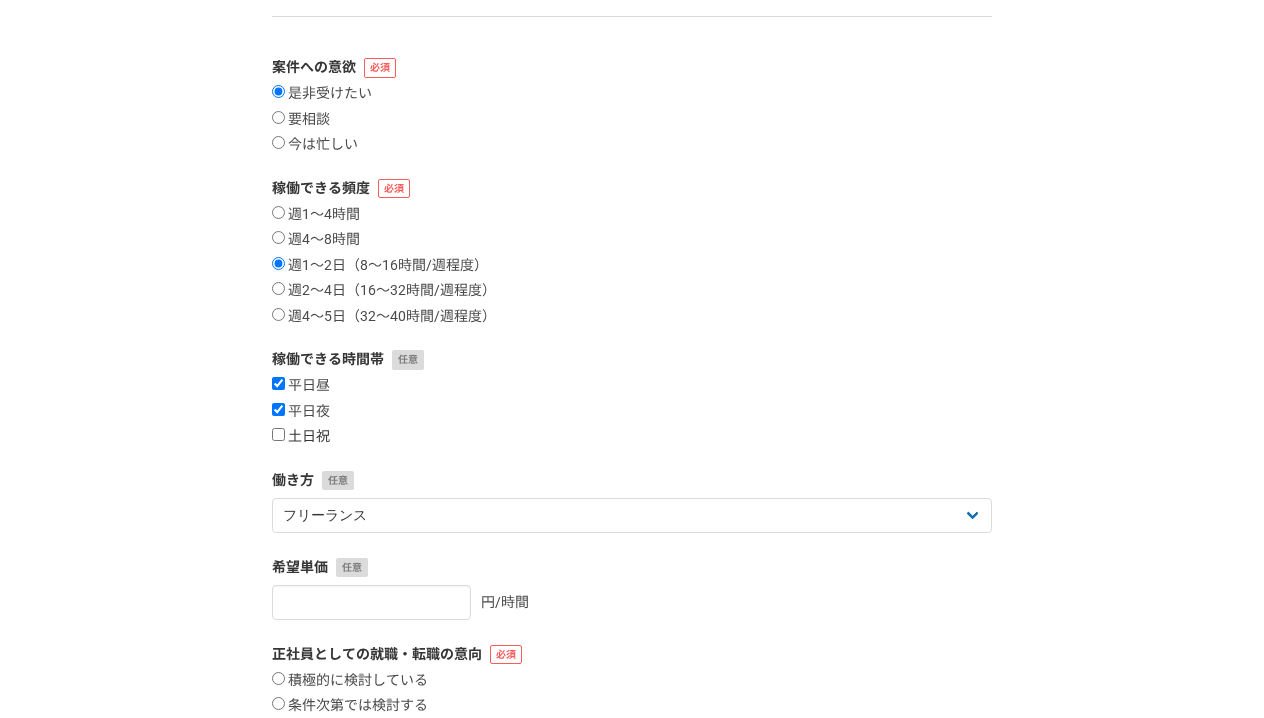 click on "土日祝" at bounding box center (278, 434) 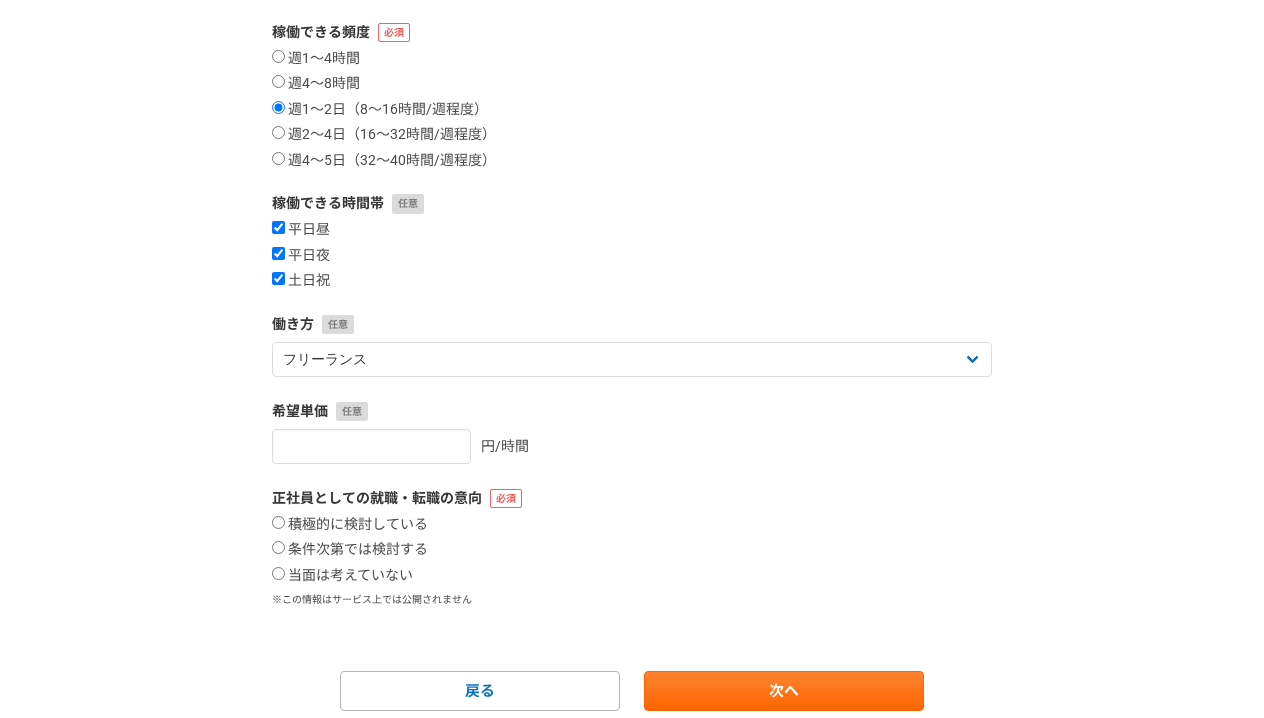 scroll, scrollTop: 336, scrollLeft: 0, axis: vertical 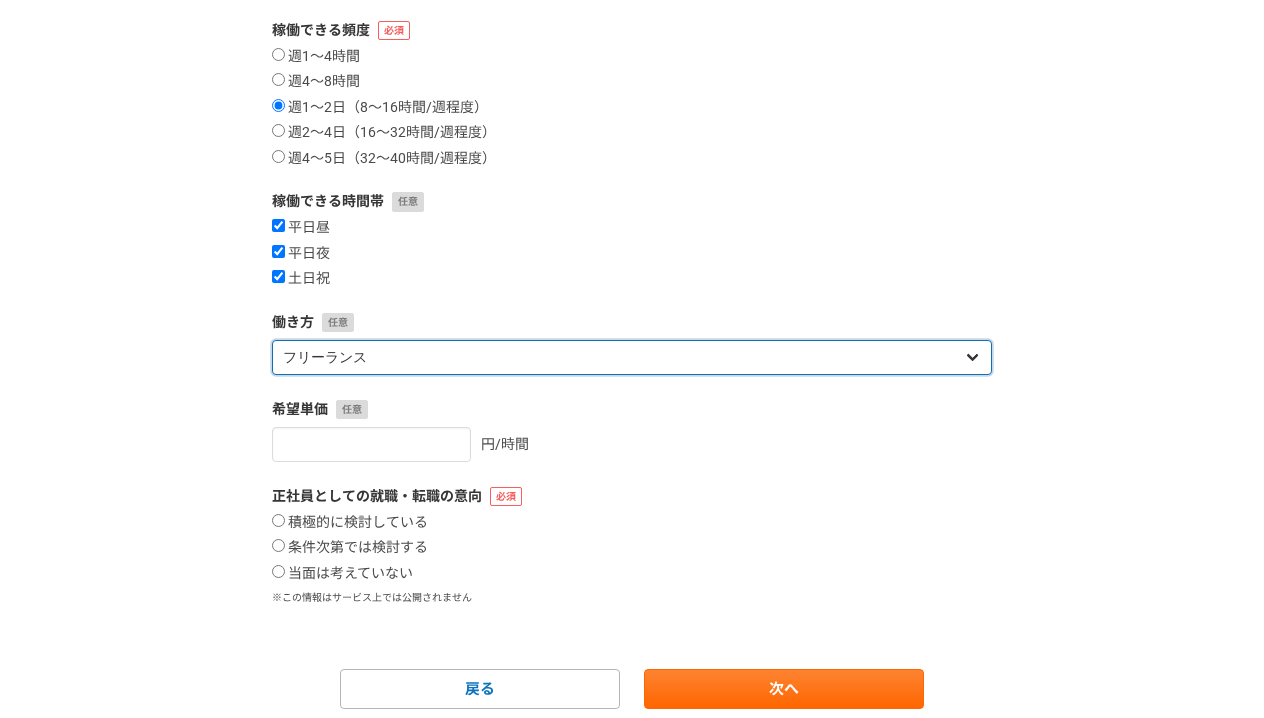 select on "sidejob" 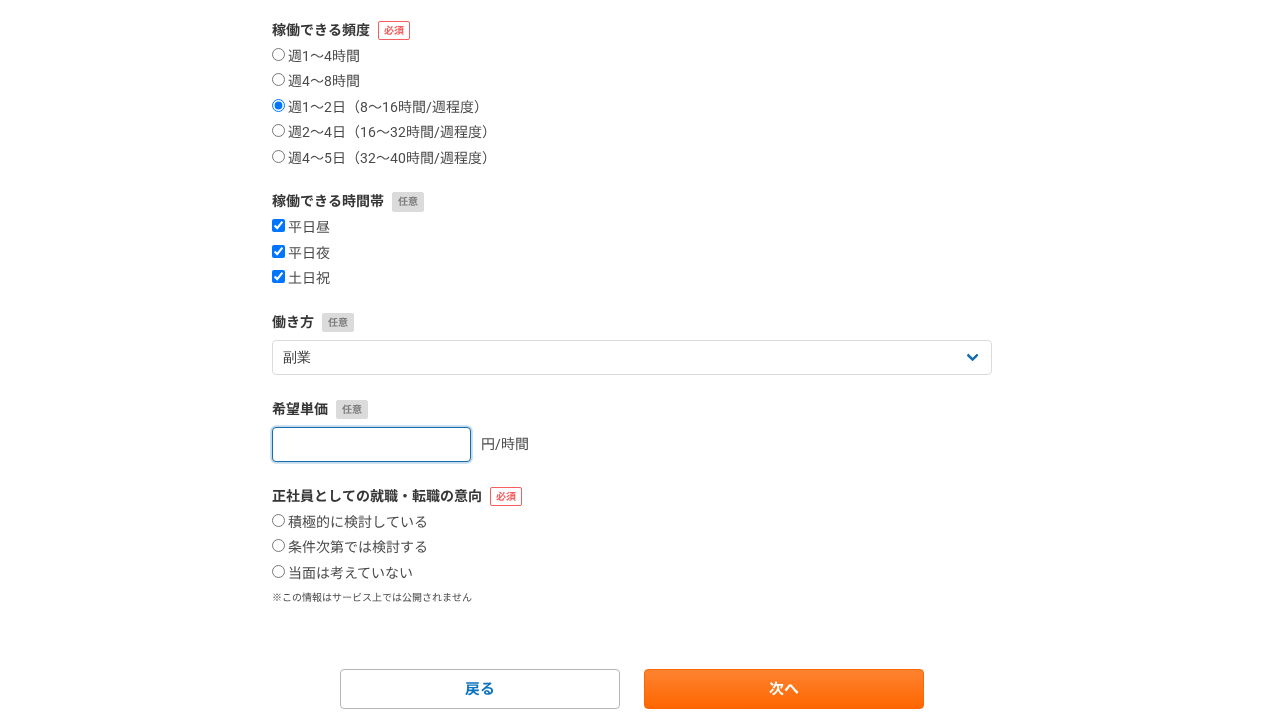 type on "0" 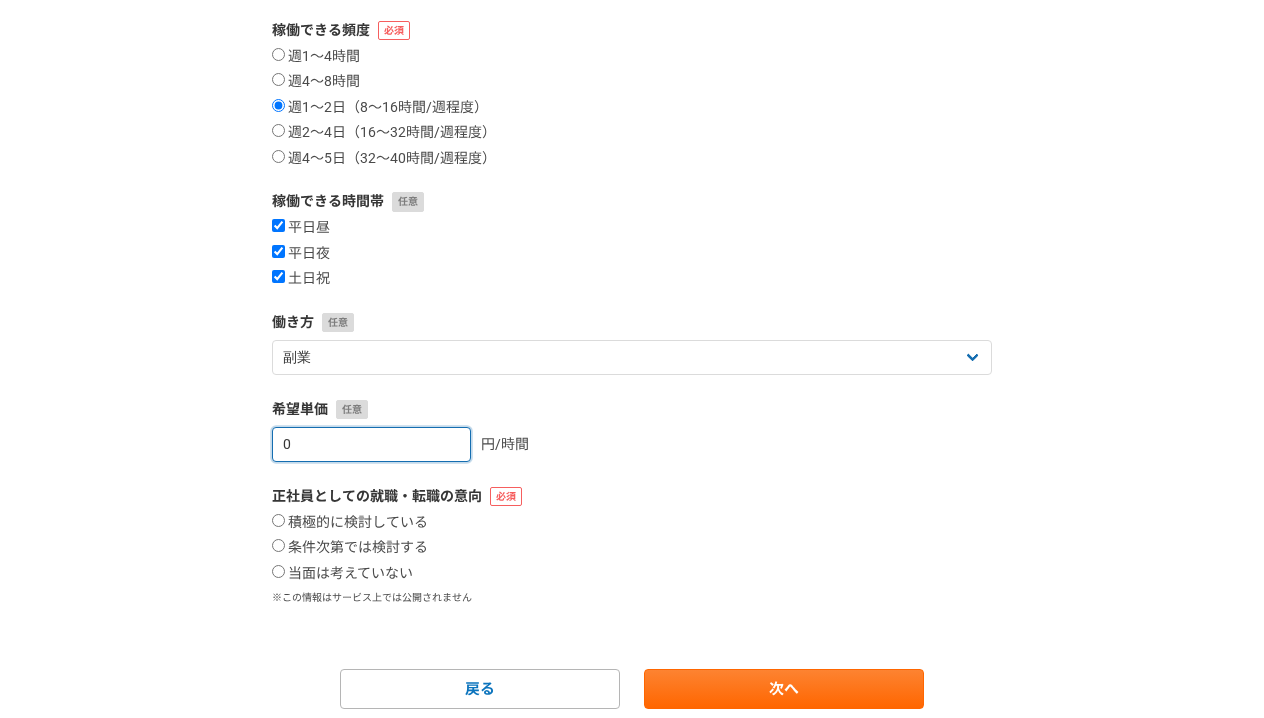 click on "0" at bounding box center (371, 444) 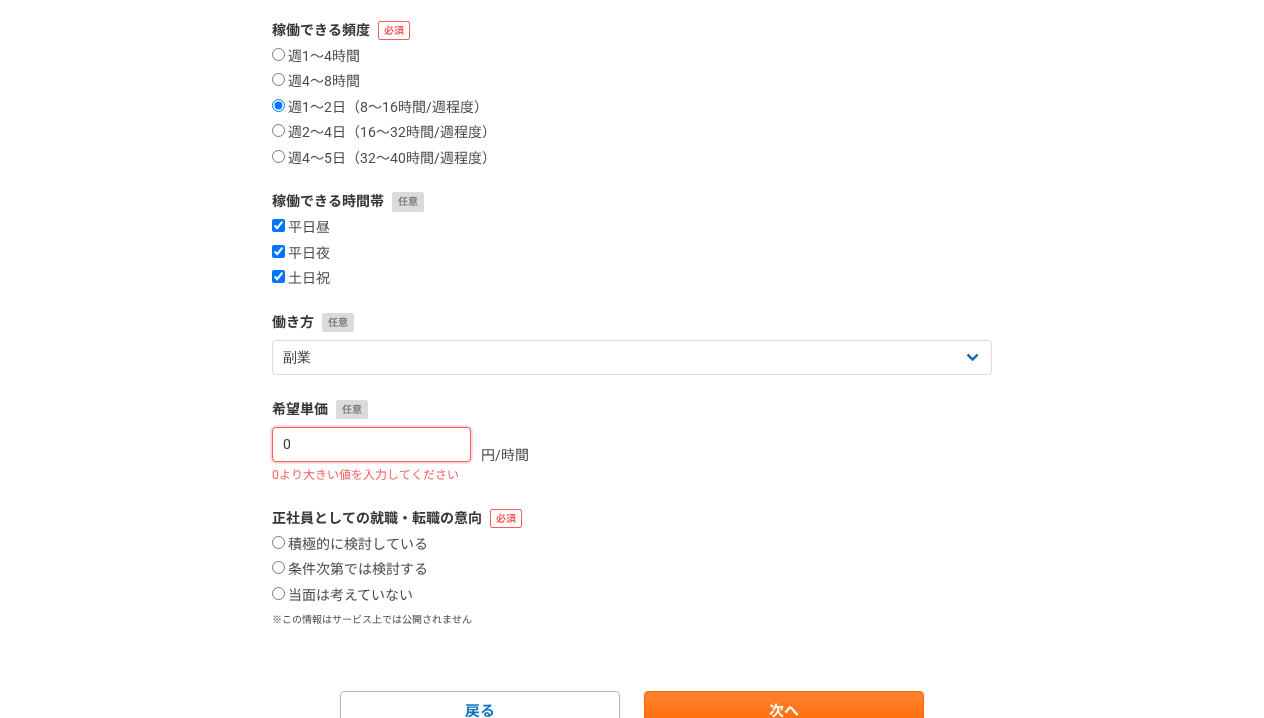 click on "0" at bounding box center (371, 444) 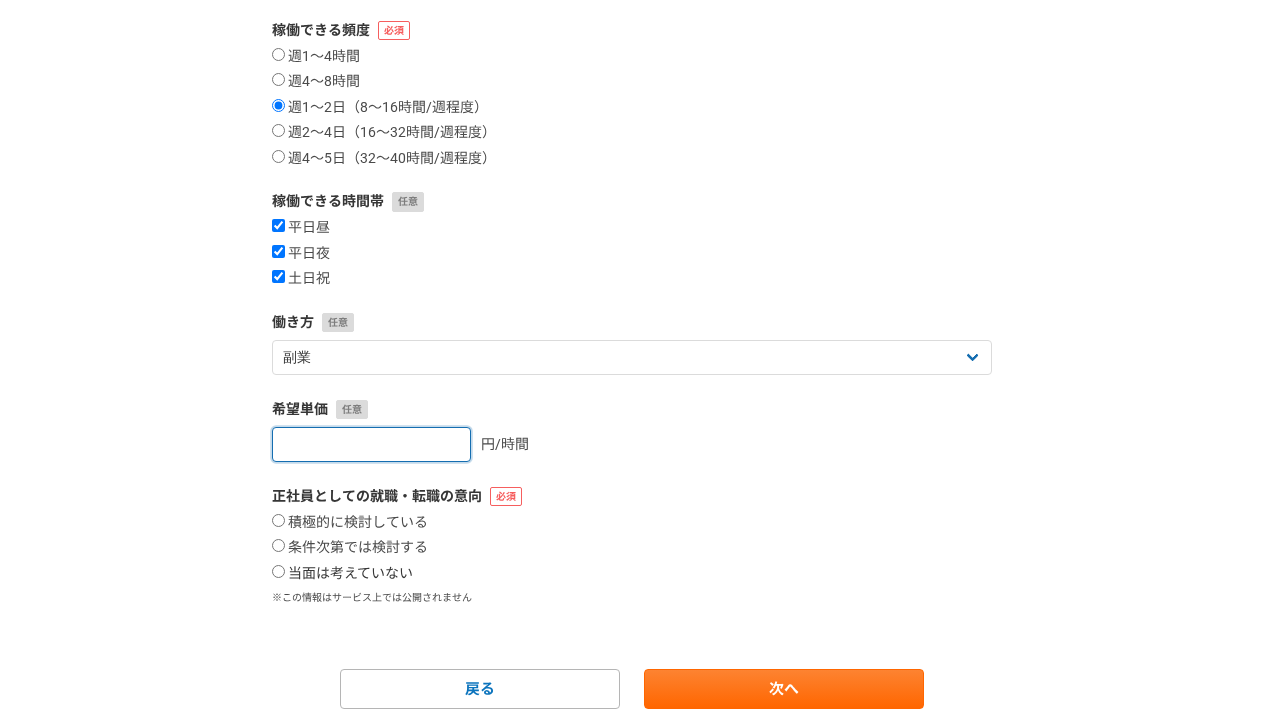 type 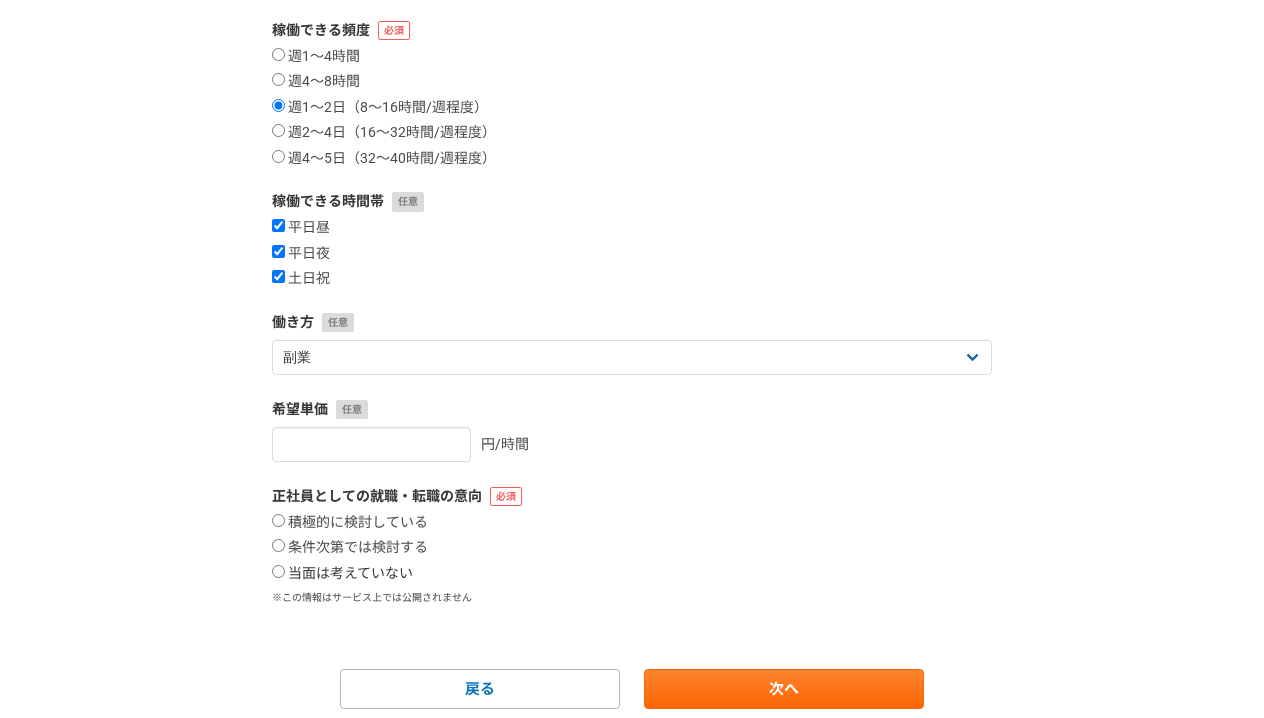 click on "当面は考えていない" at bounding box center [278, 571] 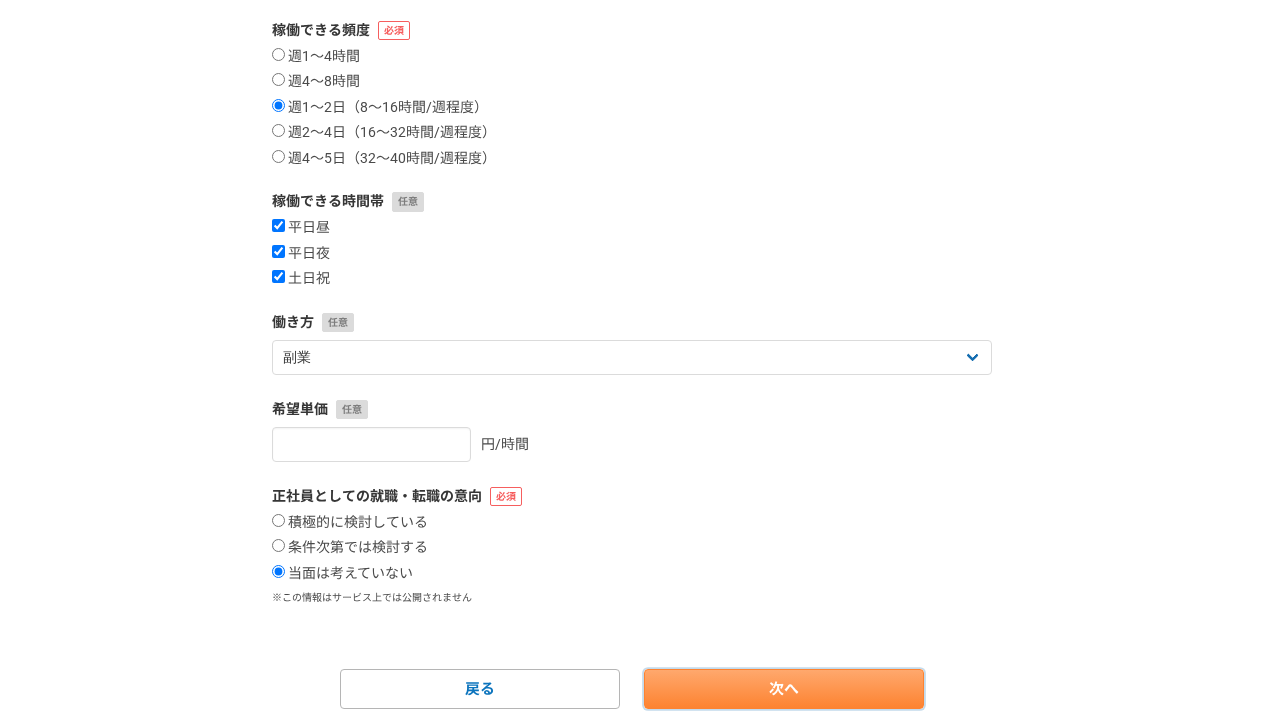 click on "次へ" at bounding box center (784, 689) 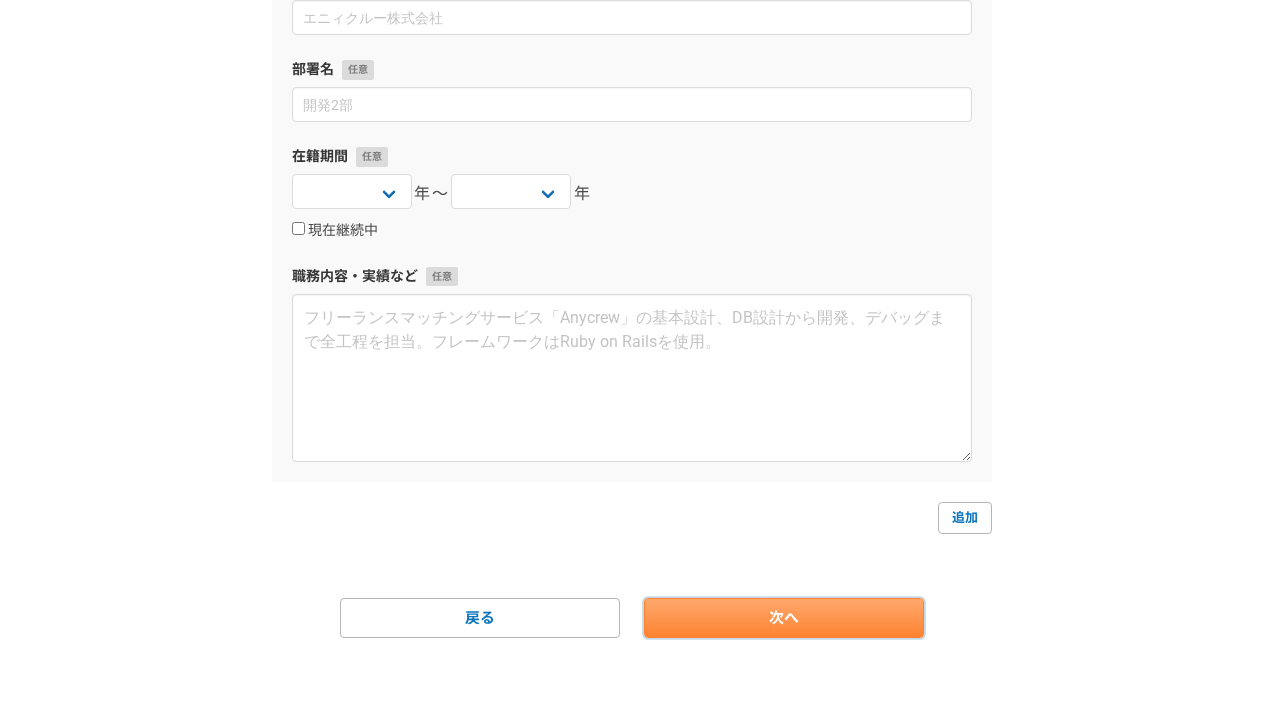 scroll, scrollTop: 0, scrollLeft: 0, axis: both 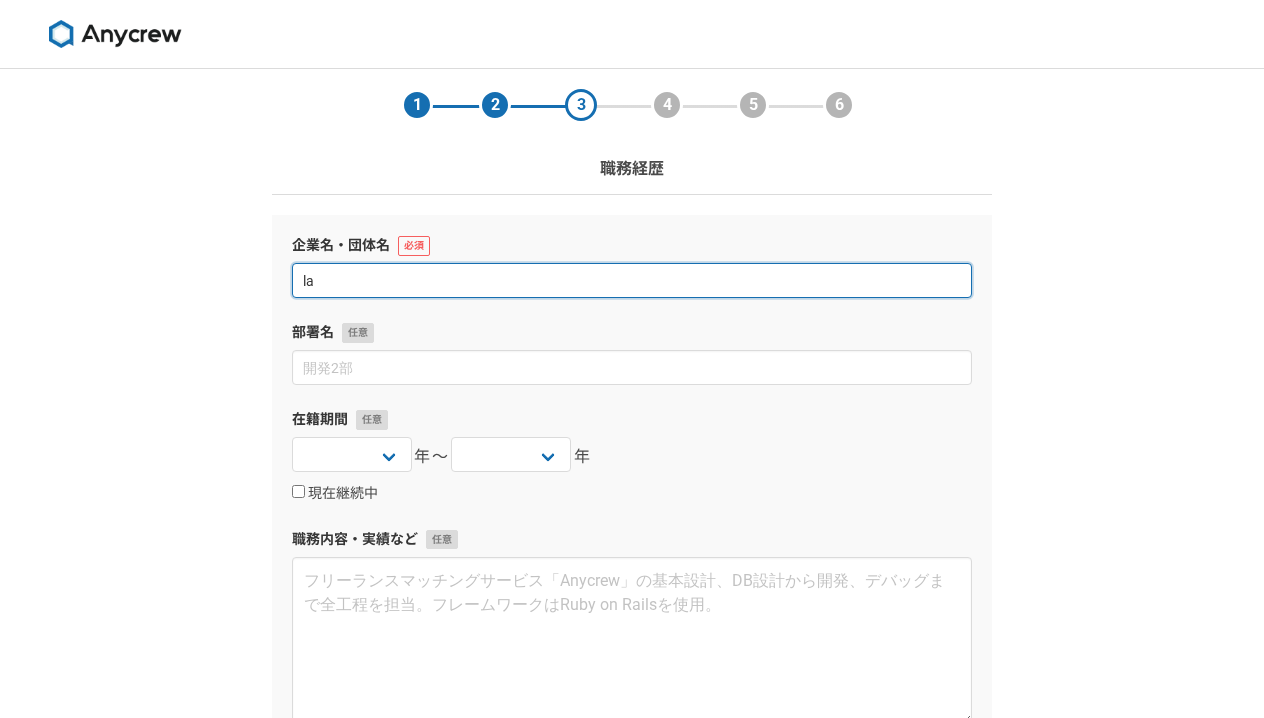 type on "l" 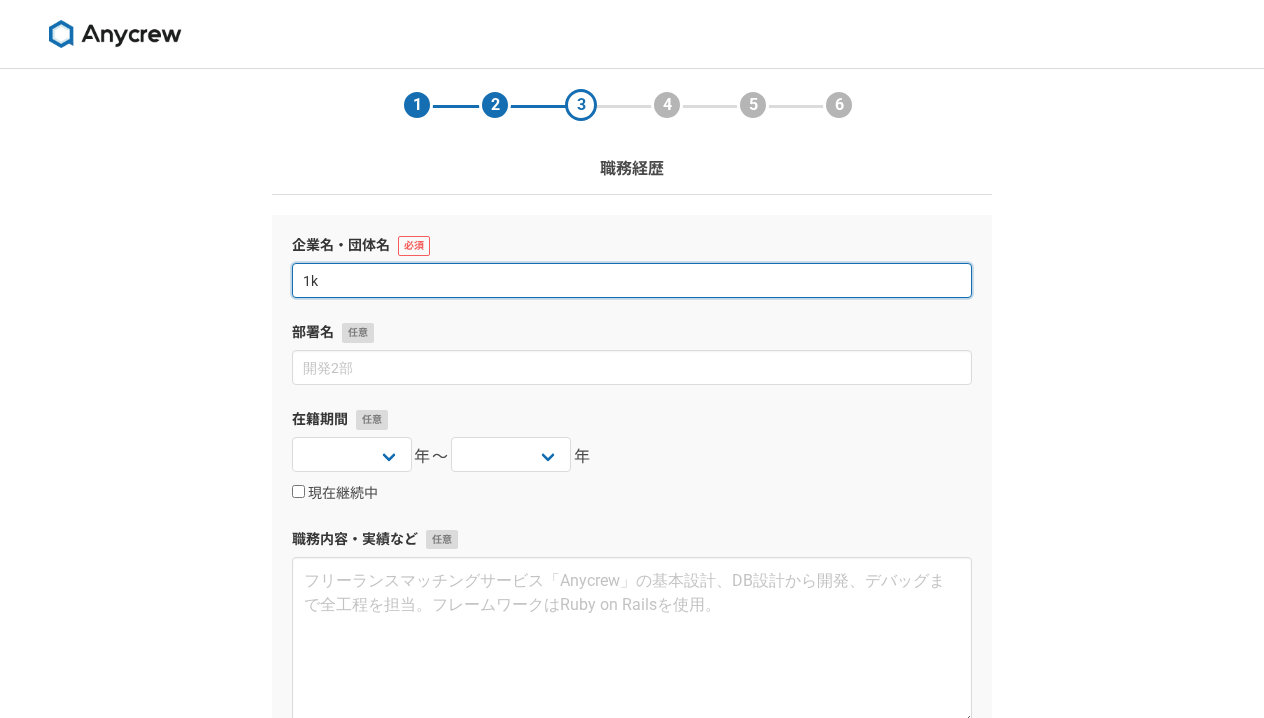 type on "1" 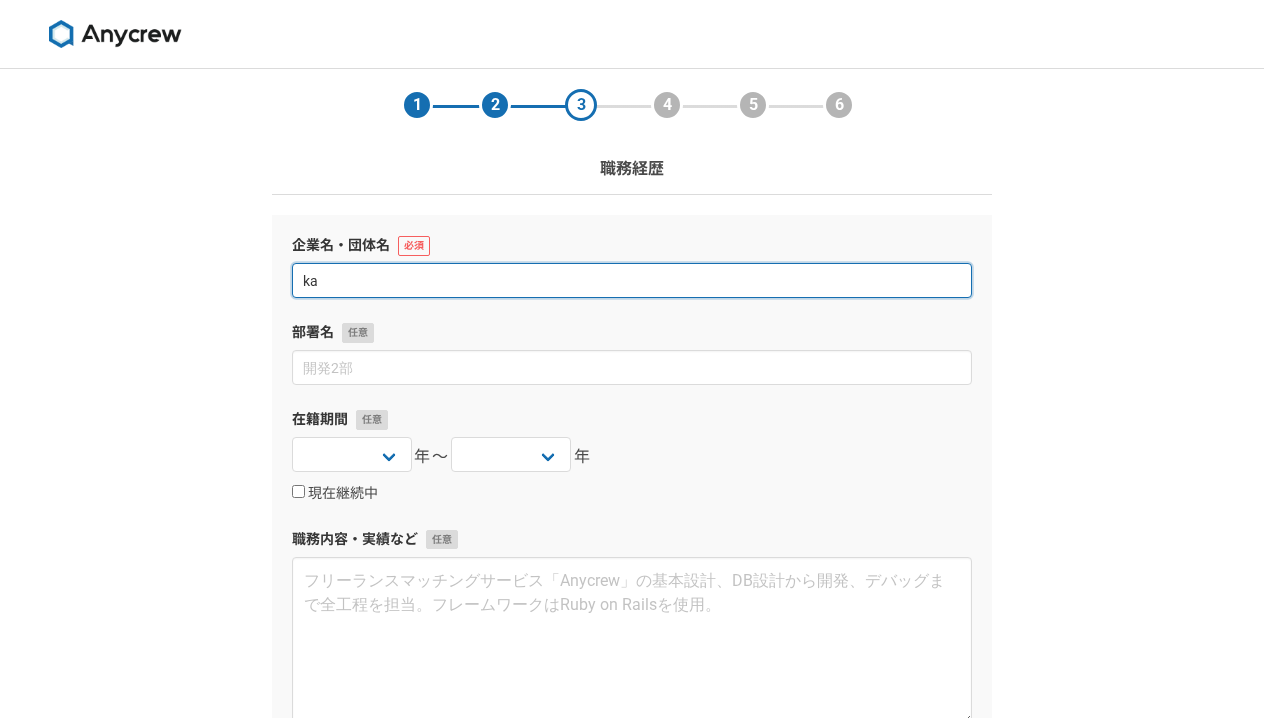 type on "k" 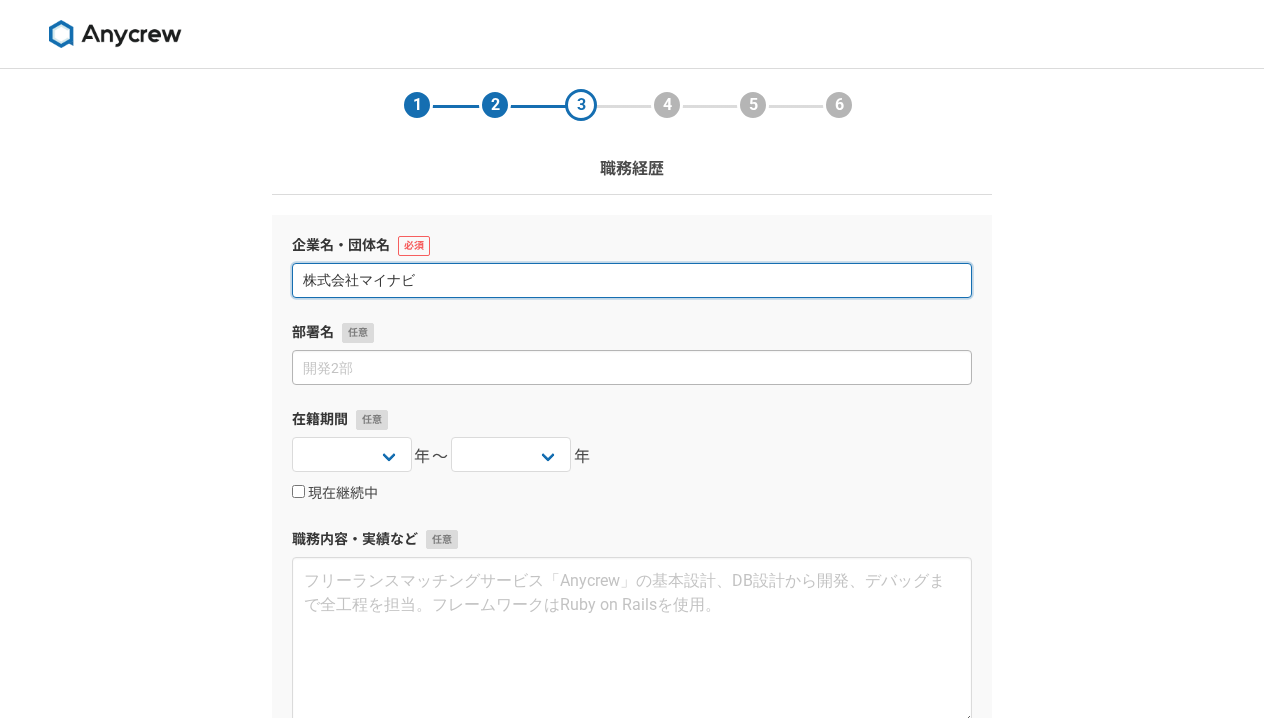 type on "株式会社マイナビ" 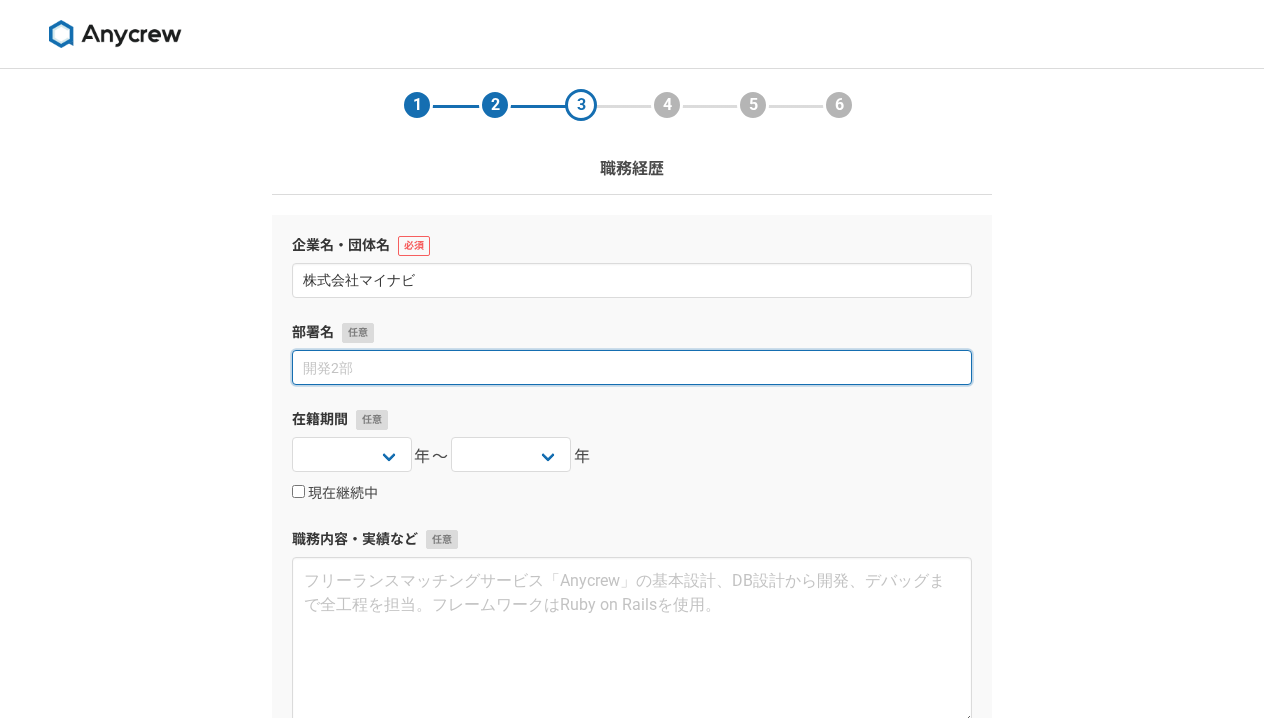 click at bounding box center [632, 367] 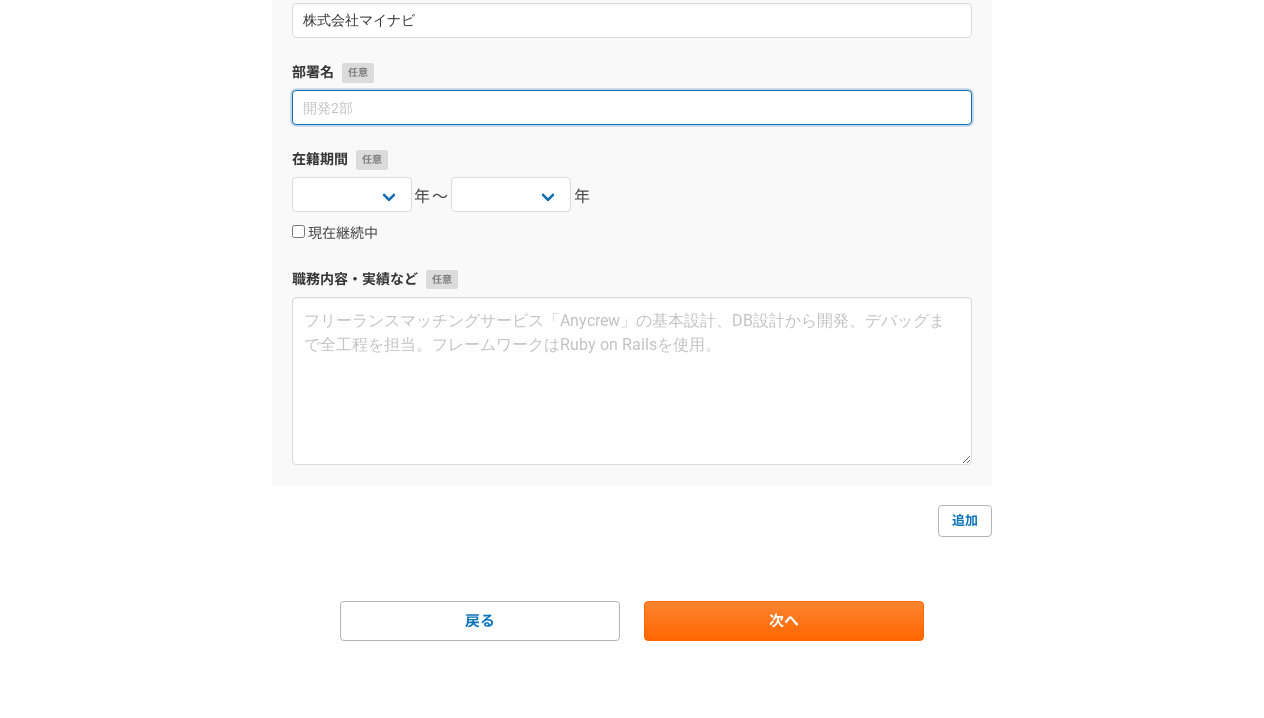 scroll, scrollTop: 262, scrollLeft: 0, axis: vertical 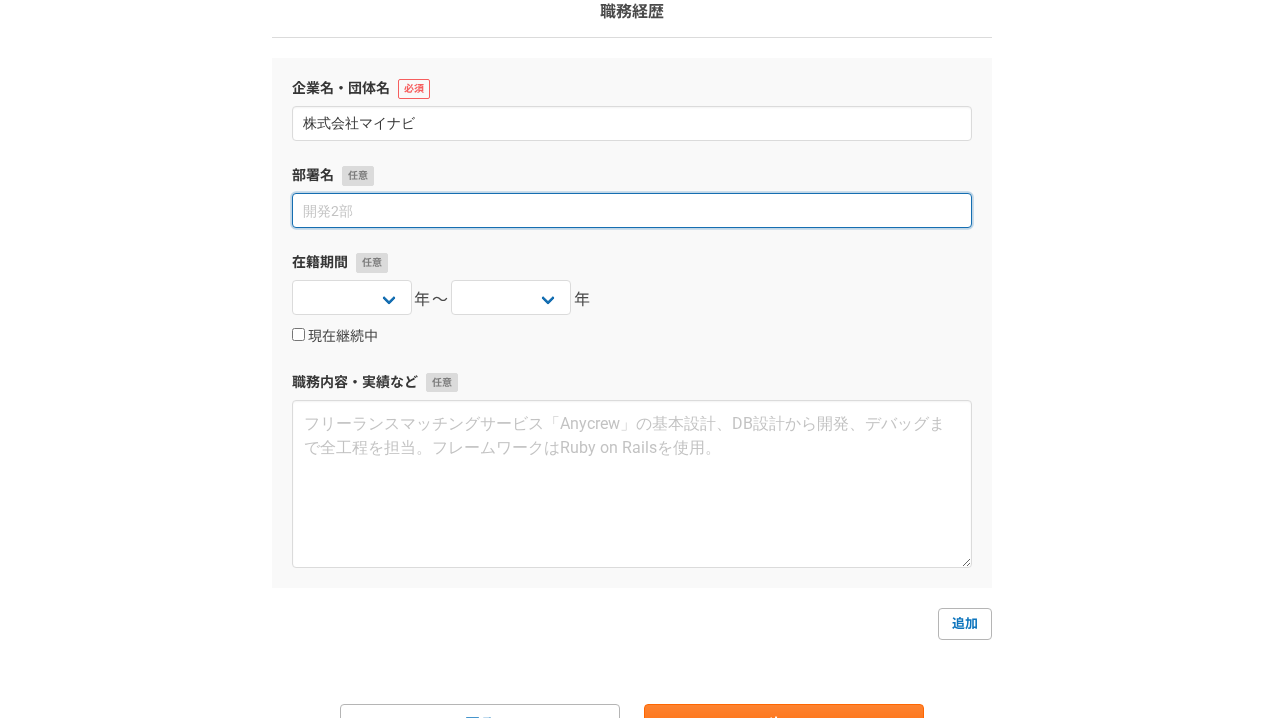 click at bounding box center [632, 210] 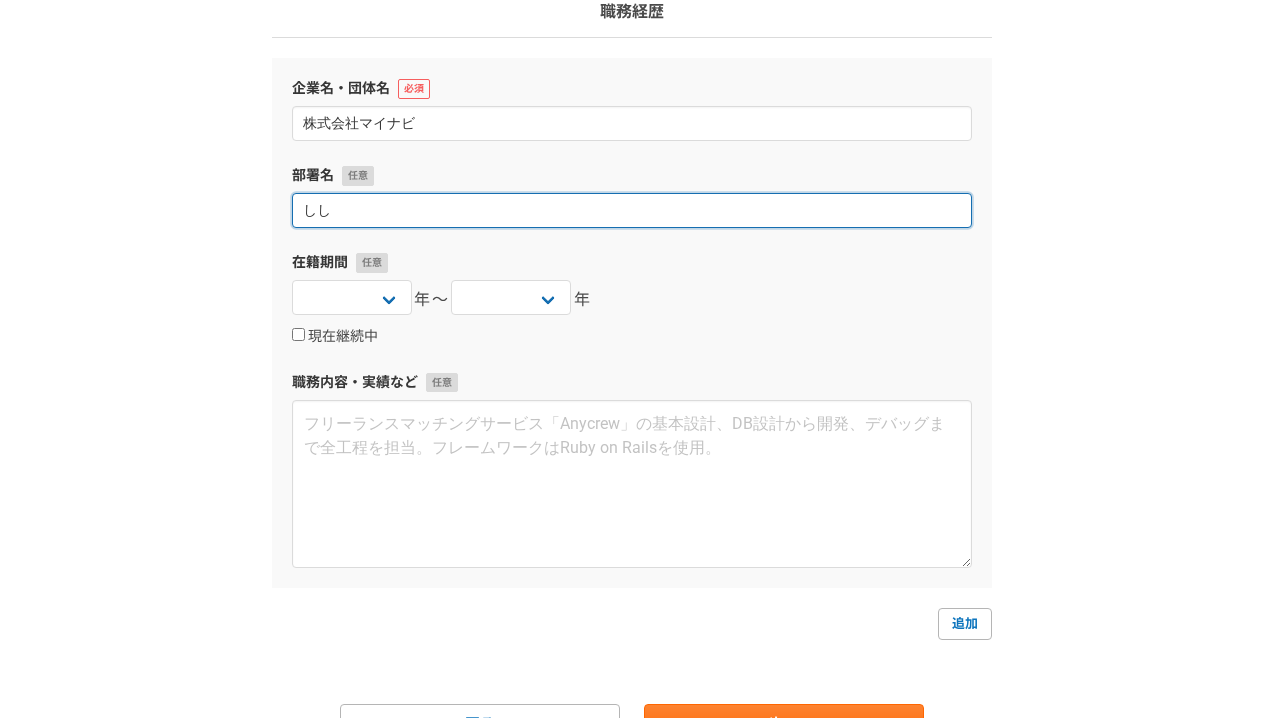 type on "し" 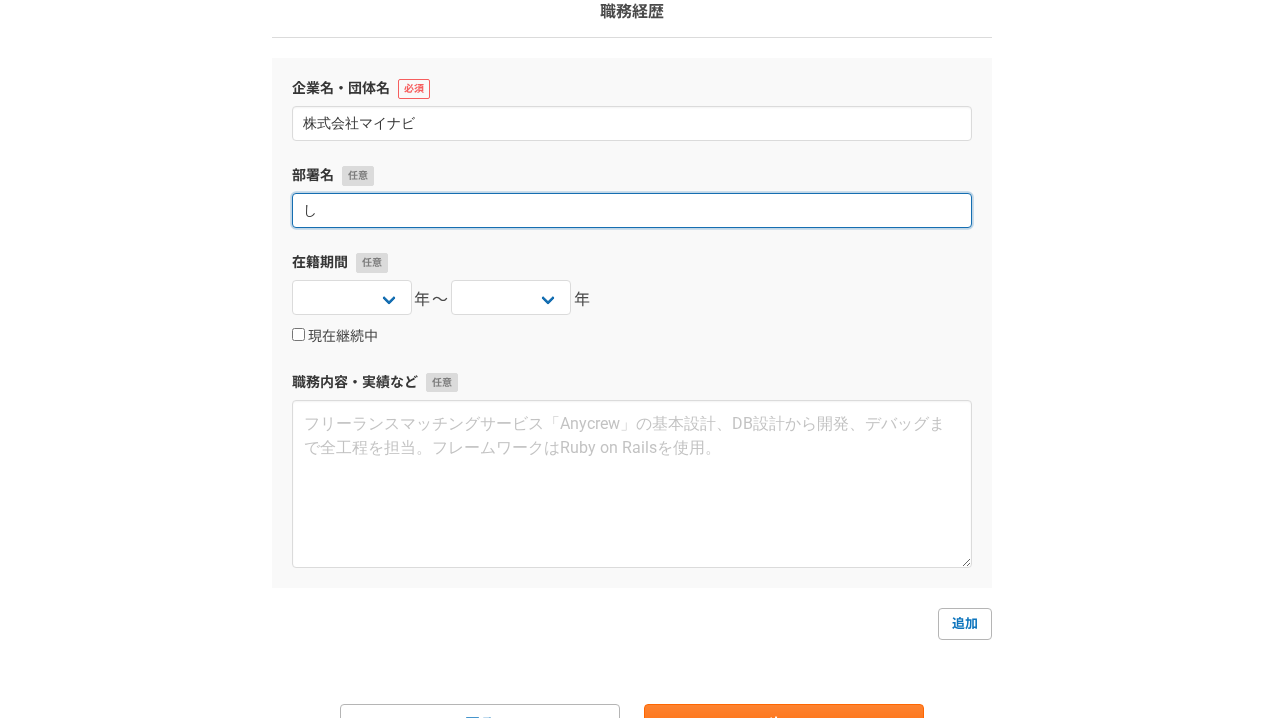 type 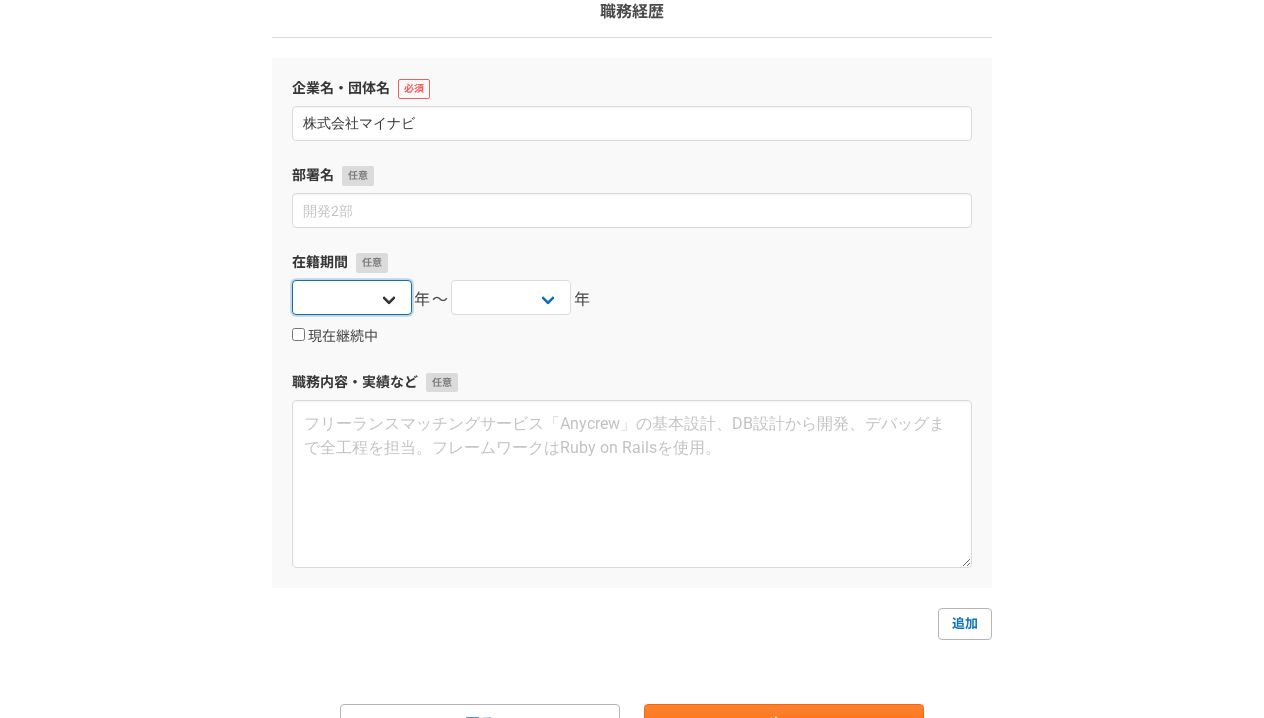 select on "2005" 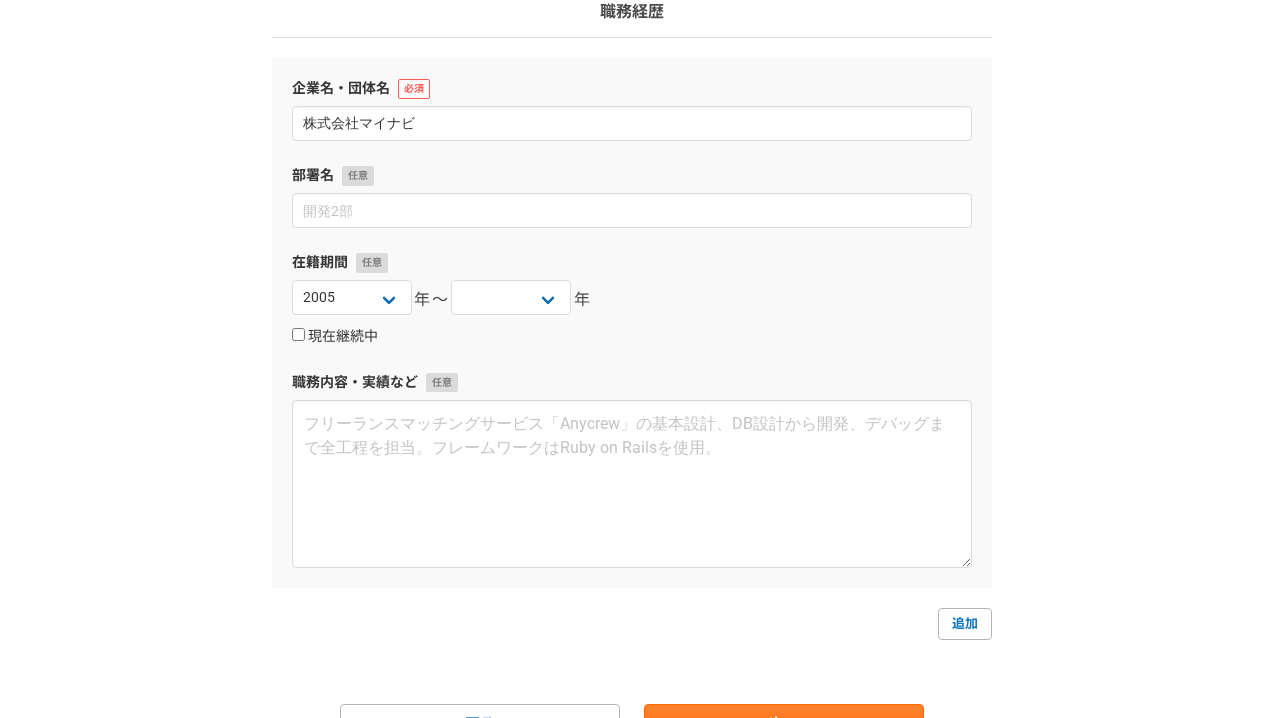 click on "現在継続中" at bounding box center [298, 334] 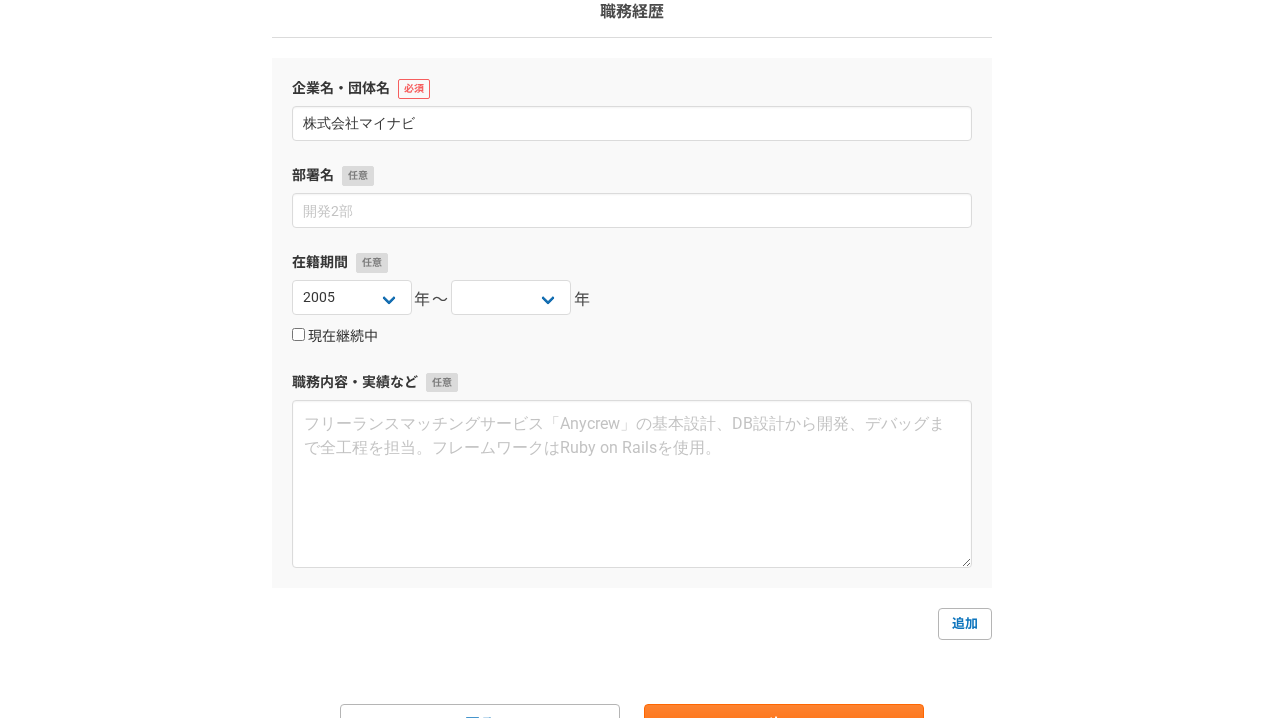 checkbox on "true" 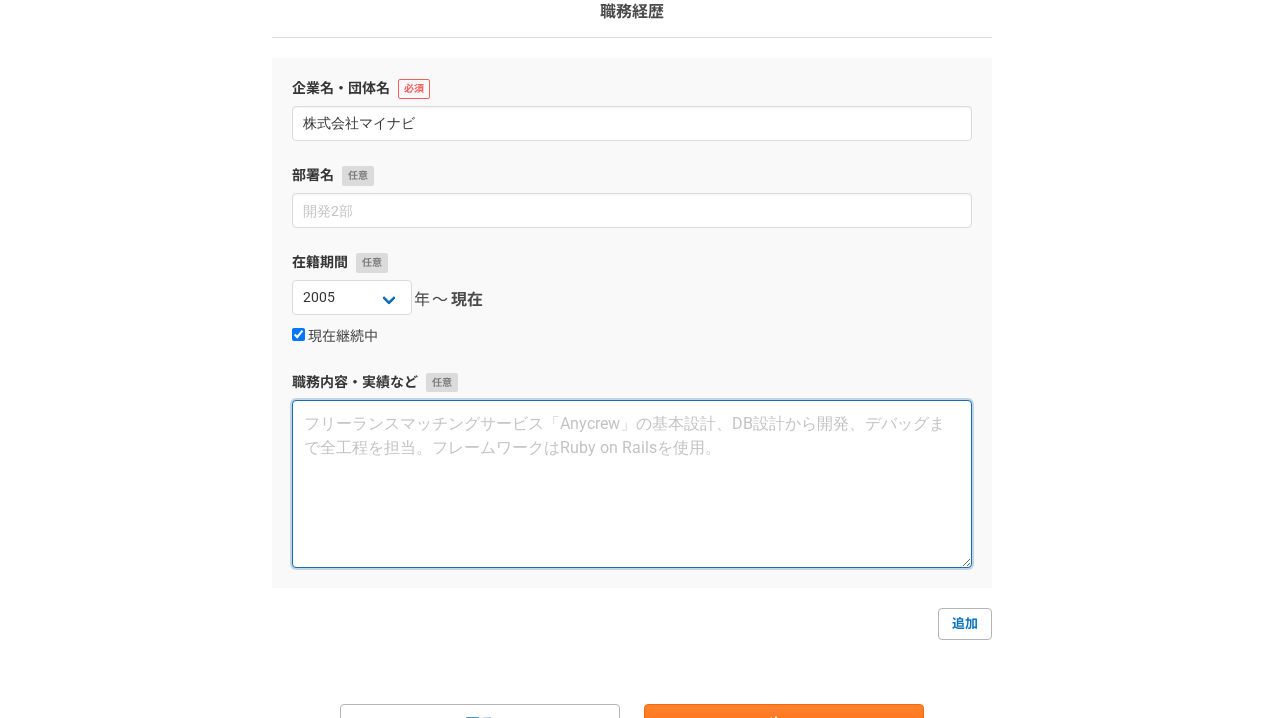click at bounding box center [632, 484] 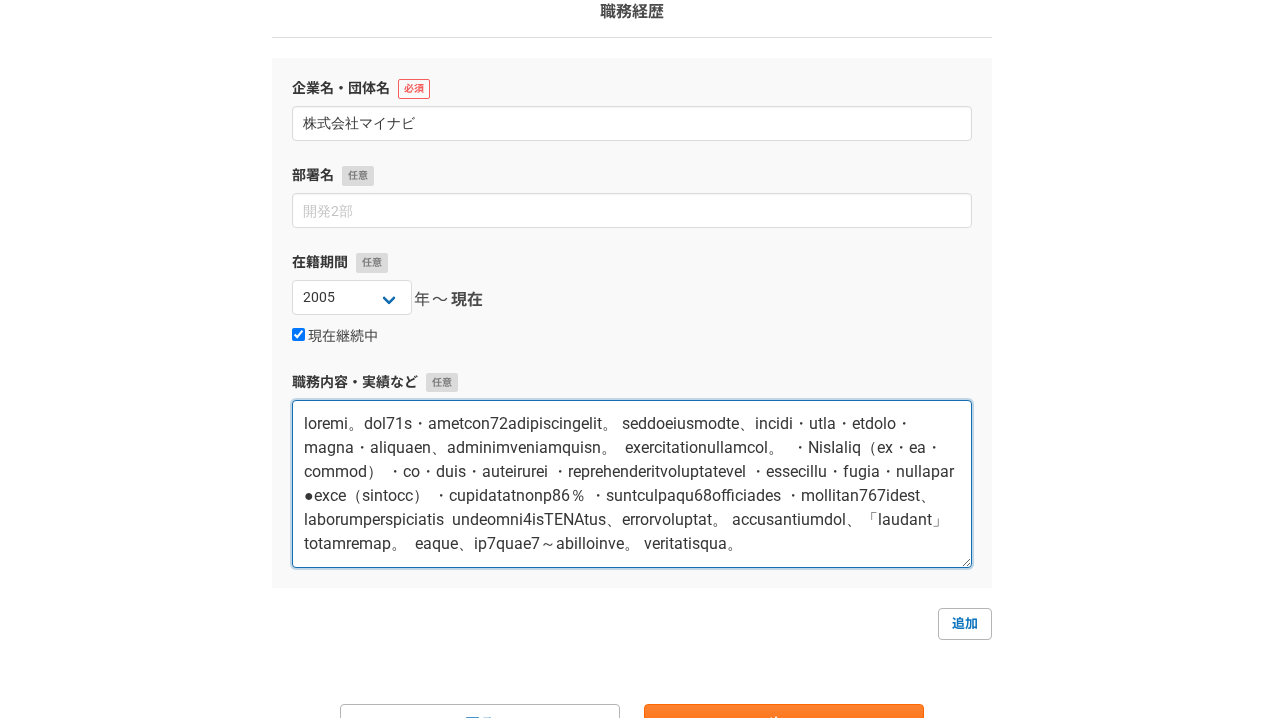 scroll, scrollTop: 96, scrollLeft: 0, axis: vertical 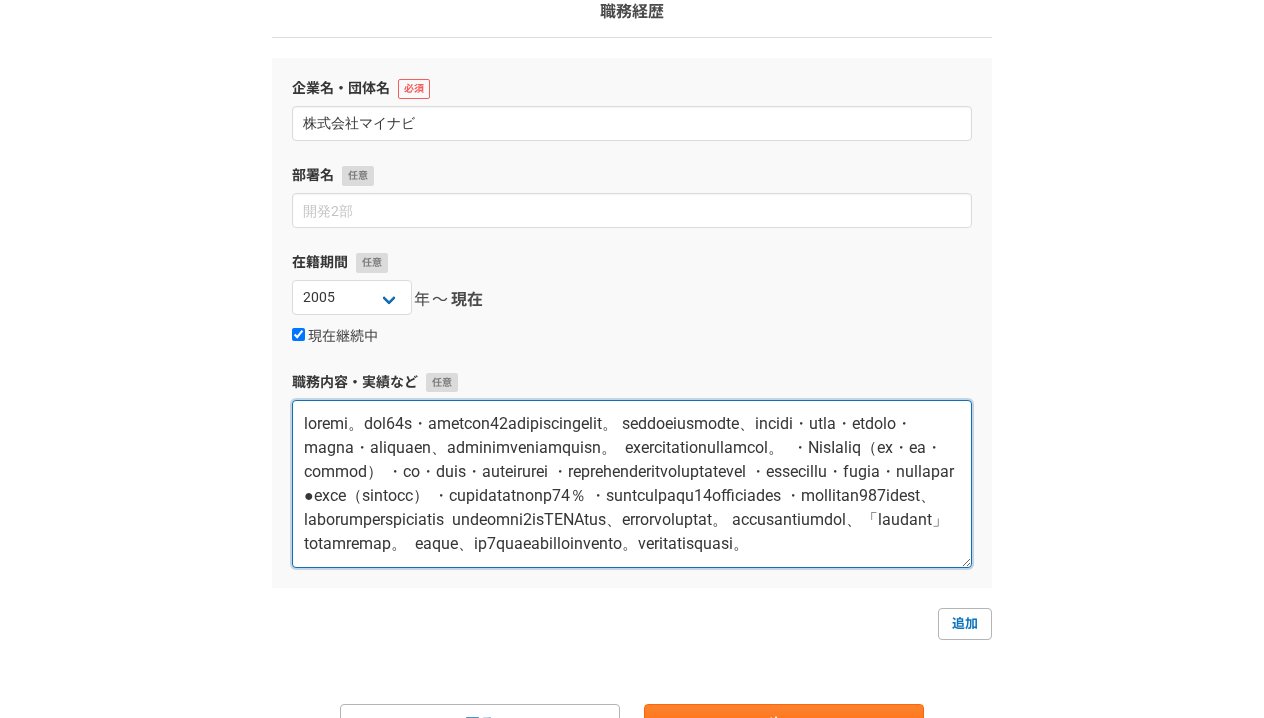 click at bounding box center (632, 484) 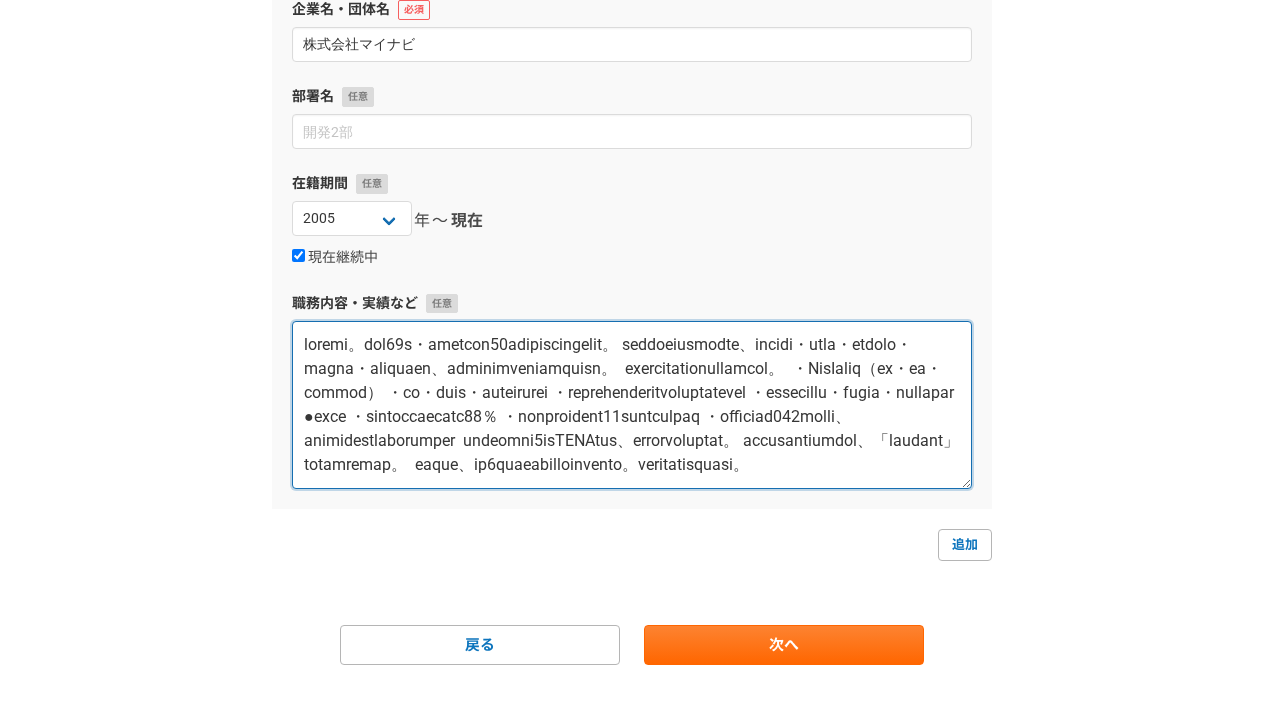 scroll, scrollTop: 237, scrollLeft: 0, axis: vertical 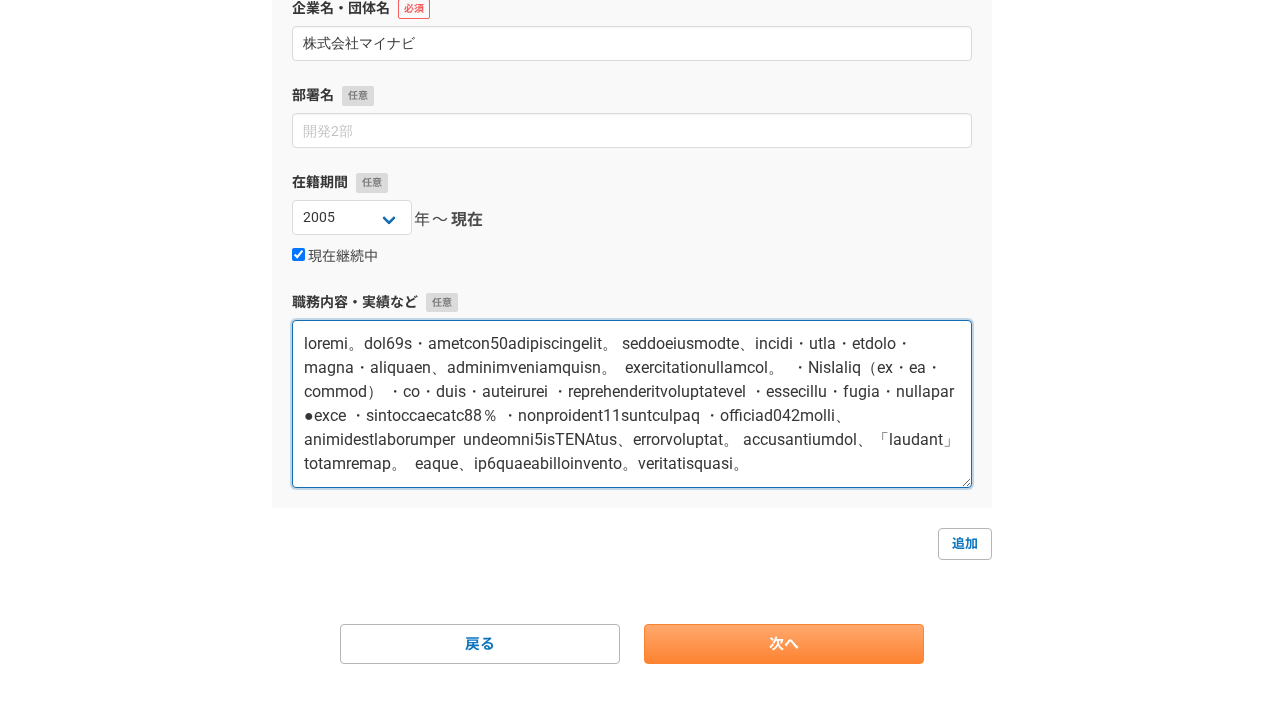 type on "はじめまして。営業歴20年・マネジメント歴10年以上の佐々木康人と申します。 これまで株式会社マイナビにて、新卒採用支援・営業代行・新規事業開発・自治体営業・農業人材支援など、幅広い分野で実績を積んでまいりました。  特に以下のような分野を強みとしております。  ・BtoB新規営業（架電・提案・クロージング） ・採用・人材育成・マネジメントのご相談 ・一次産業や地方創生をテーマとしたライティングや講師 ・営業チーム立ち上げ・フロー設計・プロジェクト推進  ●営業成績 ・新規受注ランキング常に上位10％ ・営業部長時代は年間売上14億円規模の部門を統括 ・自治体案件を全国600以上受注し、一次産業向けポータルも立ち上げ実績あり  リモート環境でも1人でPDCAを回し、スピード感を持って動けます。 ご依頼には責任をもって対応し、「信頼される仕事」を第一に考えています。  副業として、平日2日程度の稼働が可能と考えております。何卒よろしくお願いいたします。..." 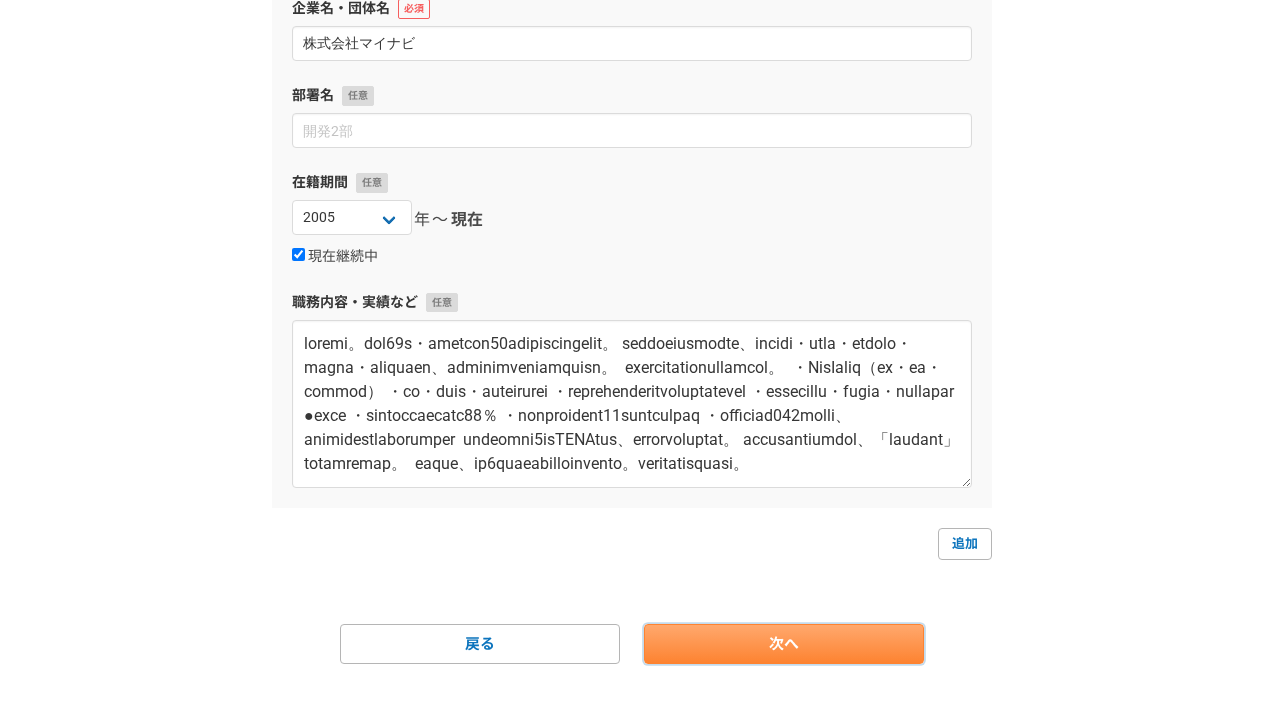 click on "次へ" at bounding box center [784, 644] 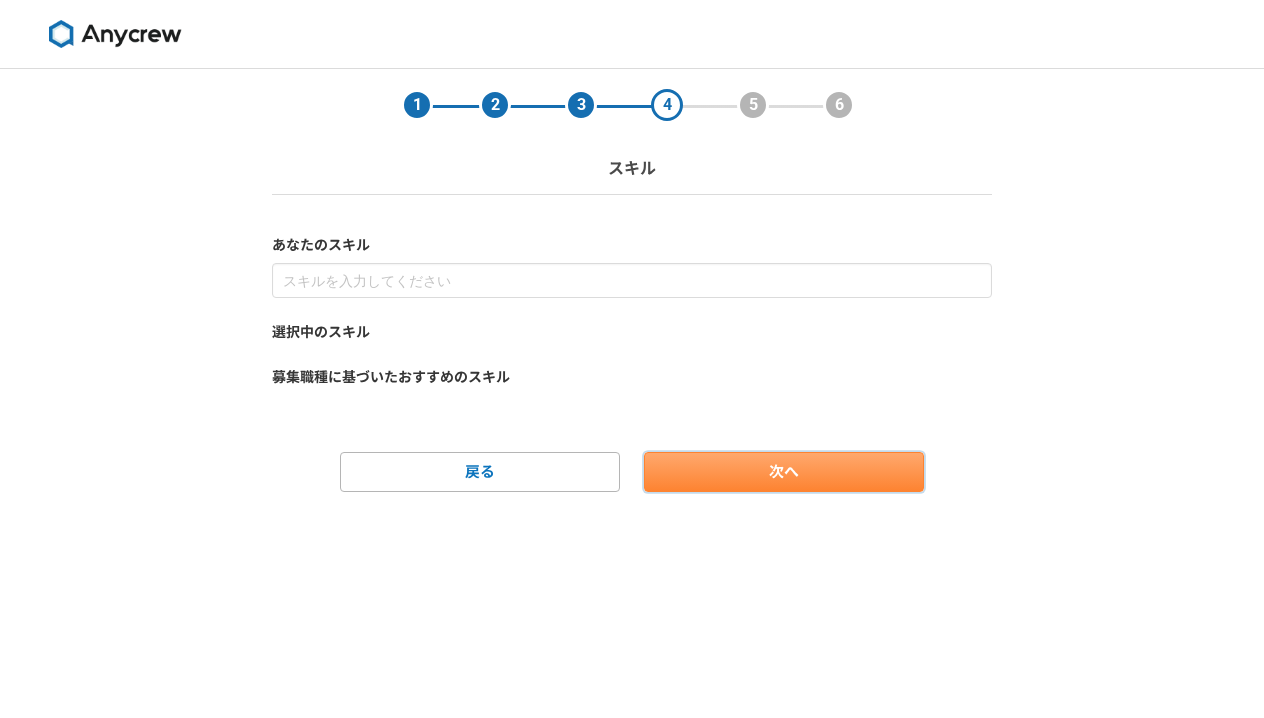 scroll, scrollTop: 0, scrollLeft: 0, axis: both 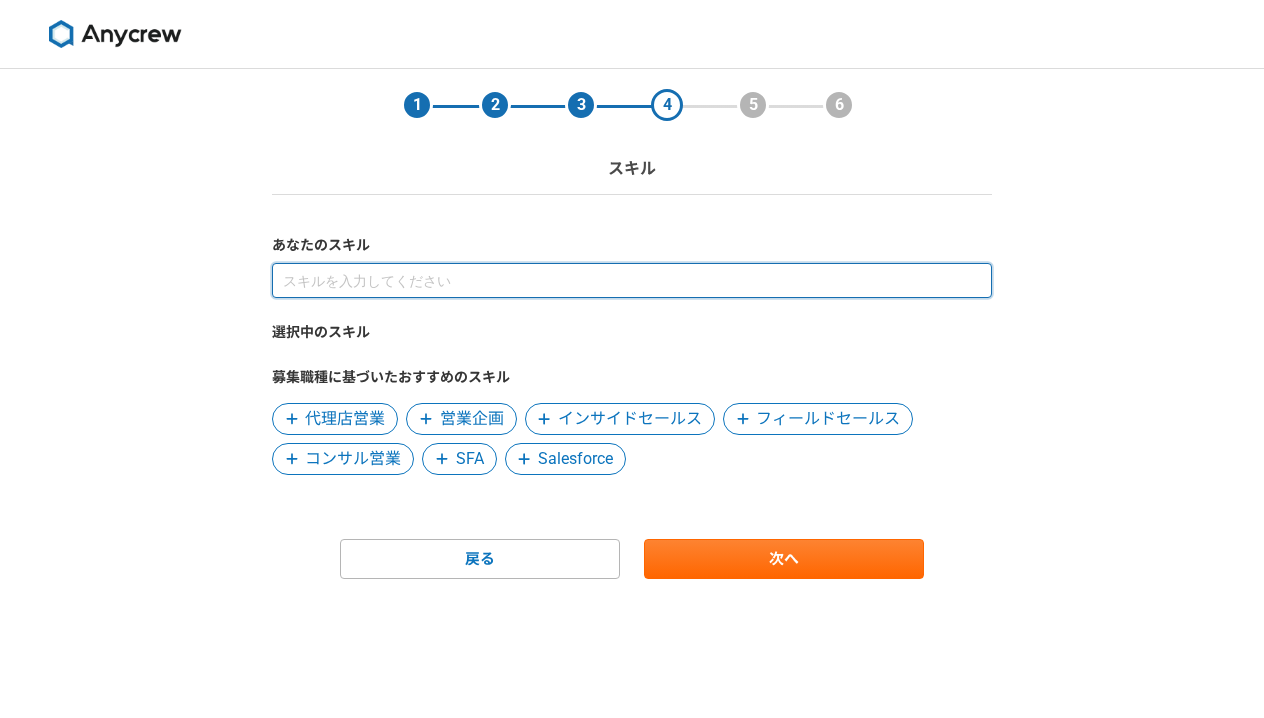click at bounding box center (632, 280) 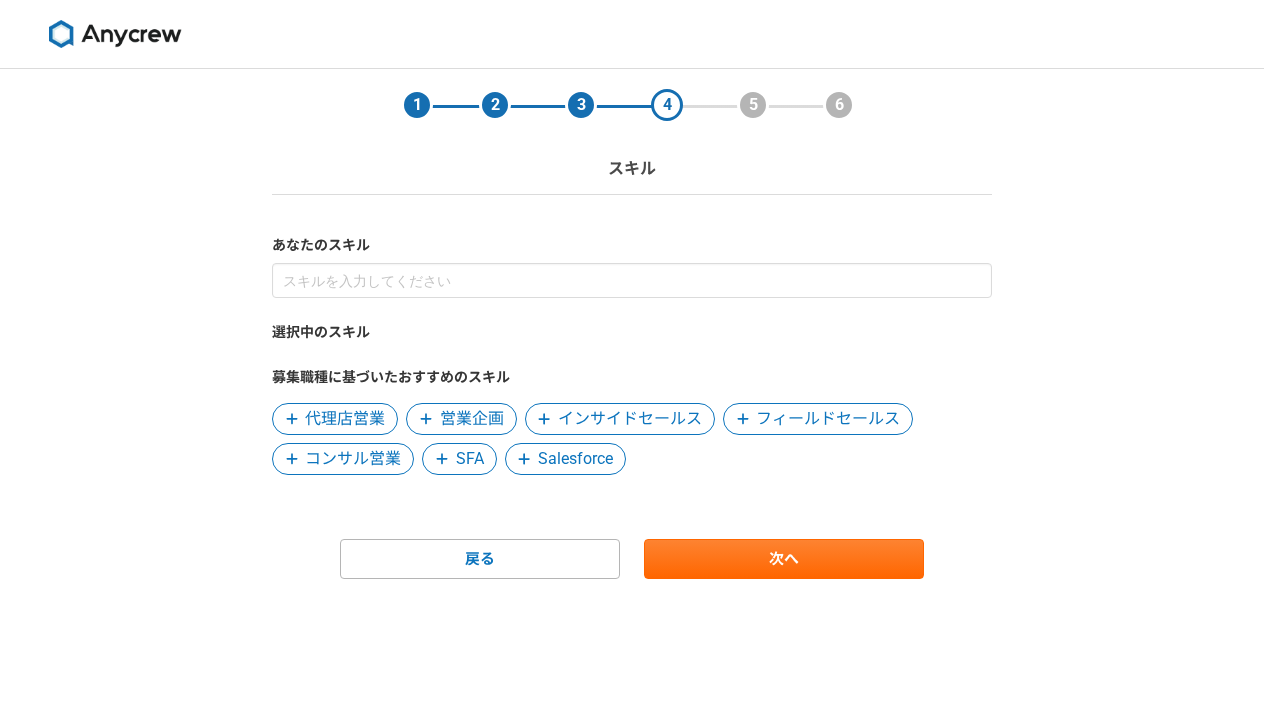 click on "営業企画" at bounding box center (472, 419) 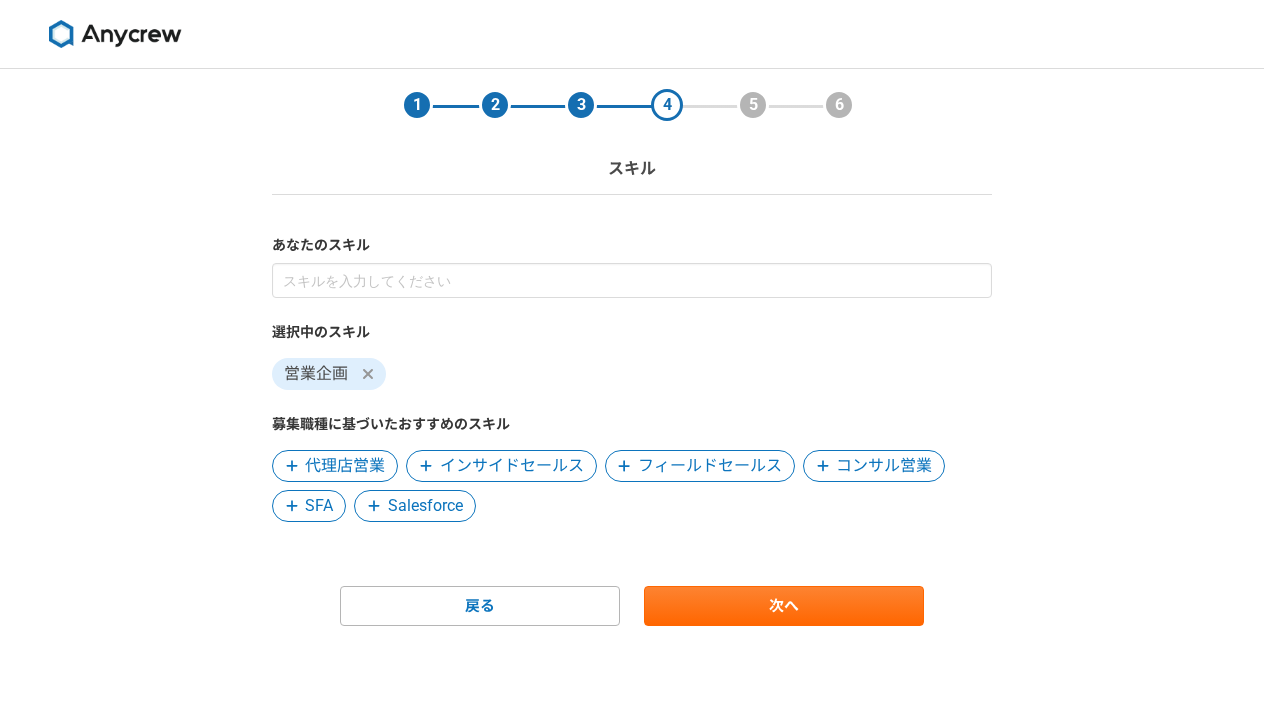 click on "インサイドセールス" at bounding box center [512, 466] 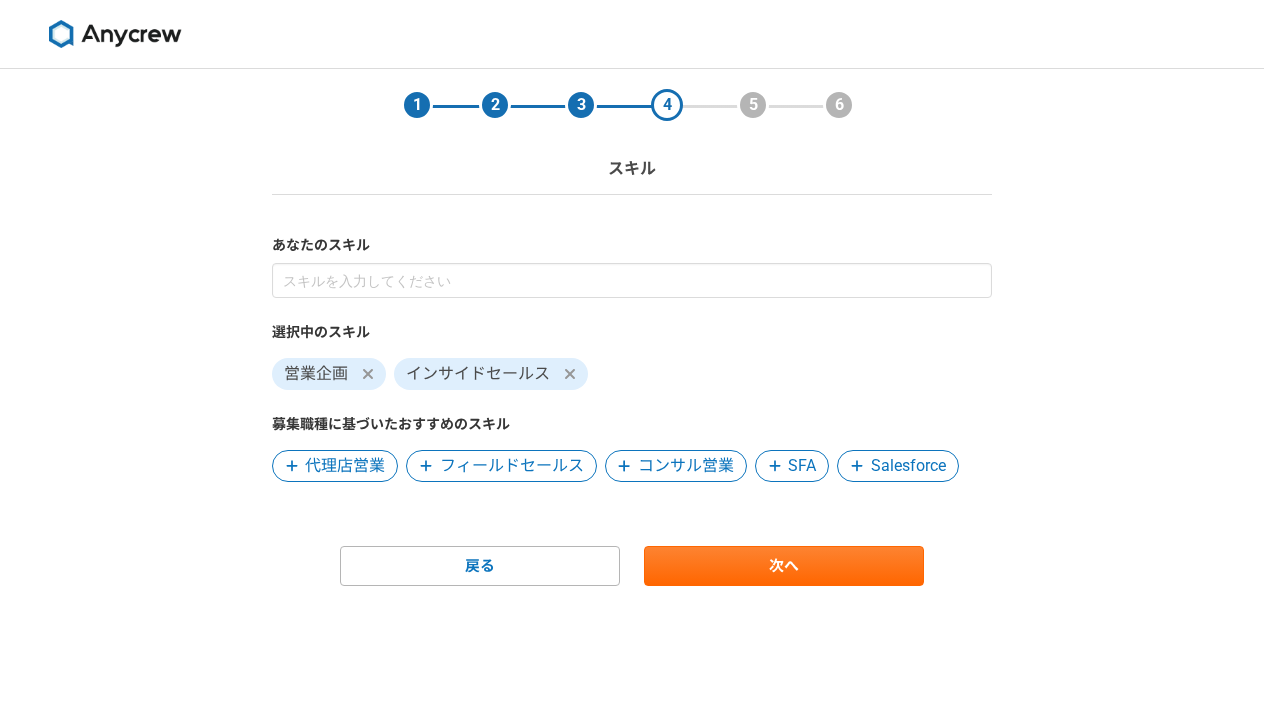 click on "フィールドセールス" at bounding box center (512, 466) 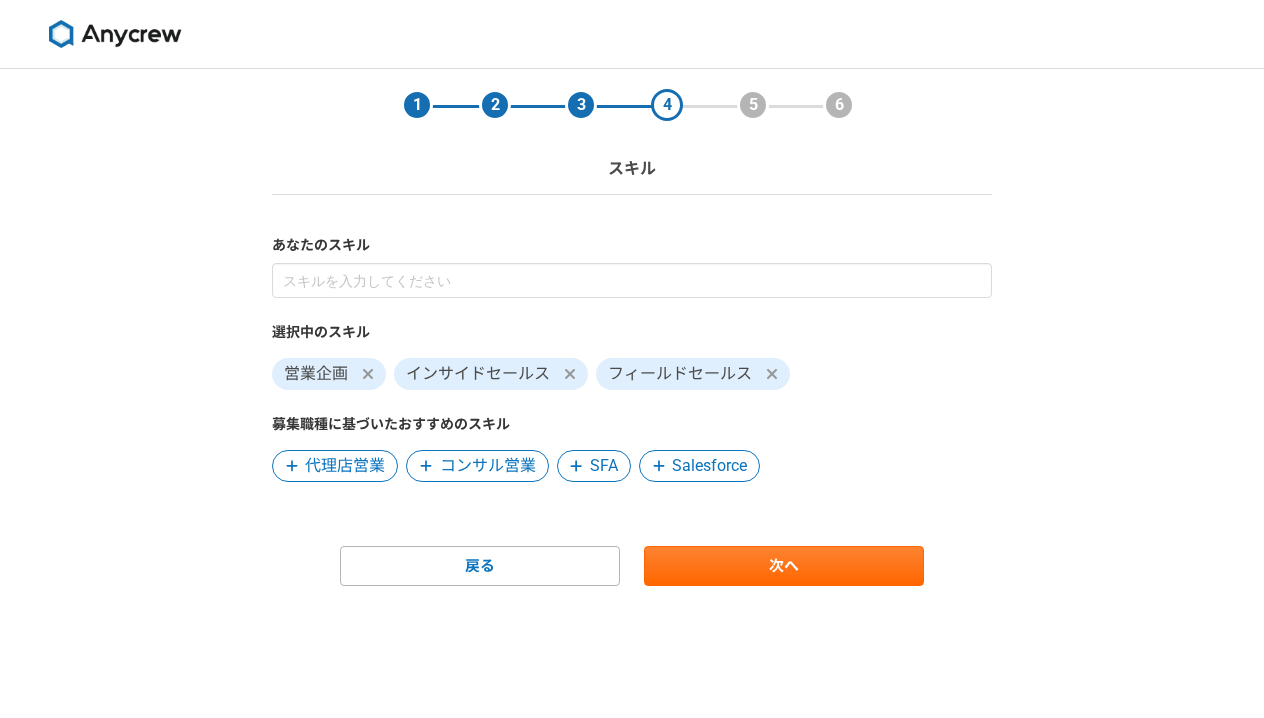 click on "コンサル営業" at bounding box center [488, 466] 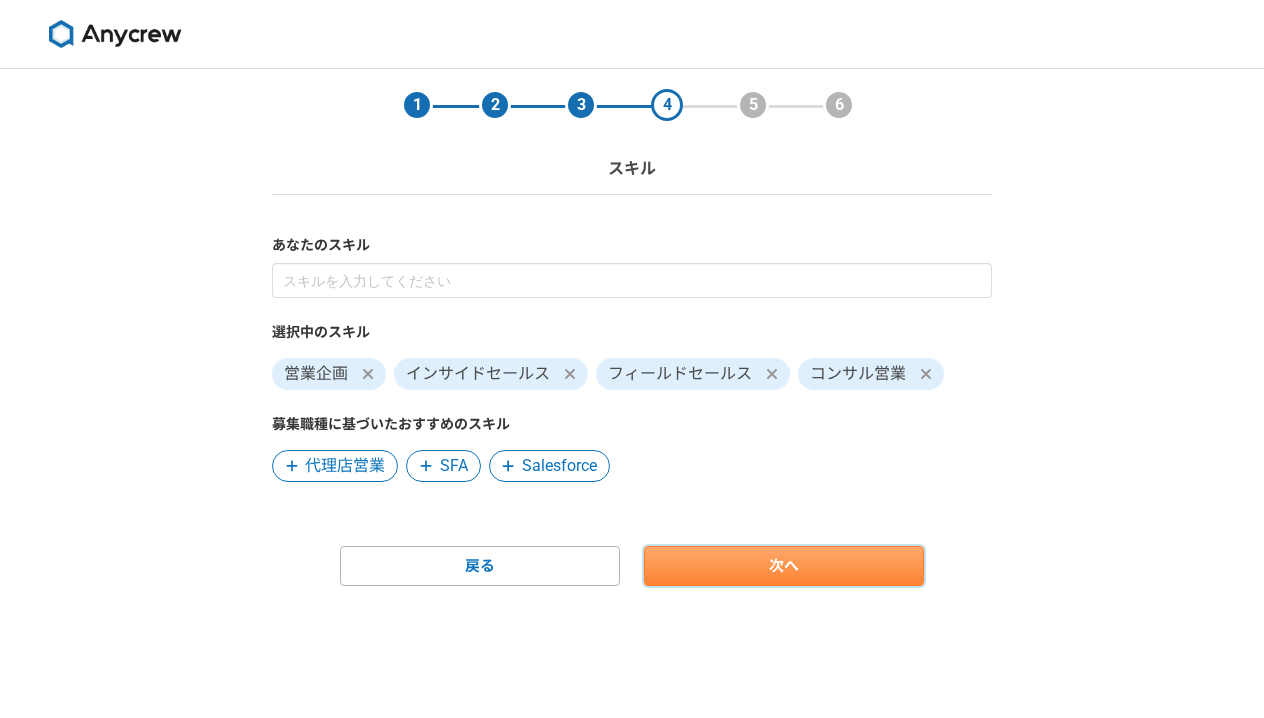 click on "次へ" at bounding box center [784, 566] 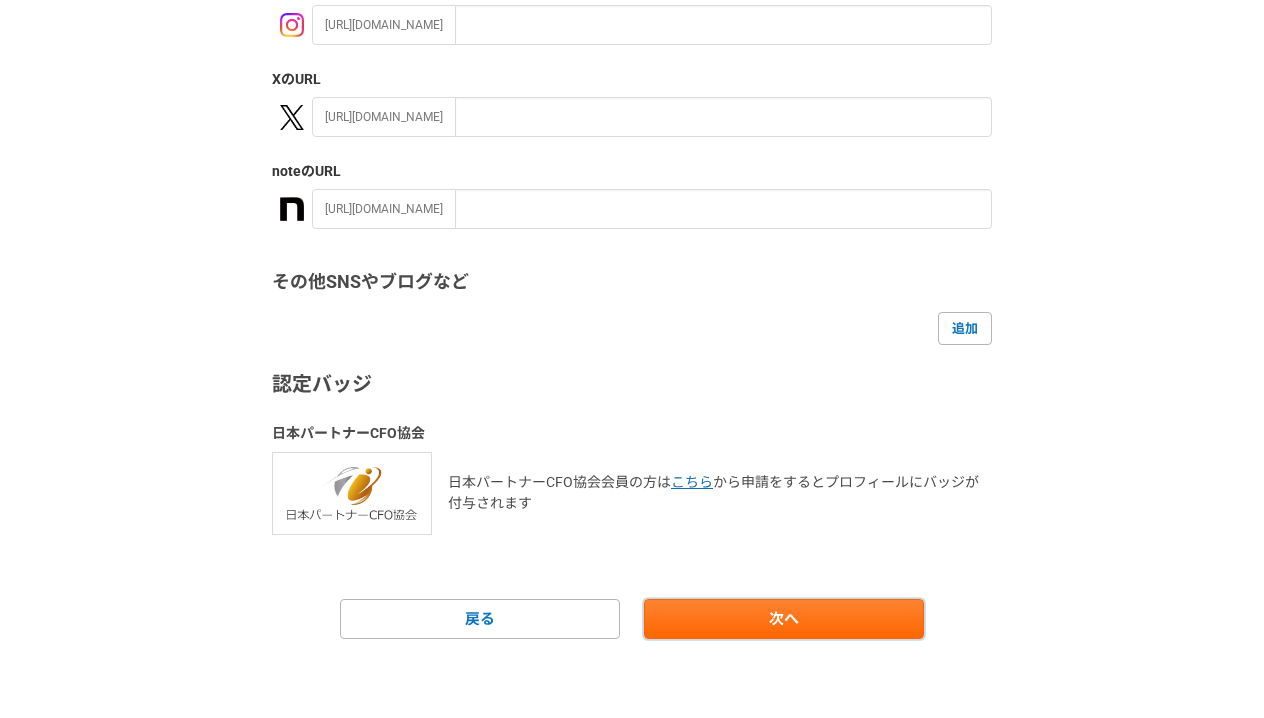 scroll, scrollTop: 380, scrollLeft: 0, axis: vertical 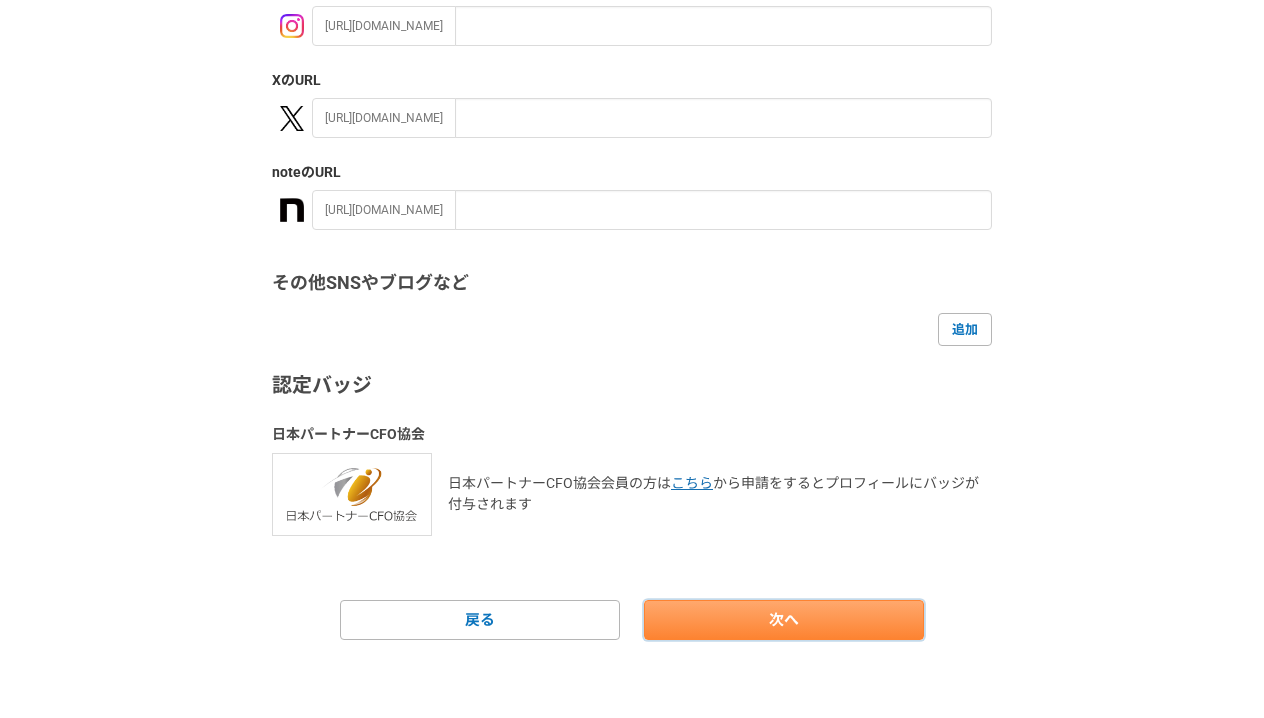 click on "次へ" at bounding box center (784, 620) 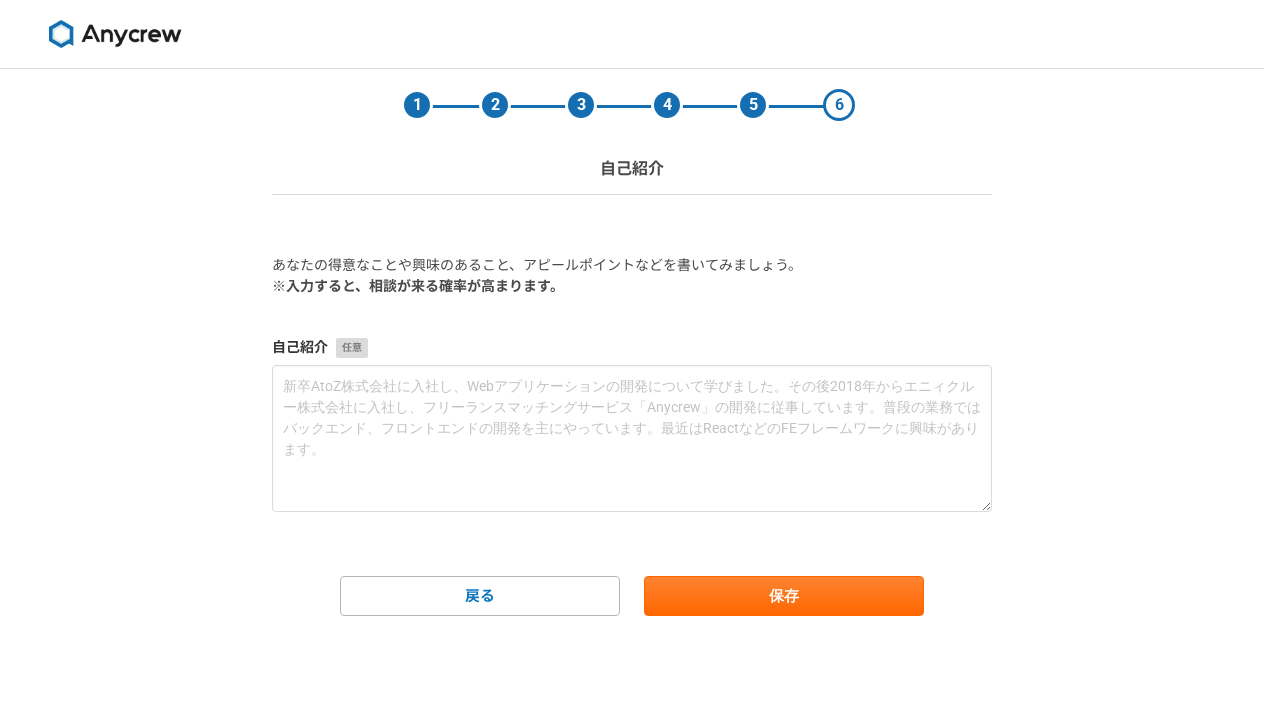 scroll, scrollTop: 0, scrollLeft: 0, axis: both 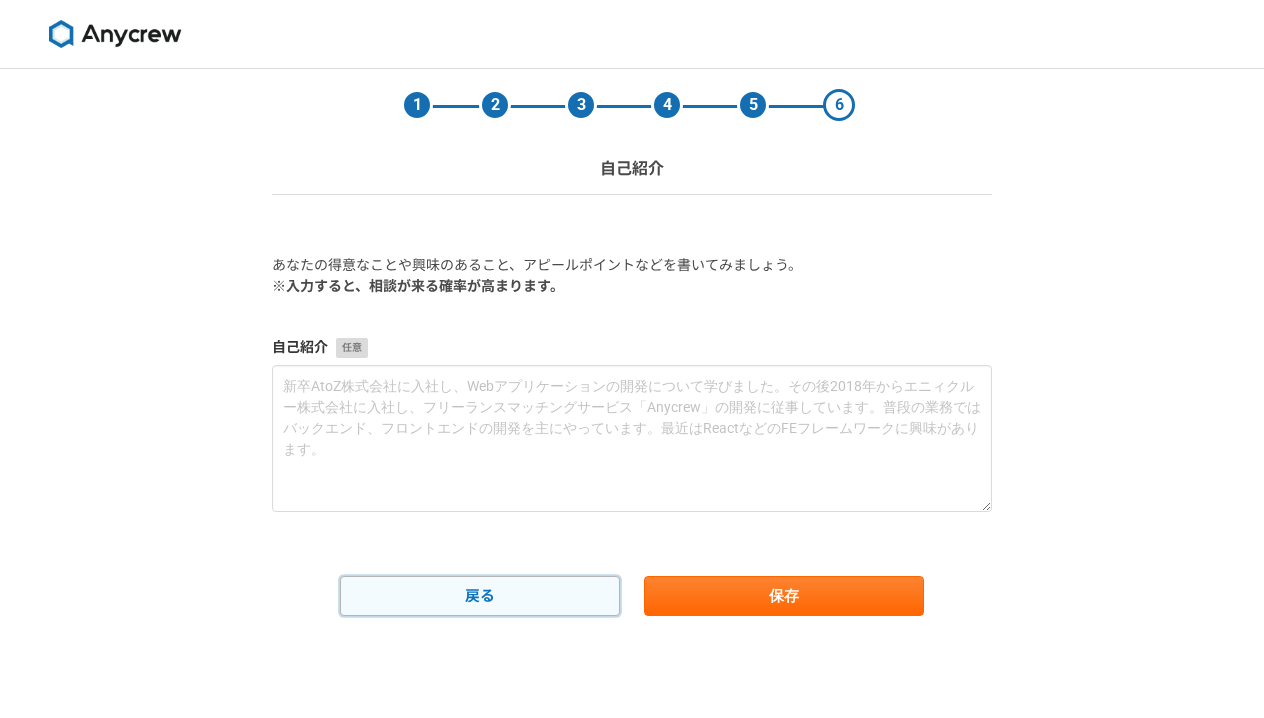 click on "戻る" at bounding box center (480, 596) 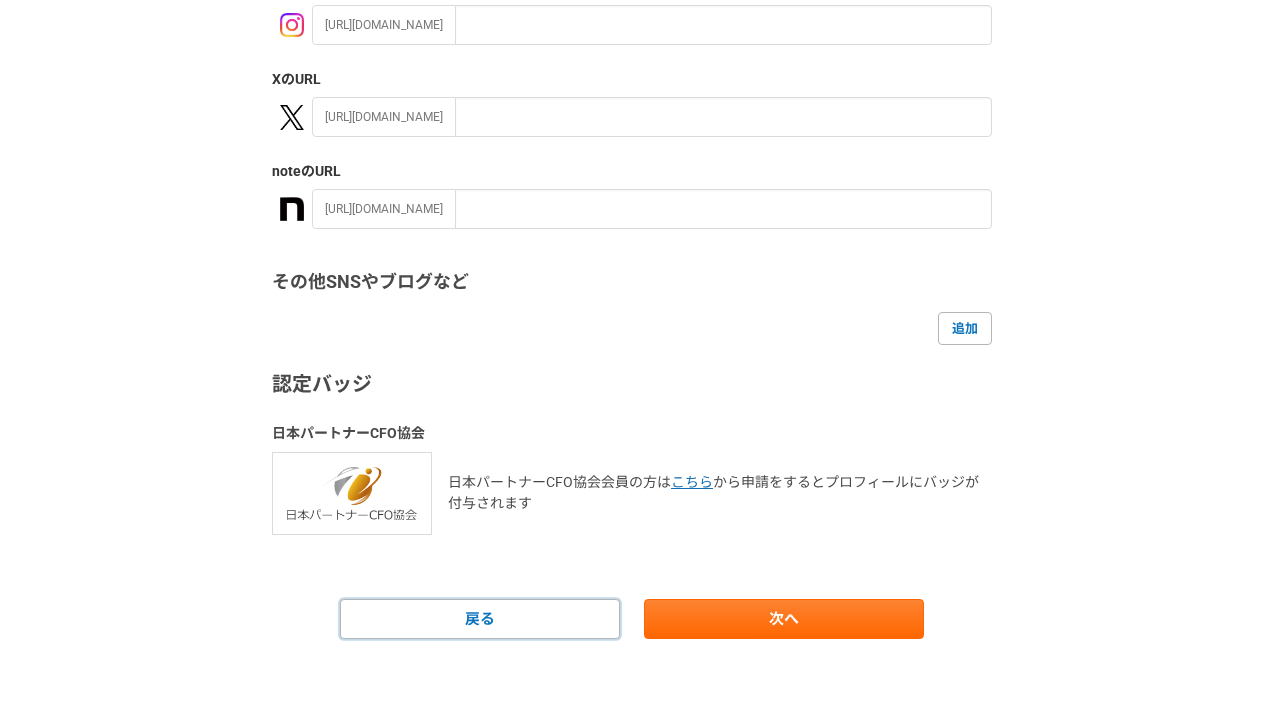 scroll, scrollTop: 380, scrollLeft: 0, axis: vertical 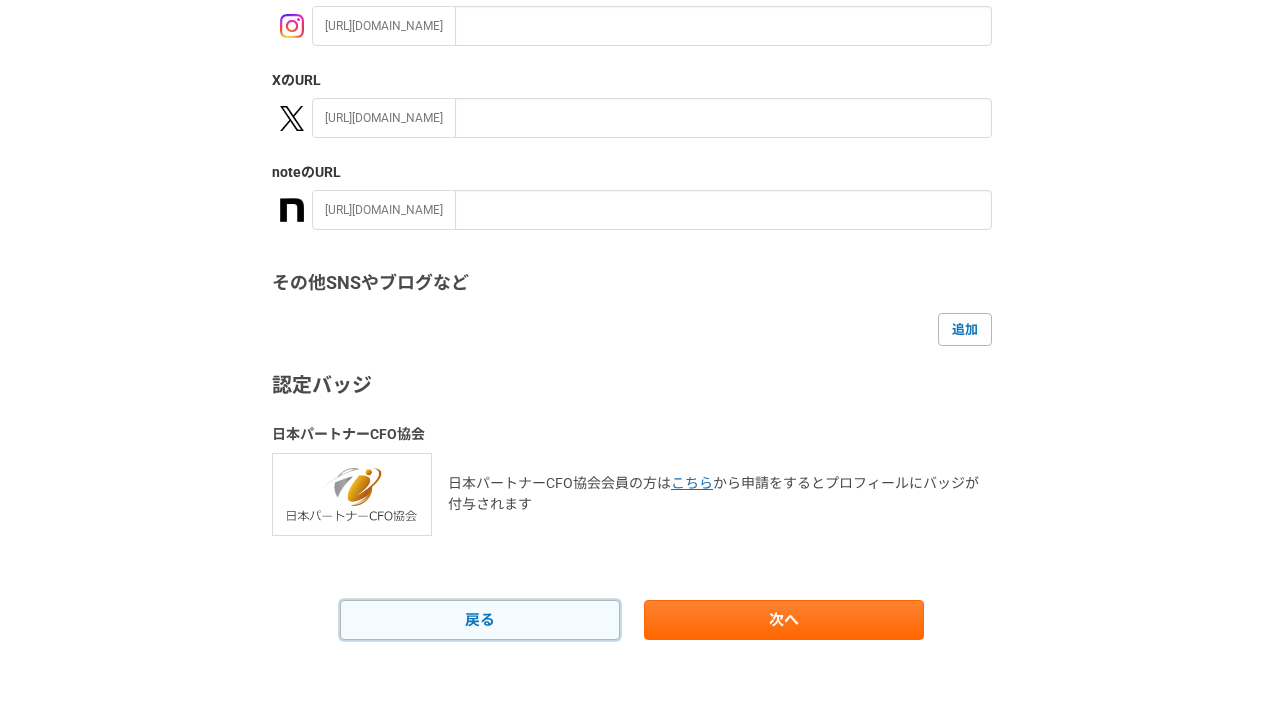 click on "戻る" at bounding box center (480, 620) 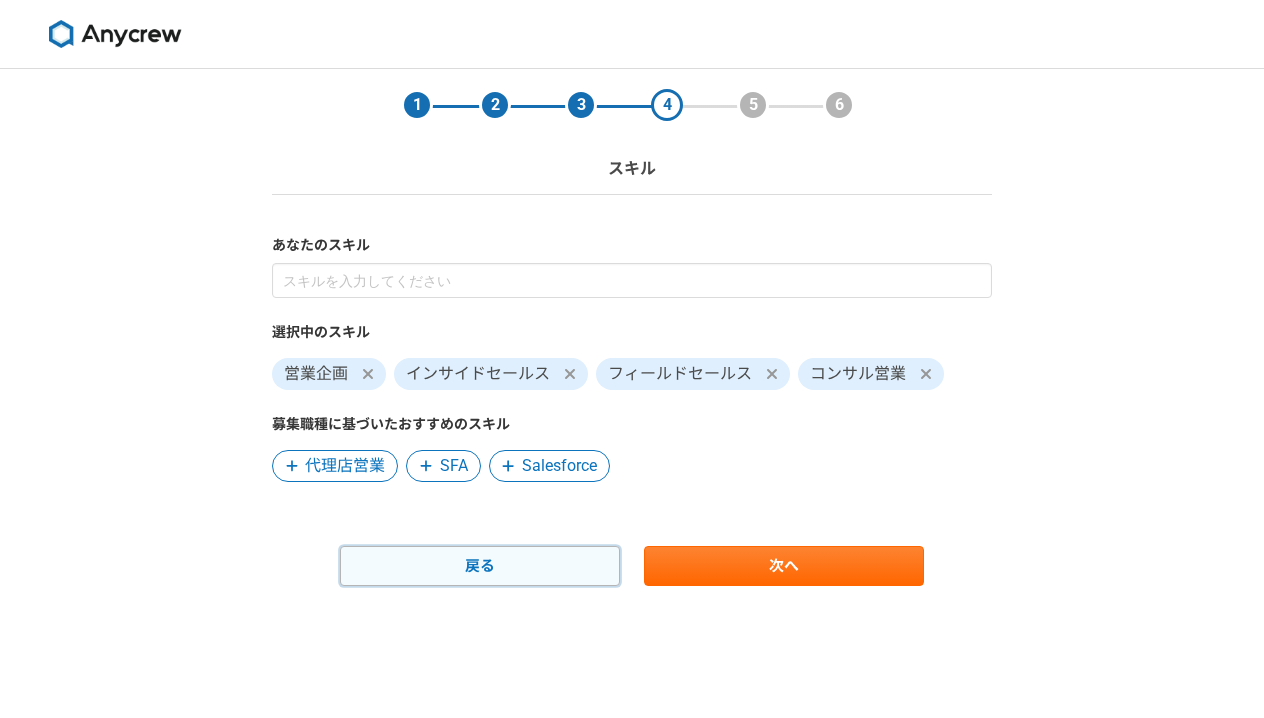 click on "戻る" at bounding box center (480, 566) 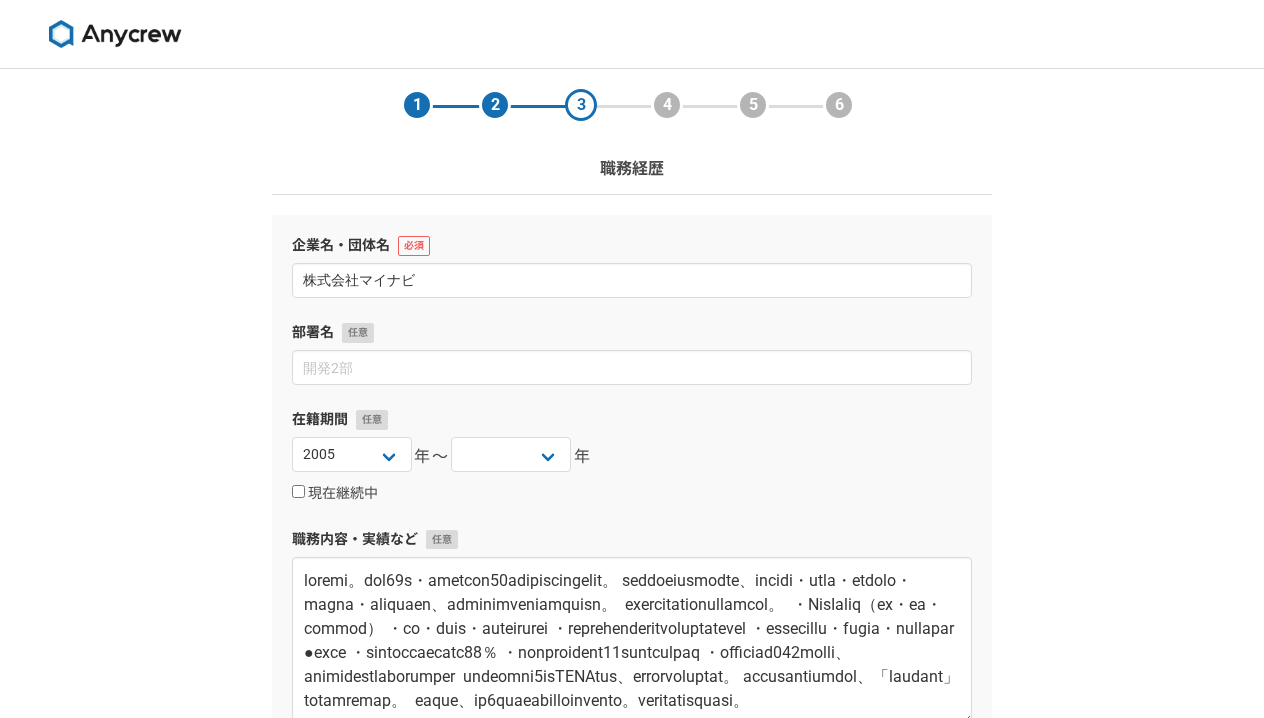 scroll, scrollTop: 96, scrollLeft: 0, axis: vertical 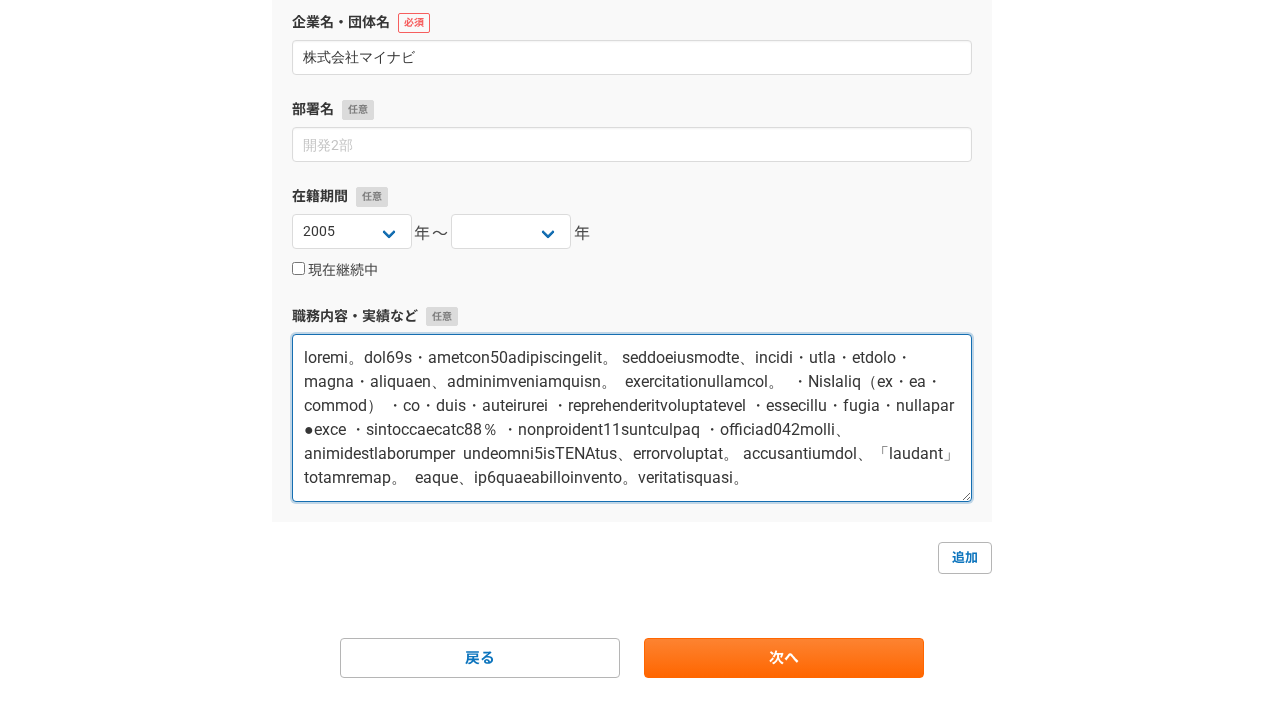 drag, startPoint x: 545, startPoint y: 477, endPoint x: 290, endPoint y: 306, distance: 307.02768 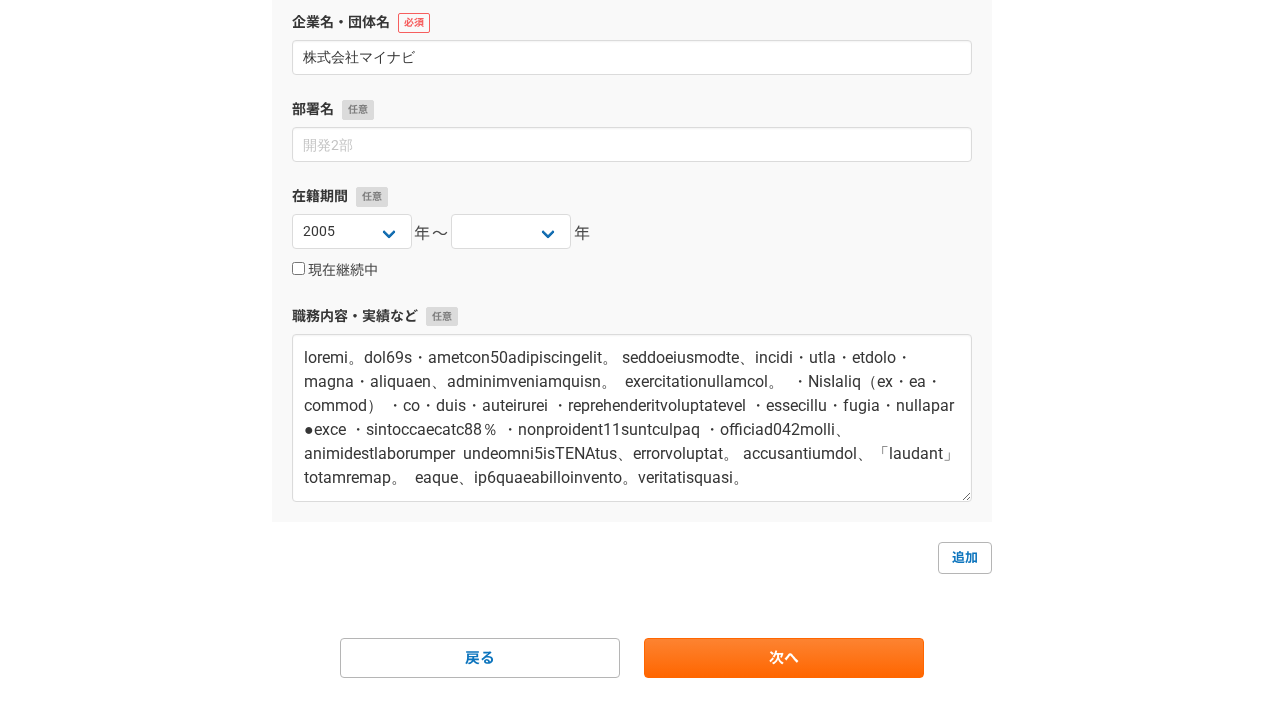 click on "1 2 3 4 5 6 職務経歴 企業名・団体名 株式会社マイナビ 部署名 在籍期間 2025 2024 2023 2022 2021 2020 2019 2018 2017 2016 2015 2014 2013 2012 2011 2010 2009 2008 2007 2006 2005 2004 2003 2002 2001 2000 1999 1998 1997 1996 1995 1994 1993 1992 1991 1990 1989 1988 1987 1986 1985 1984 1983 1982 1981 1980 1979 1978 1977 1976 年〜 2025 2024 2023 2022 2021 2020 2019 2018 2017 2016 2015 2014 2013 2012 2011 2010 2009 2008 2007 2006 2005 2004 2003 2002 2001 2000 1999 1998 1997 1996 1995 1994 1993 1992 1991 1990 1989 1988 1987 1986 1985 1984 1983 1982 1981 1980 1979 1978 1977 1976 年   現在継続中 職務内容・実績など 追加 戻る 次へ" at bounding box center (632, 302) 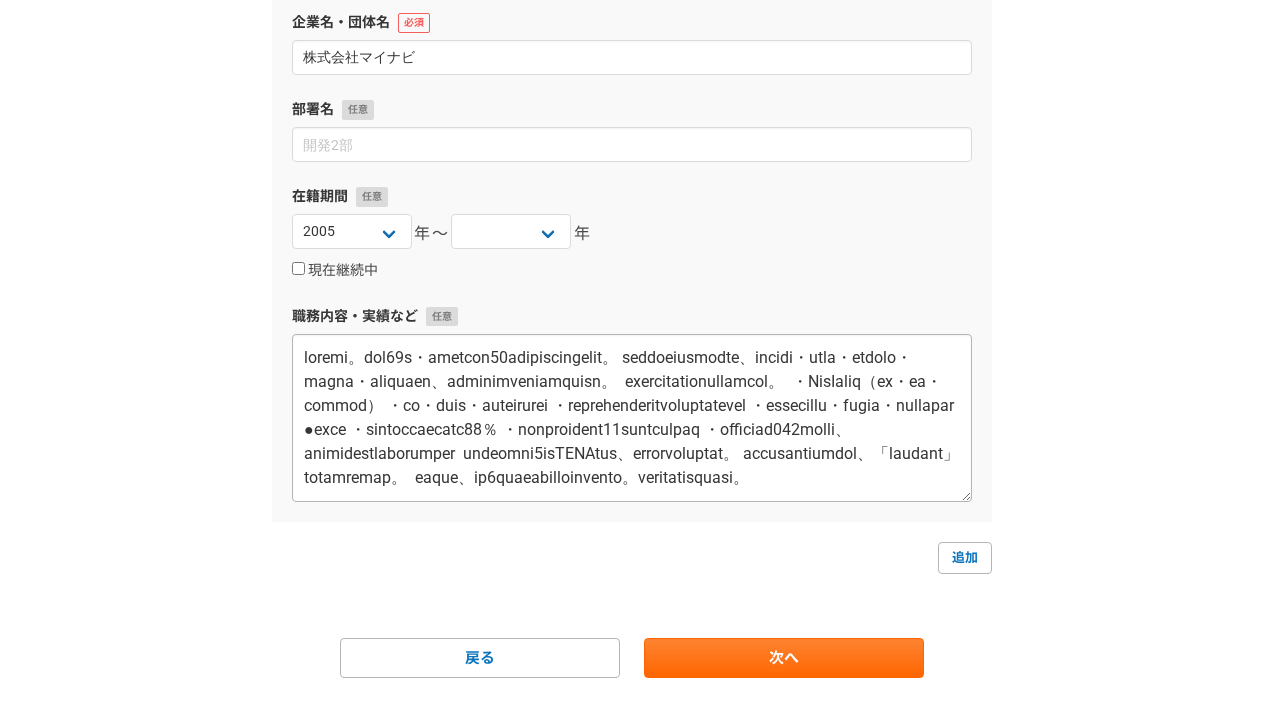 scroll, scrollTop: 96, scrollLeft: 0, axis: vertical 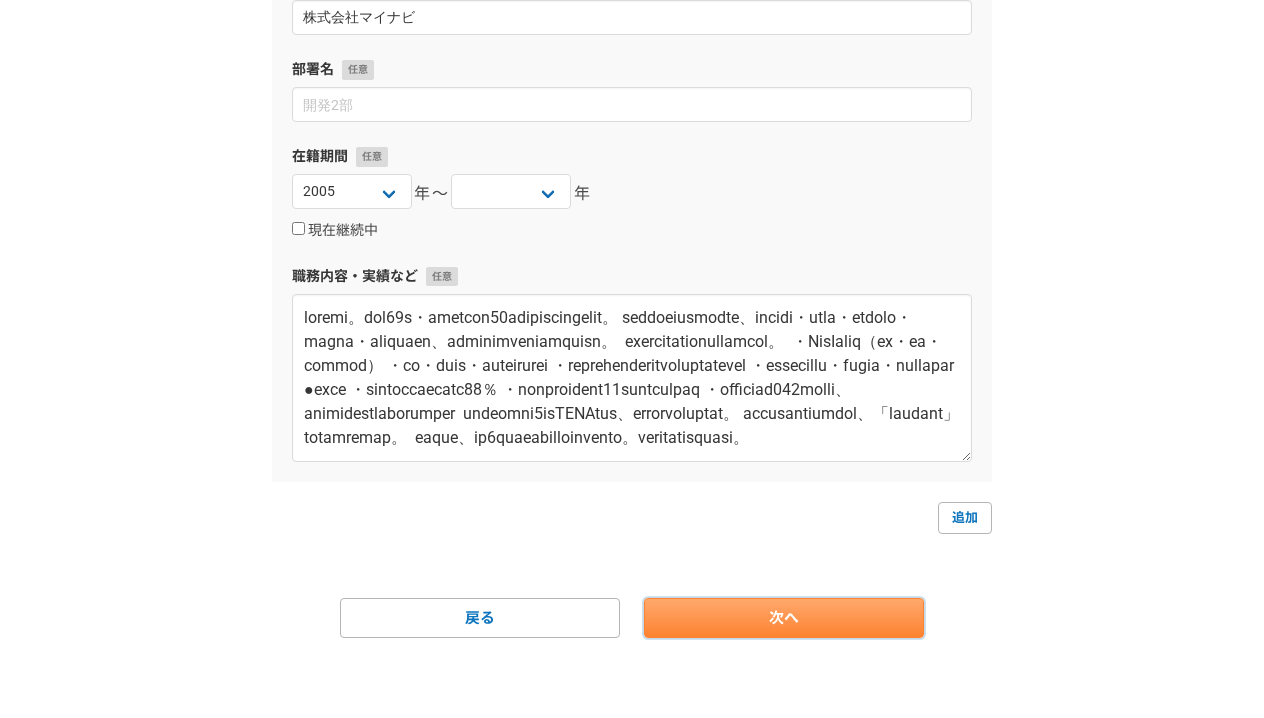 click on "次へ" at bounding box center (784, 618) 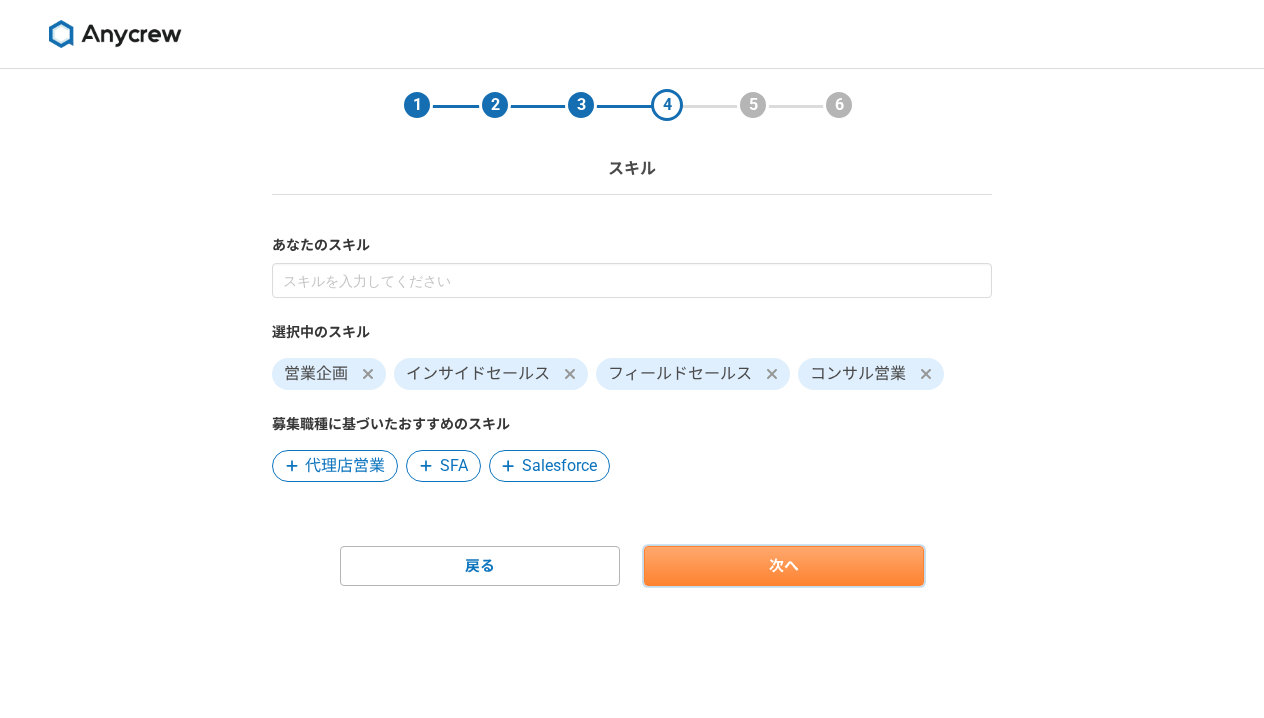 click on "次へ" at bounding box center (784, 566) 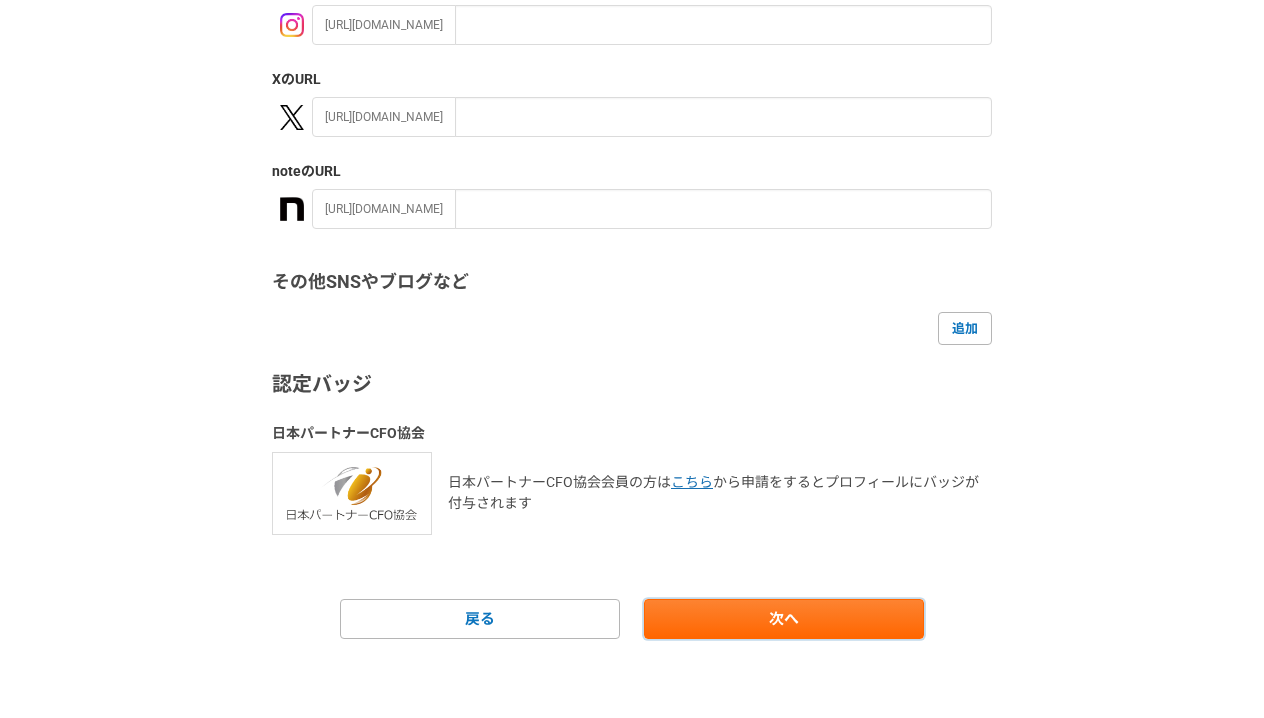 scroll, scrollTop: 380, scrollLeft: 0, axis: vertical 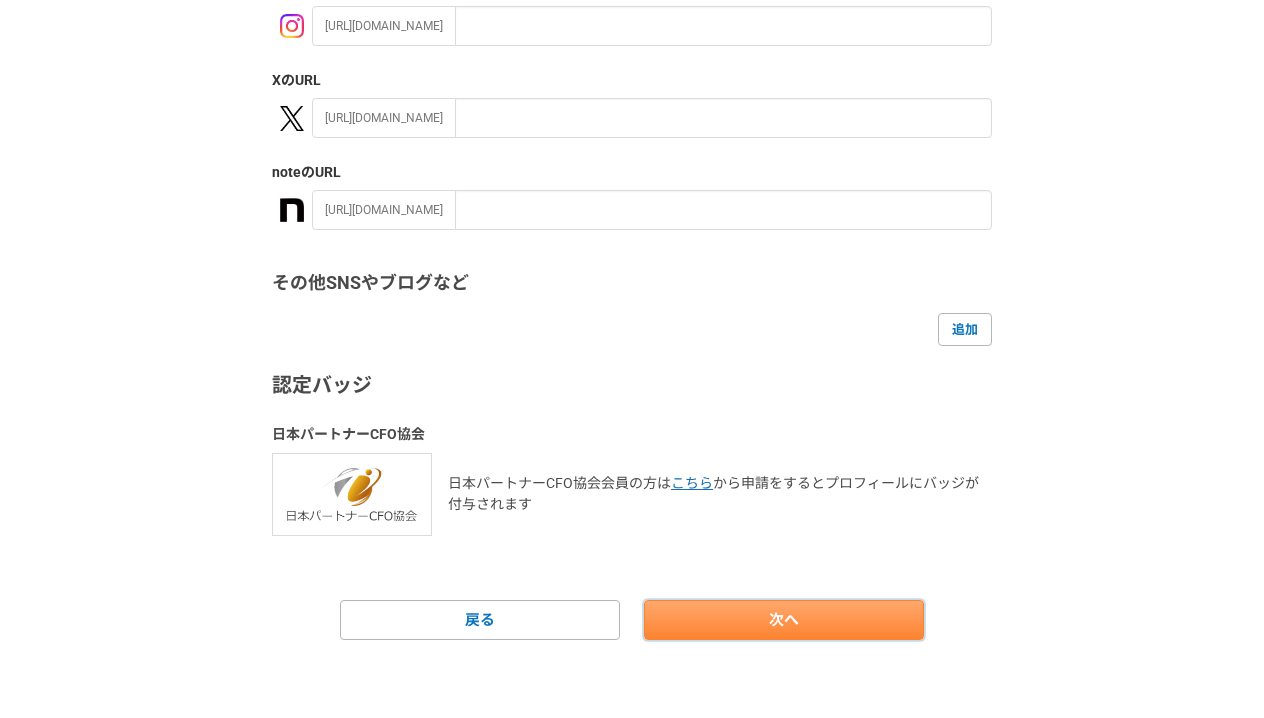 click on "次へ" at bounding box center (784, 620) 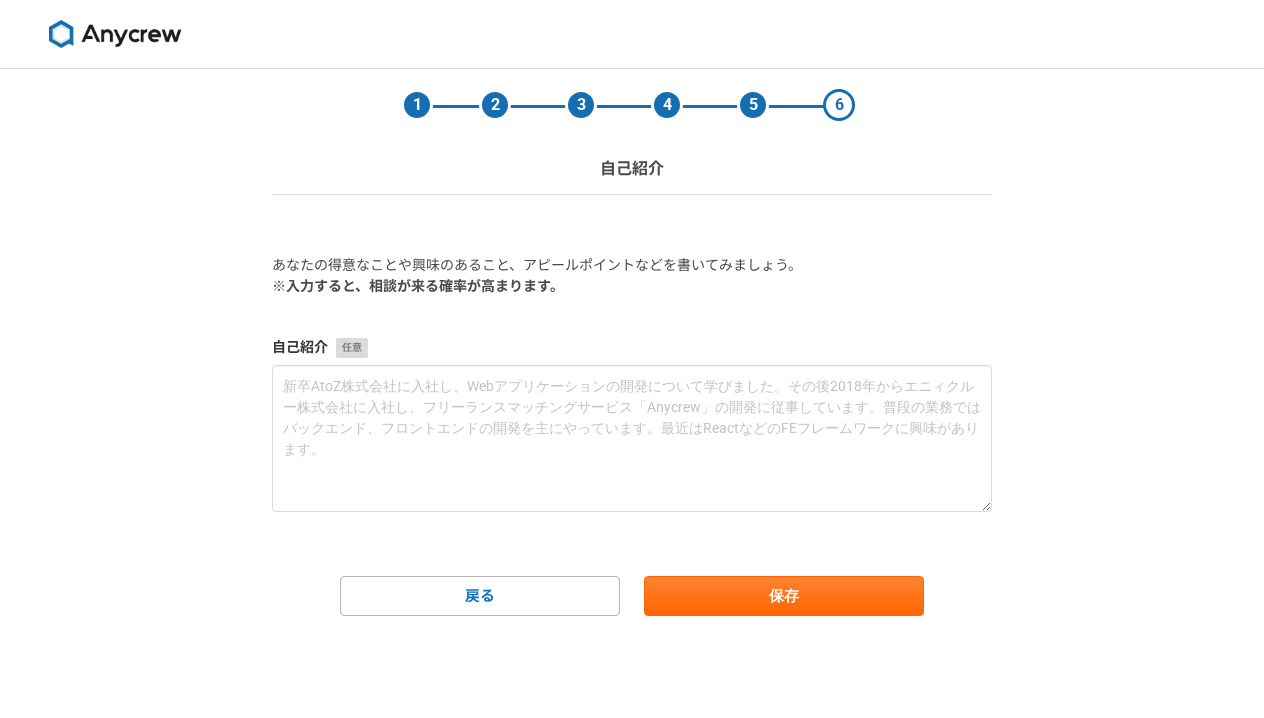scroll, scrollTop: 0, scrollLeft: 0, axis: both 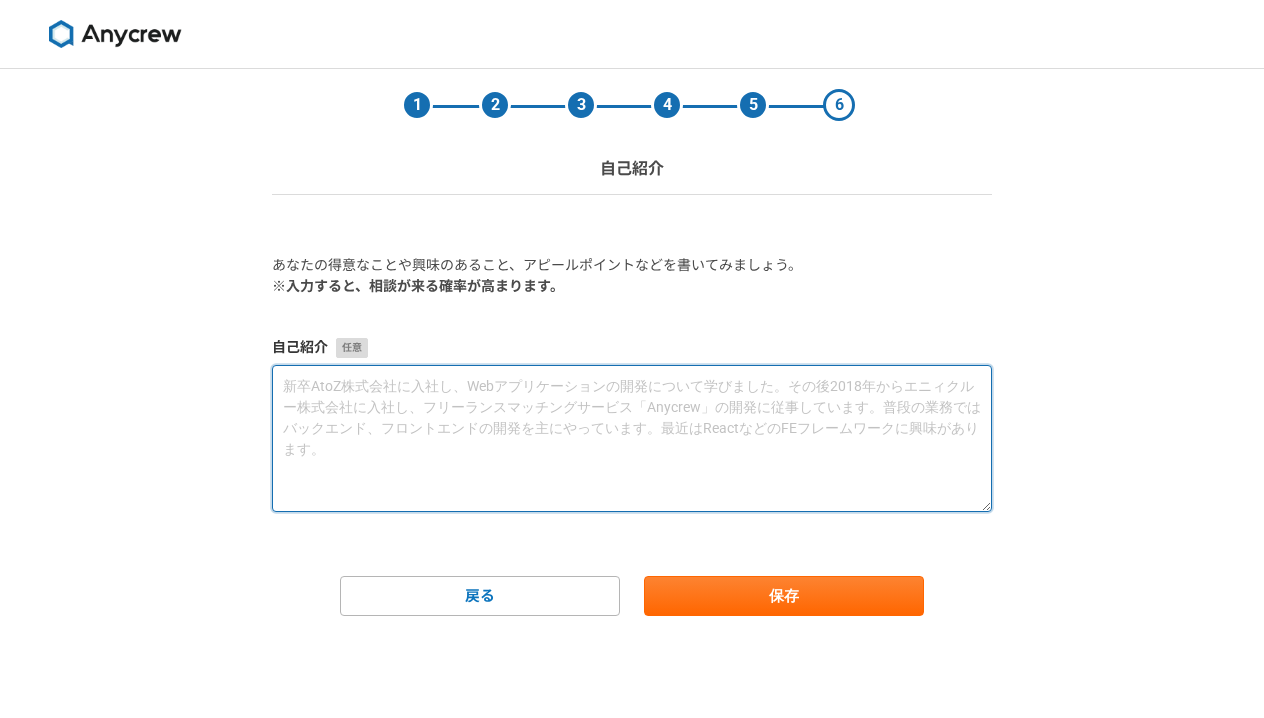 click at bounding box center [632, 438] 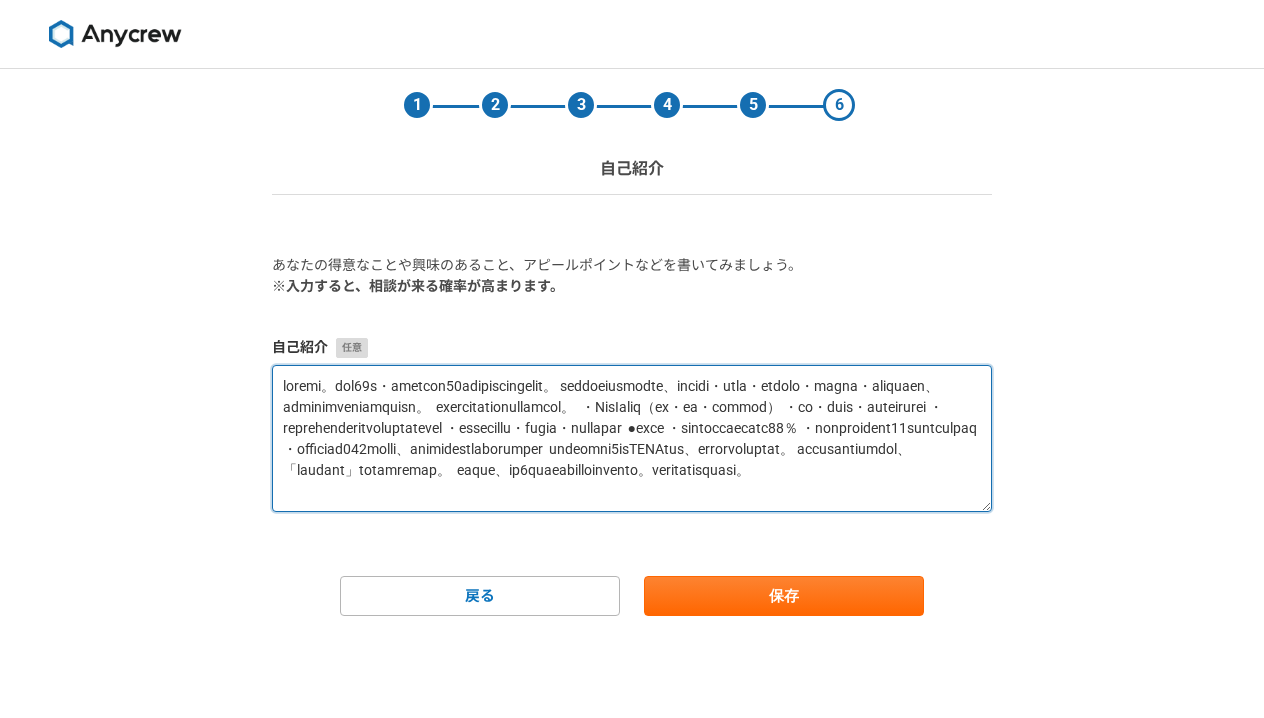 scroll, scrollTop: 0, scrollLeft: 0, axis: both 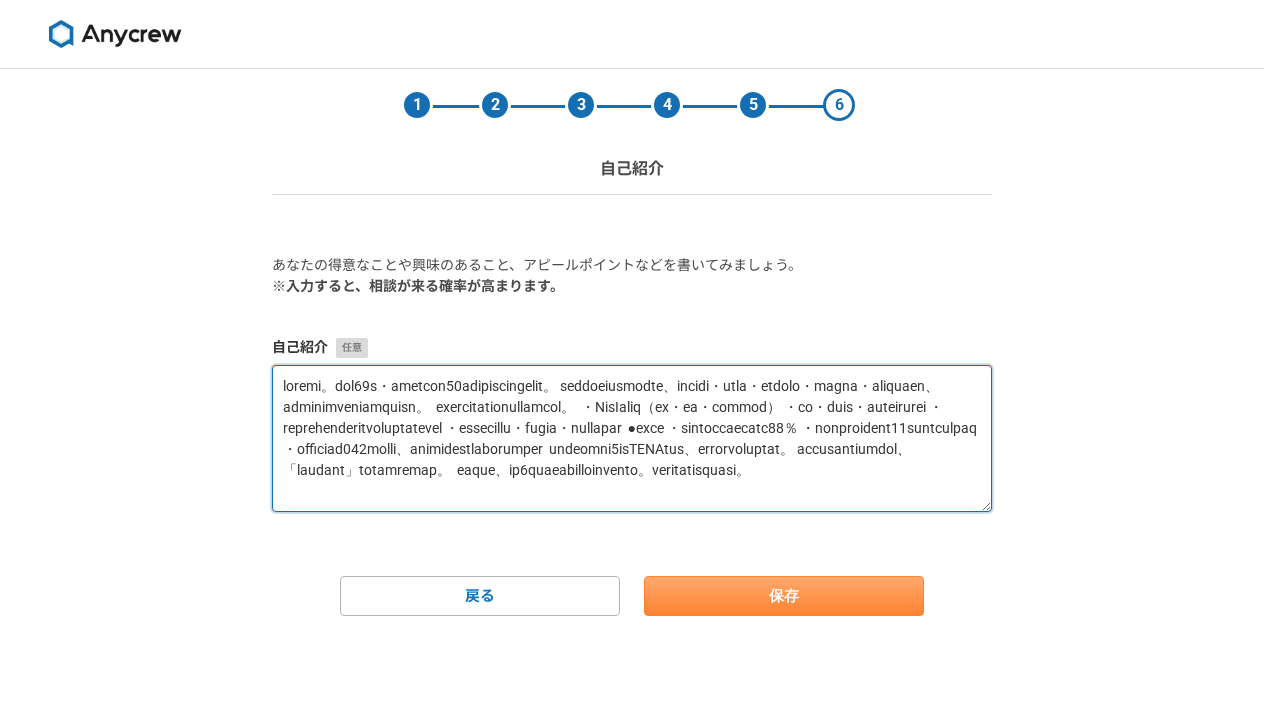 type on "はじめまして。営業歴20年・マネジメント歴10年以上の佐々木康人と申します。 これまで株式会社マイナビにて、新卒採用支援・営業代行・新規事業開発・自治体営業・農業人材支援など、幅広い分野で実績を積んでまいりました。  特に以下のような分野を強みとしております。  ・BtoB新規営業（架電・提案・クロージング） ・採用・人材育成・マネジメントのご相談 ・一次産業や地方創生をテーマとしたライティングや講師 ・営業チーム立ち上げ・フロー設計・プロジェクト推進  ●営業成績 ・新規受注ランキング常に上位10％ ・営業部長時代は年間売上14億円規模の部門を統括 ・自治体案件を全国600以上受注し、一次産業向けポータルも立ち上げ実績あり  リモート環境でも1人でPDCAを回し、スピード感を持って動けます。 ご依頼には責任をもって対応し、「信頼される仕事」を第一に考えています。  副業として、平日2日程度の稼働が可能と考えております。何卒よろしくお願いいたします。..." 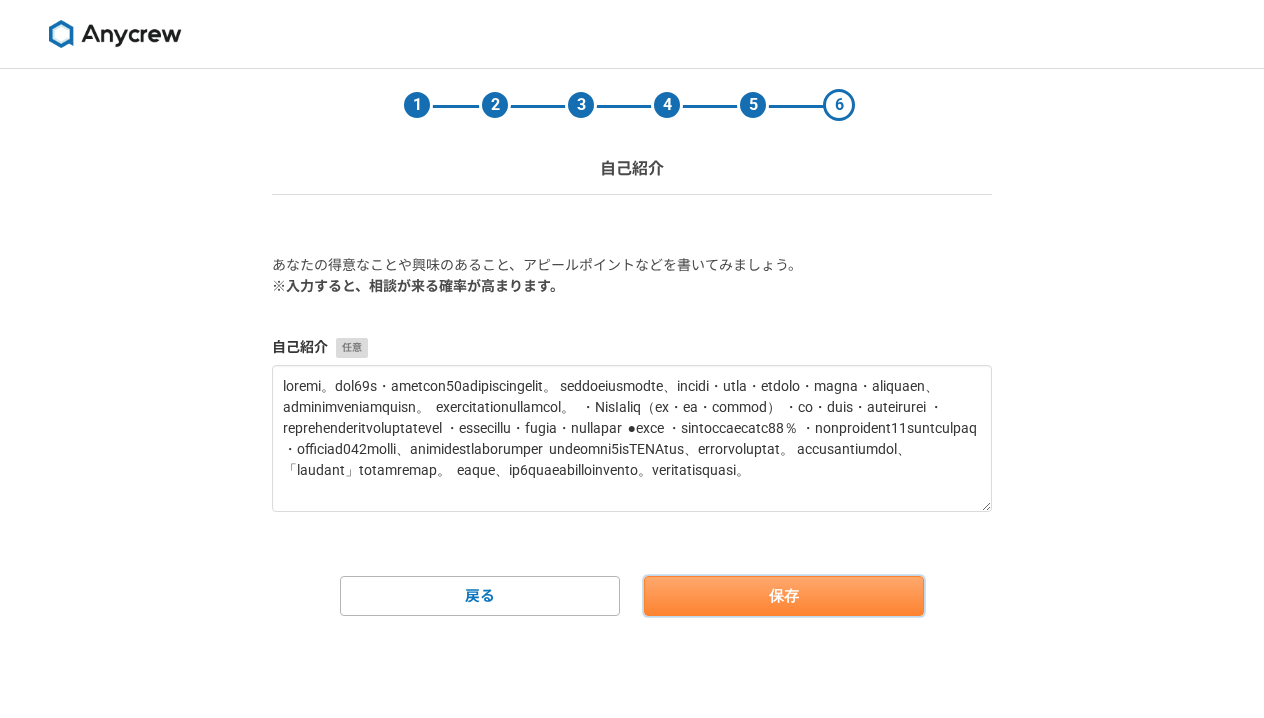click on "保存" at bounding box center (784, 596) 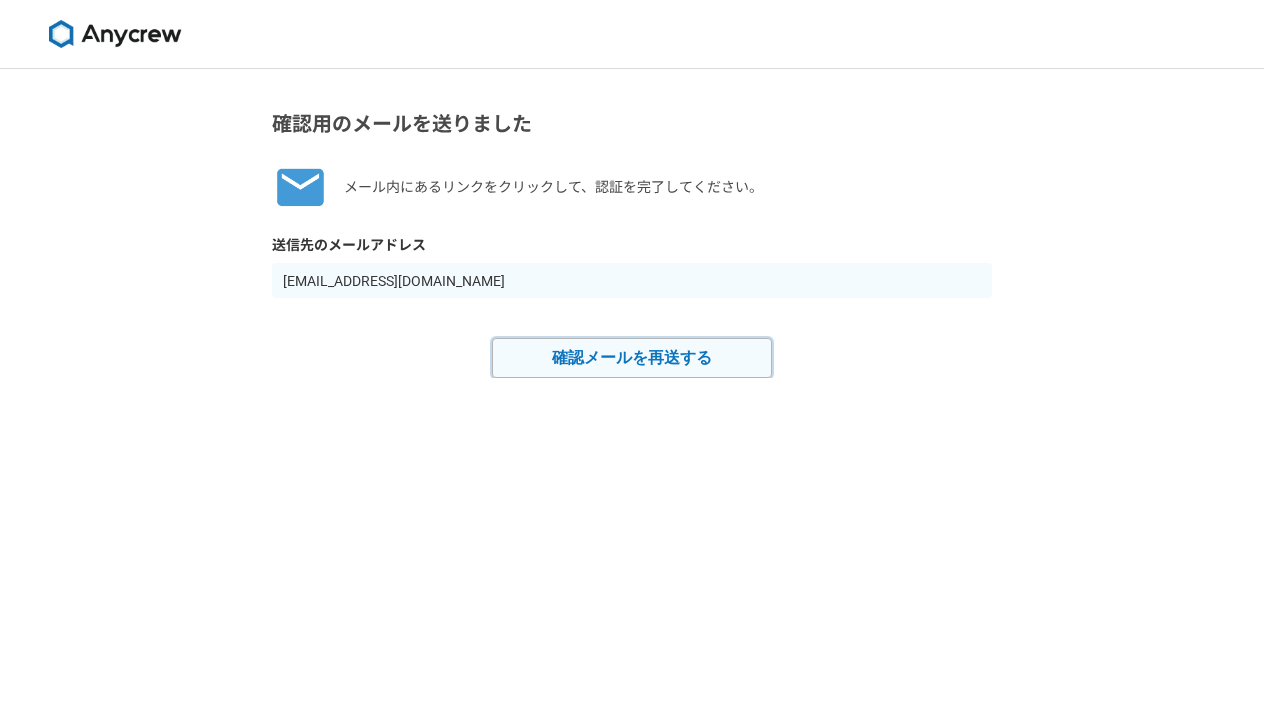 click on "確認メールを再送する" at bounding box center [632, 358] 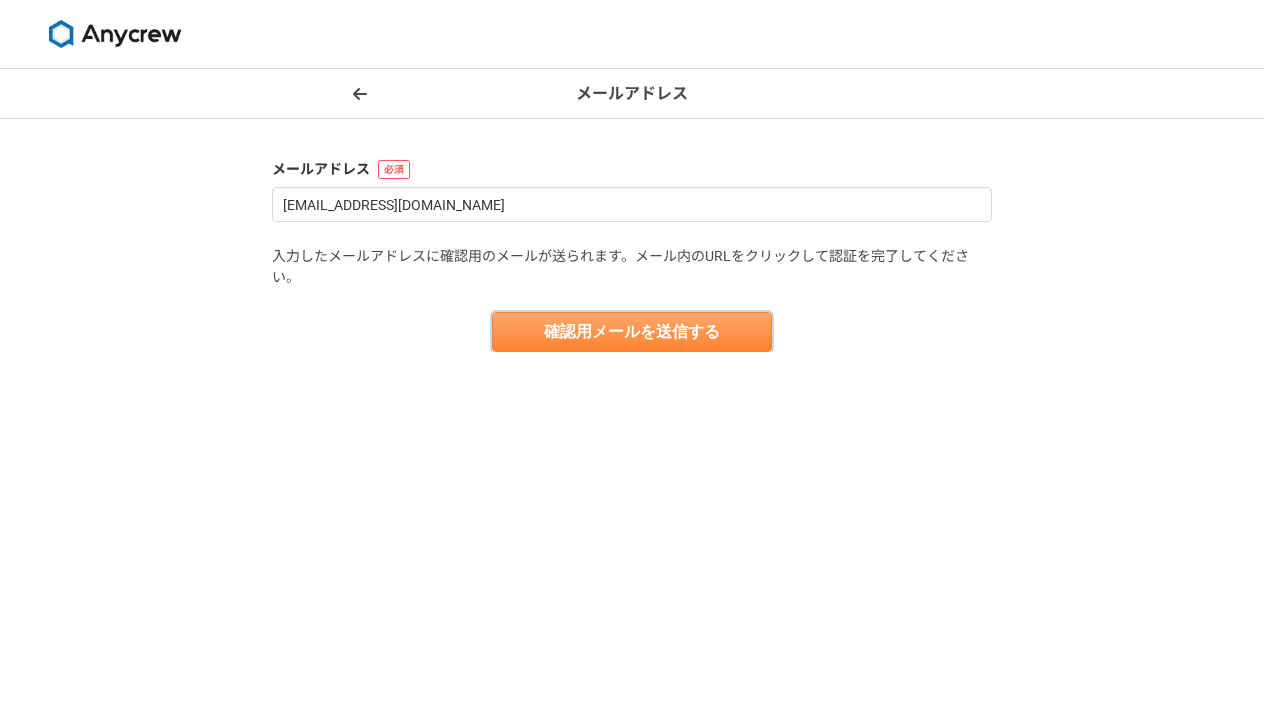 click on "確認用メールを送信する" at bounding box center (632, 332) 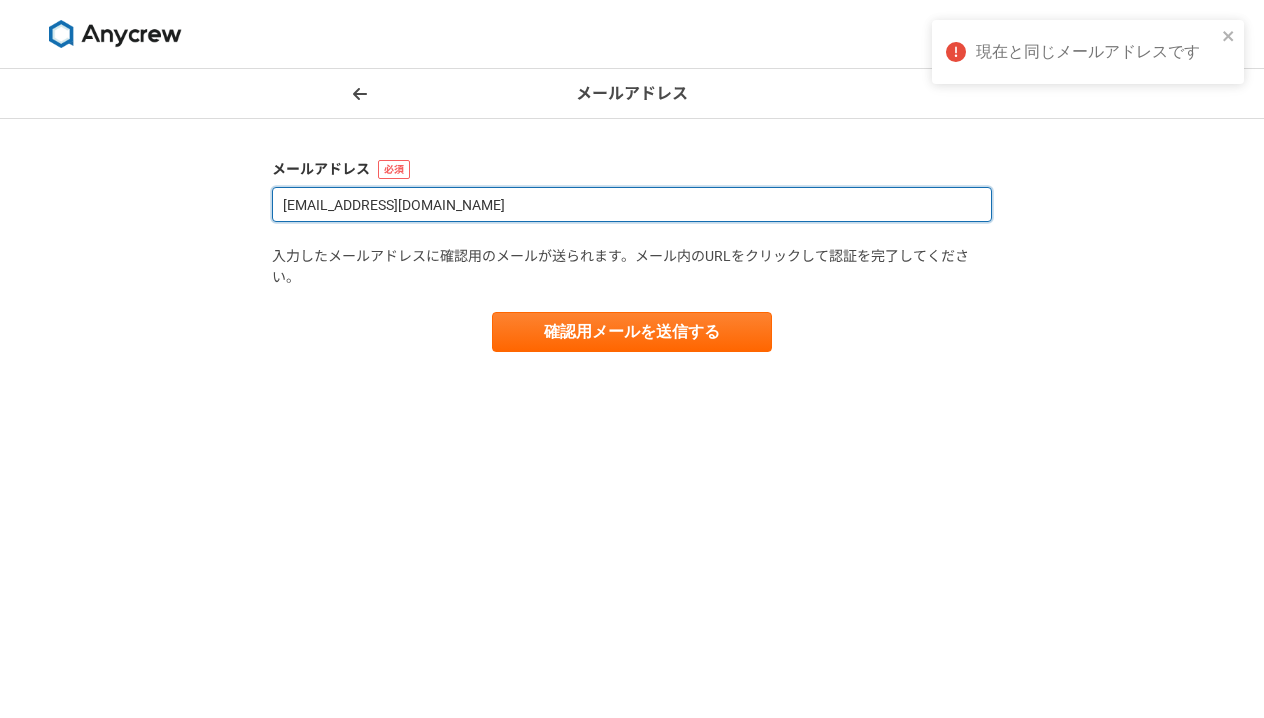 click on "sasaki.yasuhito0115@gmail.com" at bounding box center (632, 204) 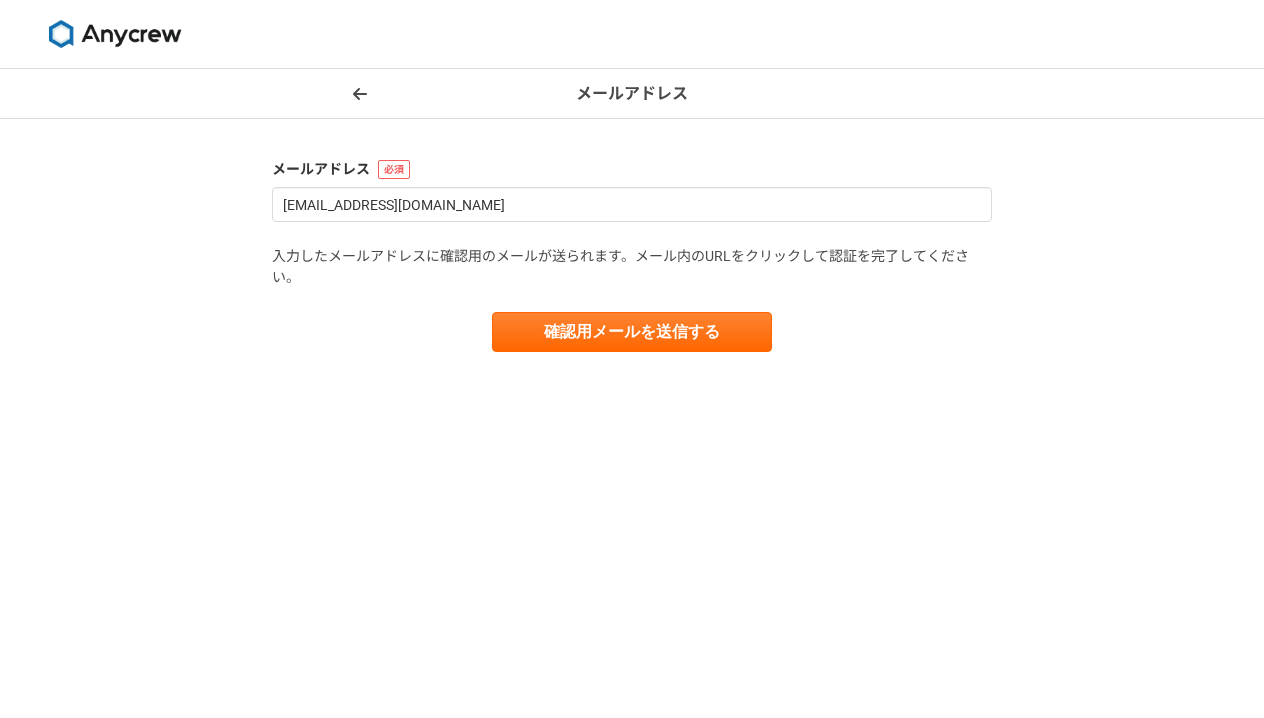 click at bounding box center [115, 34] 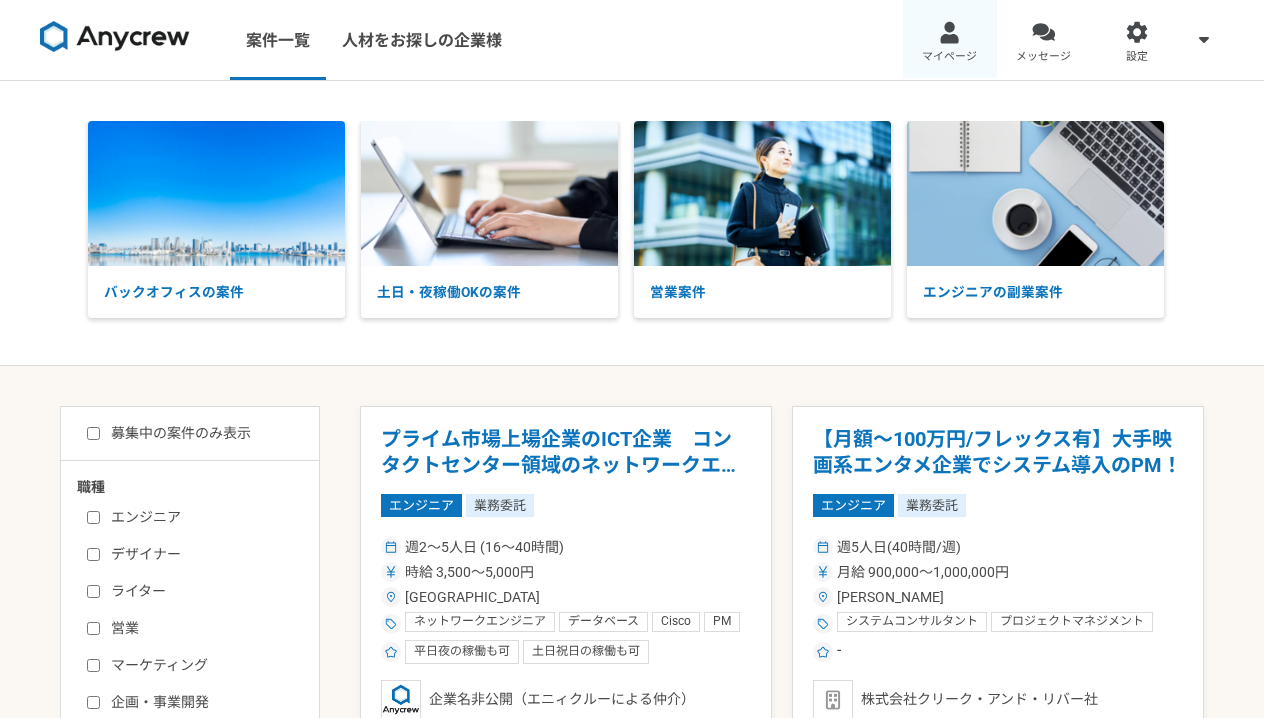 click on "マイページ" at bounding box center (950, 40) 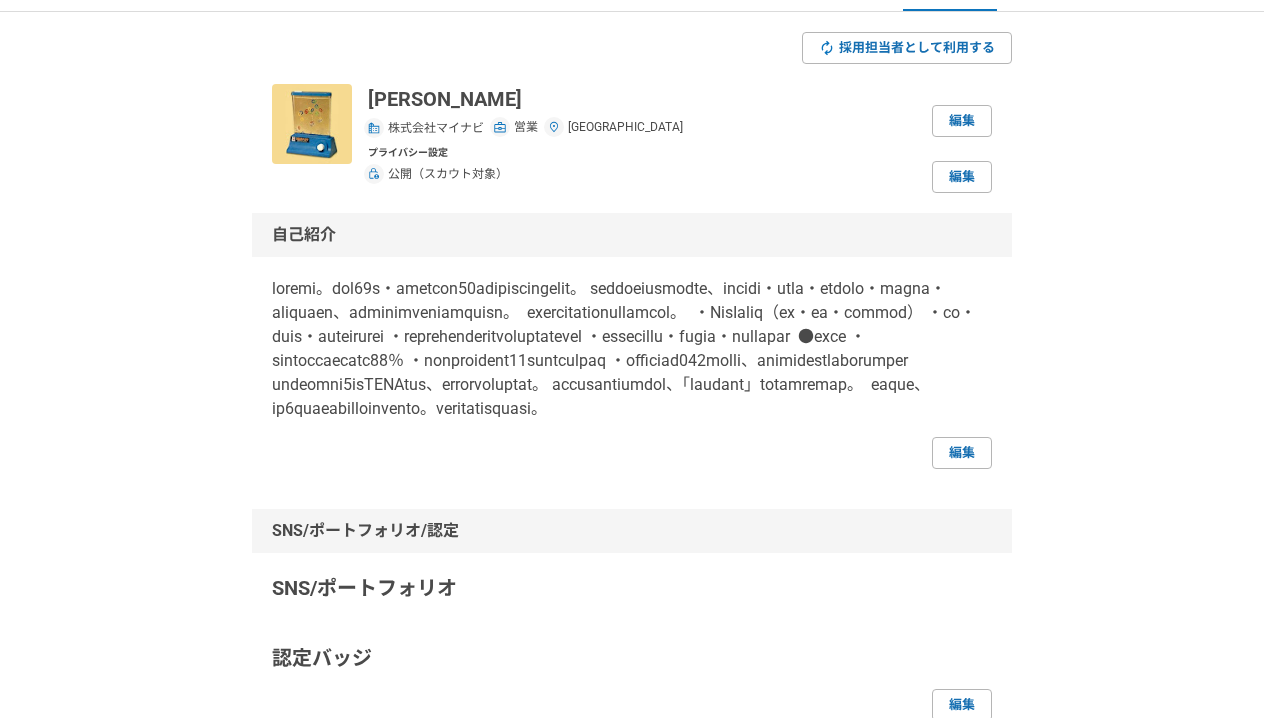 scroll, scrollTop: 72, scrollLeft: 0, axis: vertical 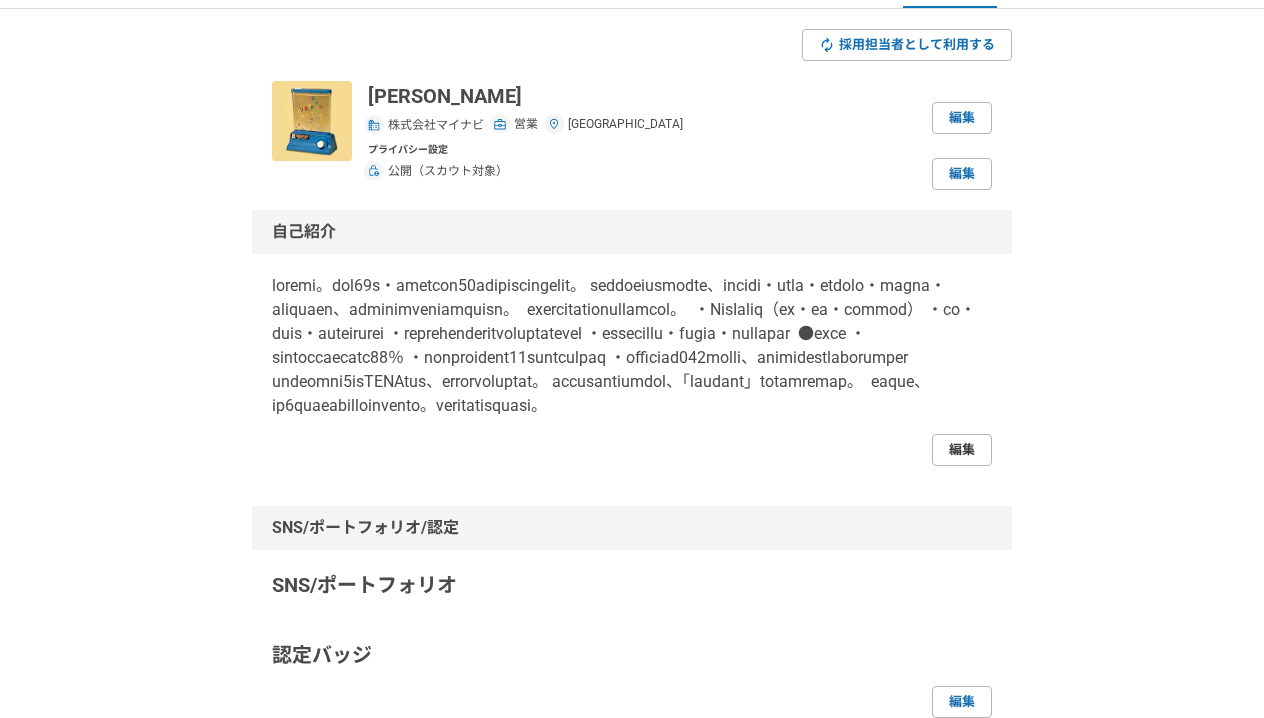 click on "編集" at bounding box center [962, 450] 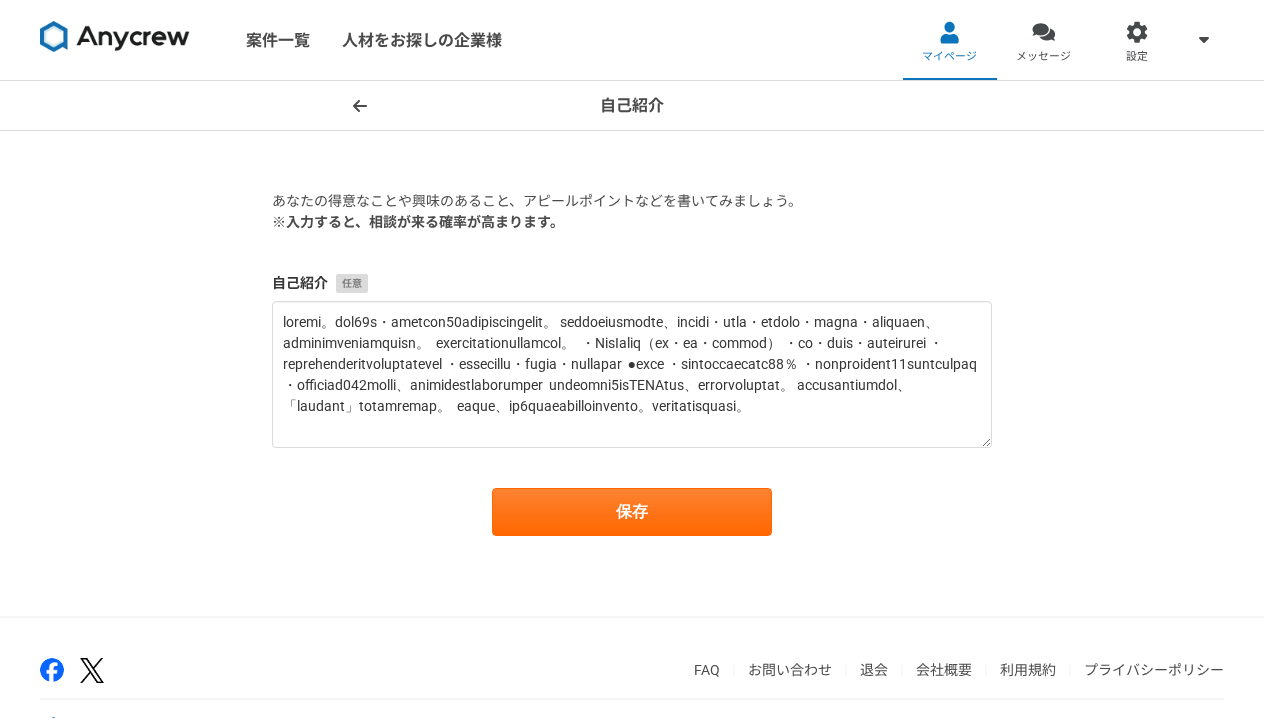 scroll, scrollTop: 0, scrollLeft: 0, axis: both 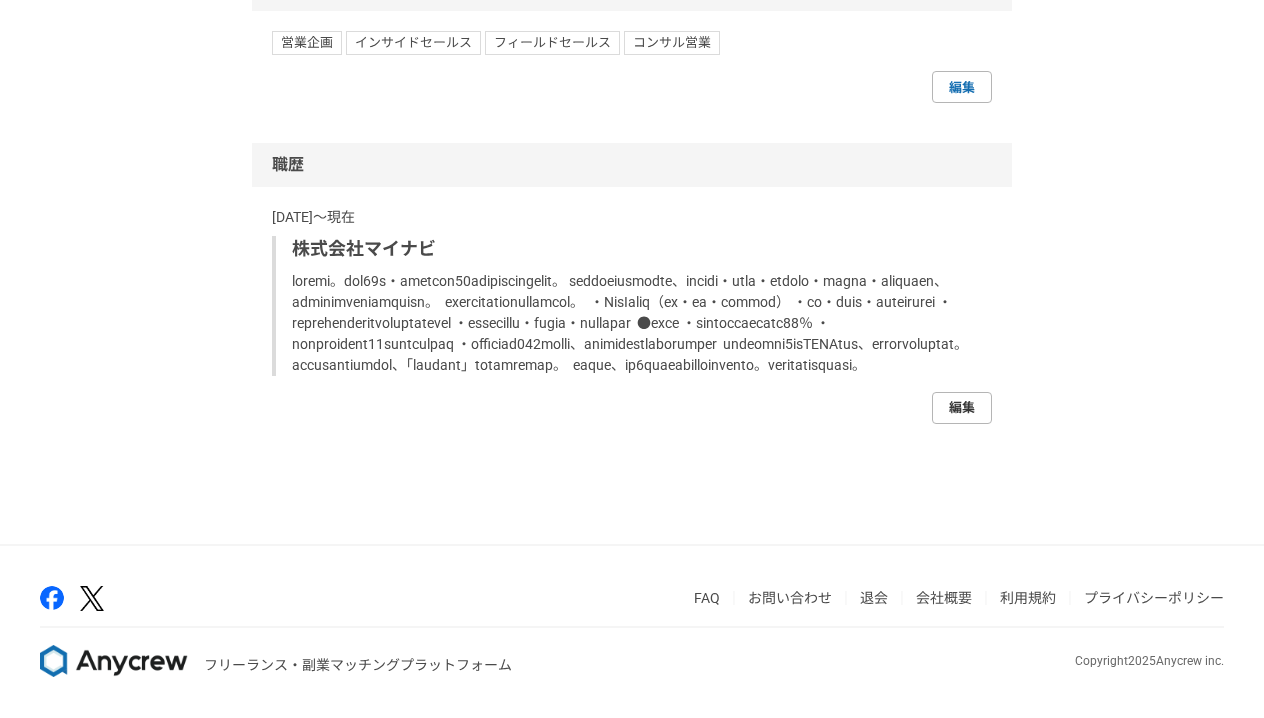 click on "編集" at bounding box center (962, 408) 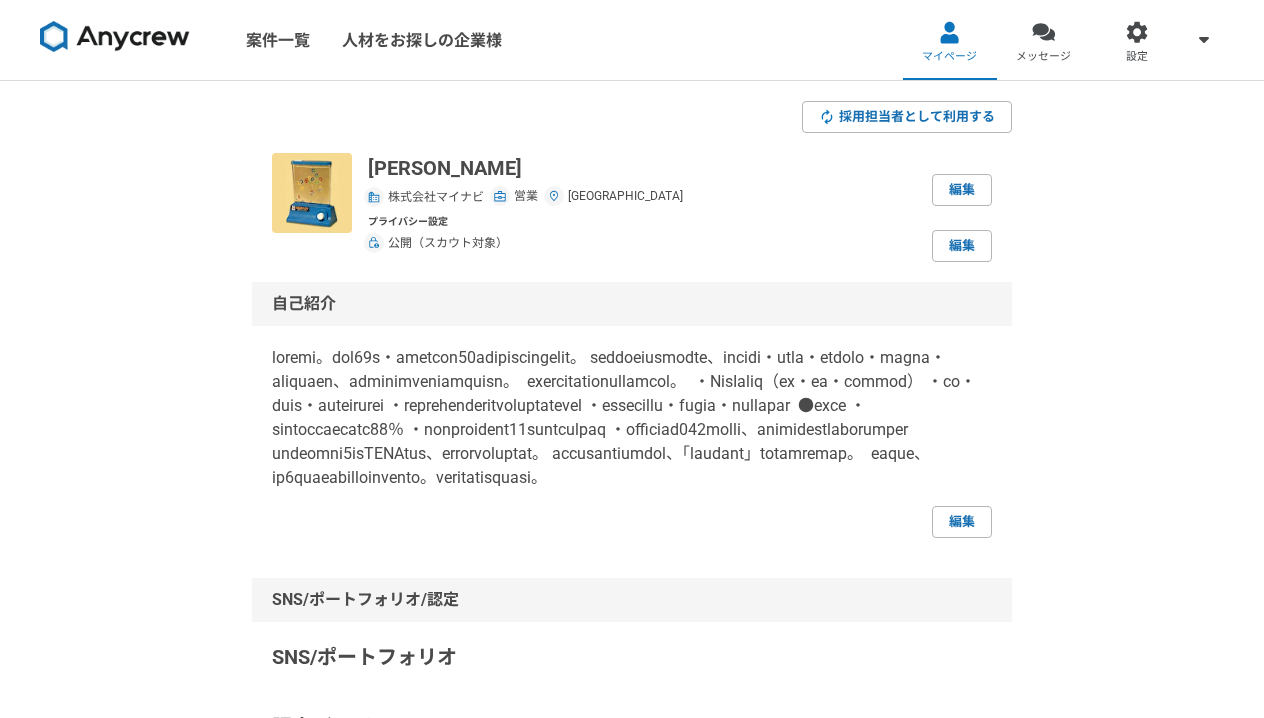 select on "2005" 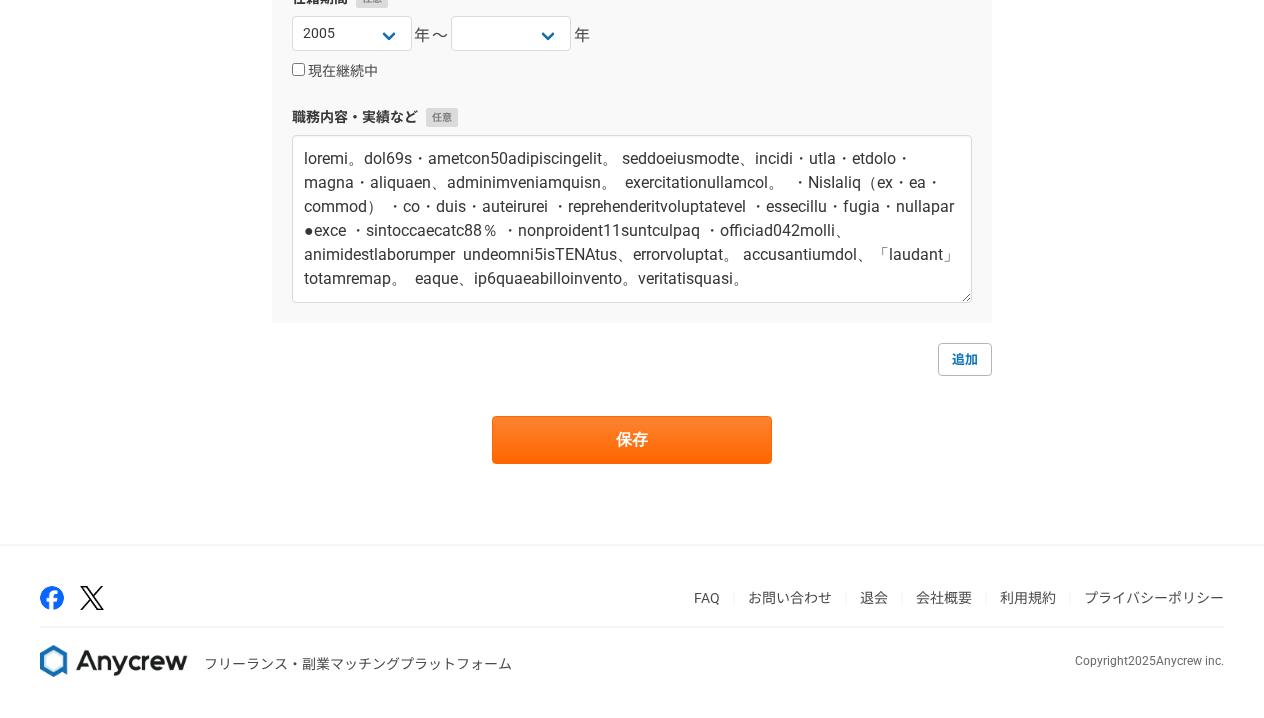 scroll, scrollTop: 357, scrollLeft: 0, axis: vertical 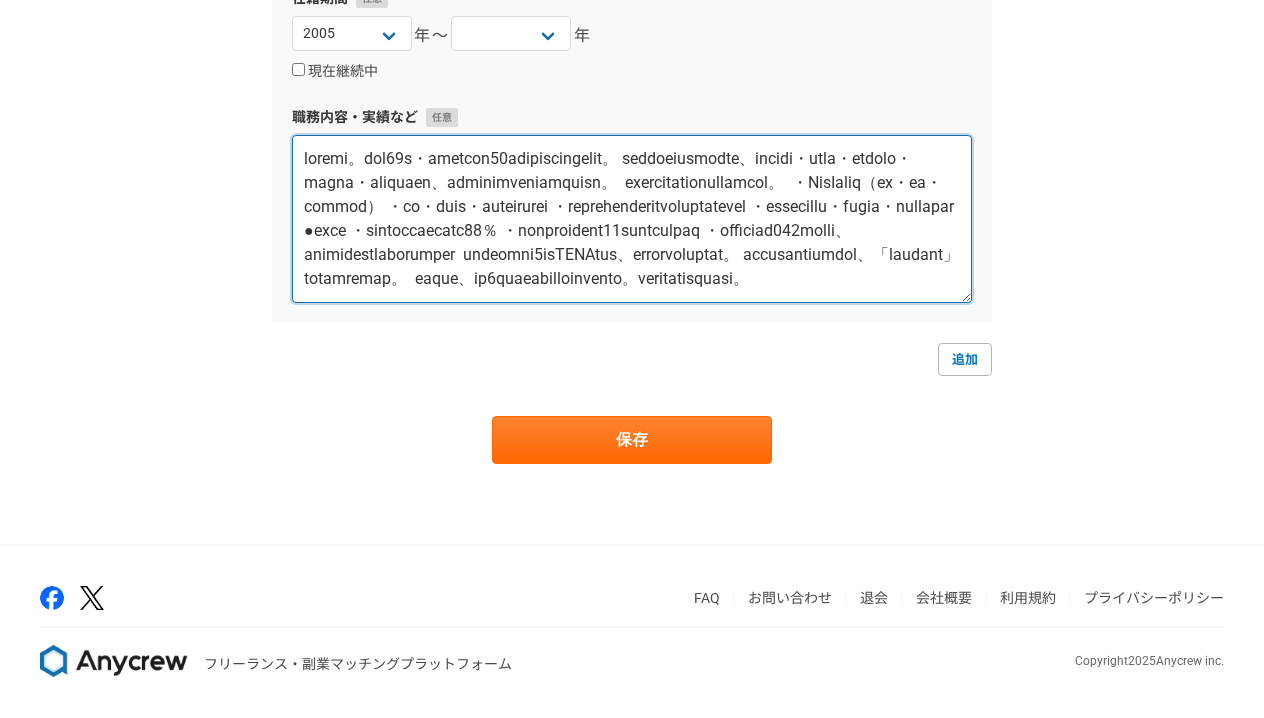 click at bounding box center (632, 219) 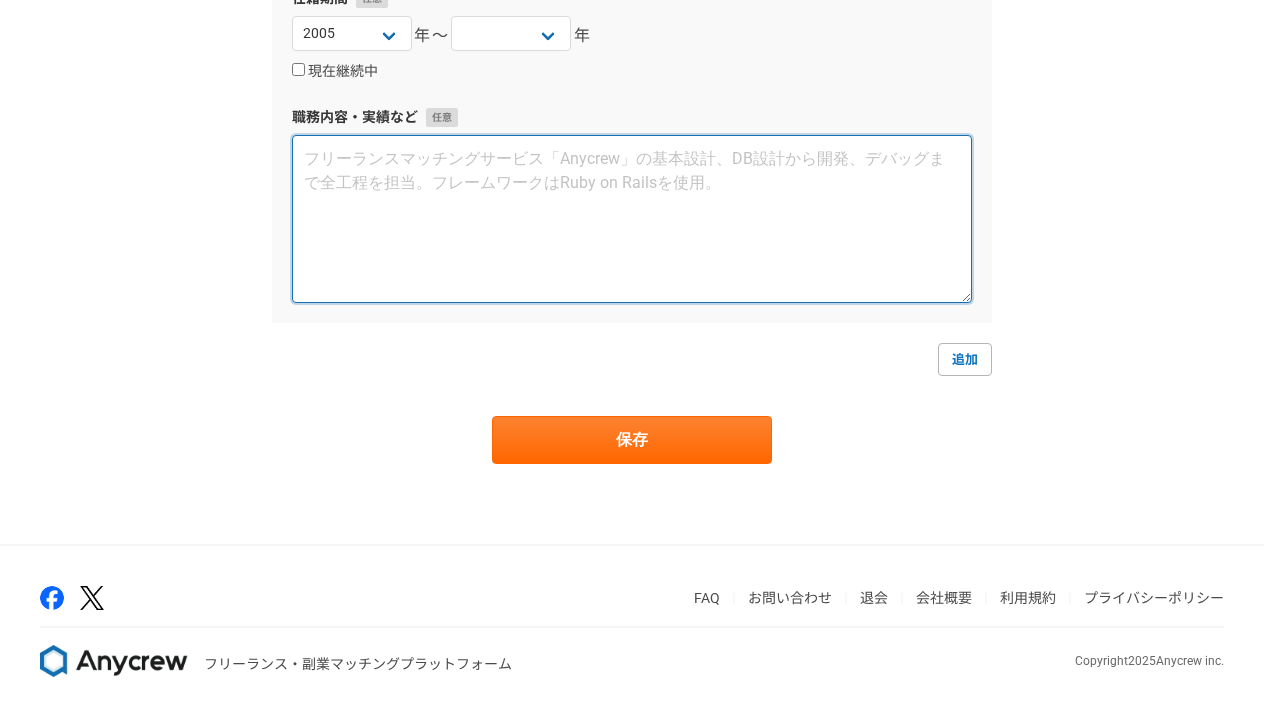 scroll, scrollTop: 0, scrollLeft: 0, axis: both 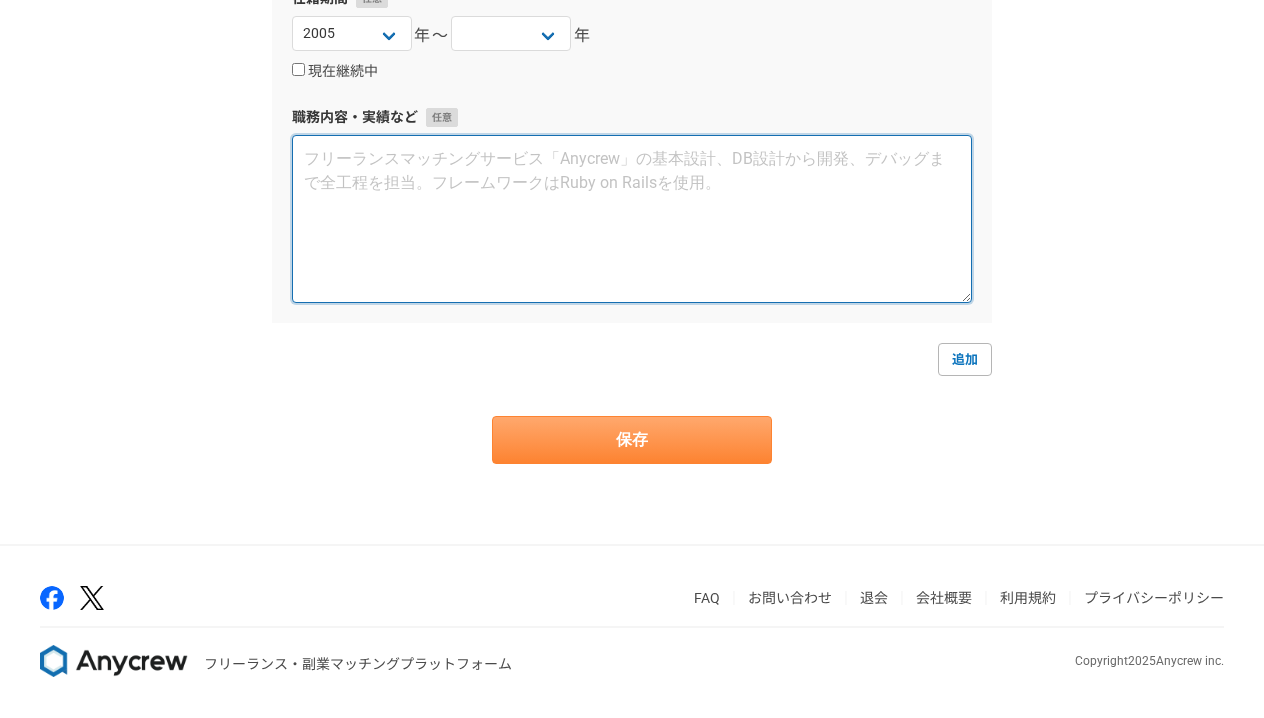 type 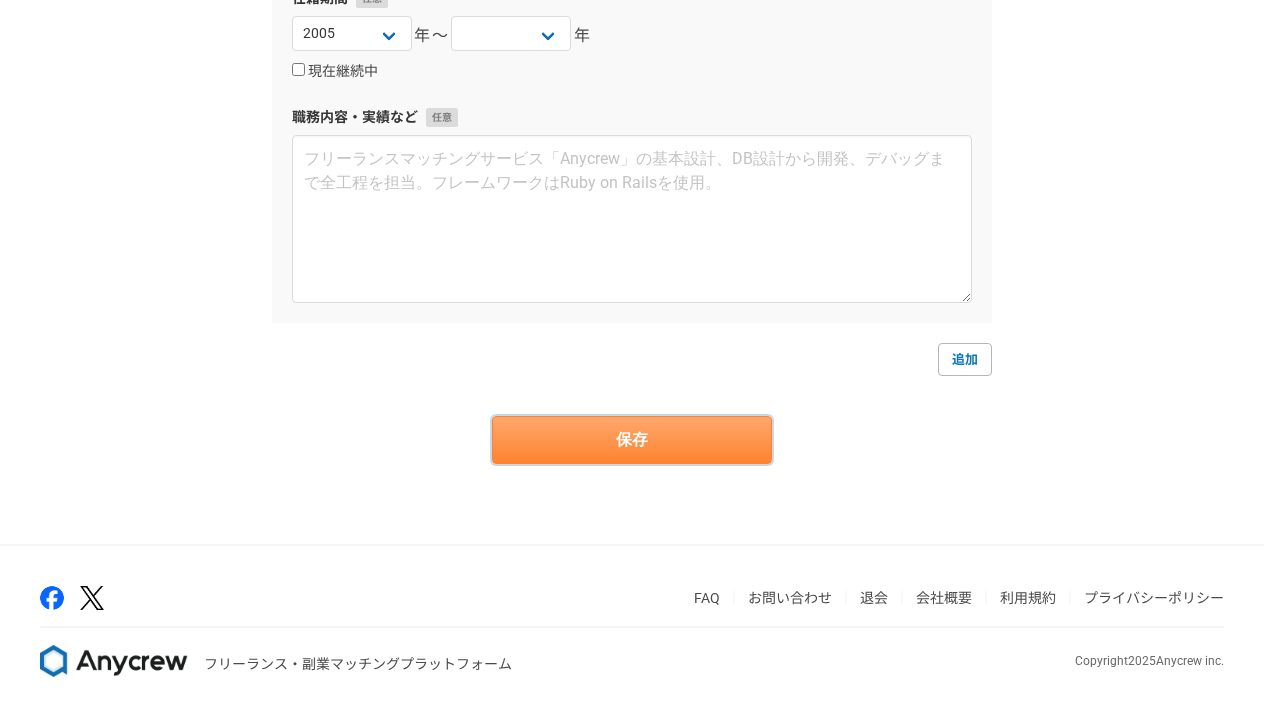 click on "保存" at bounding box center (632, 440) 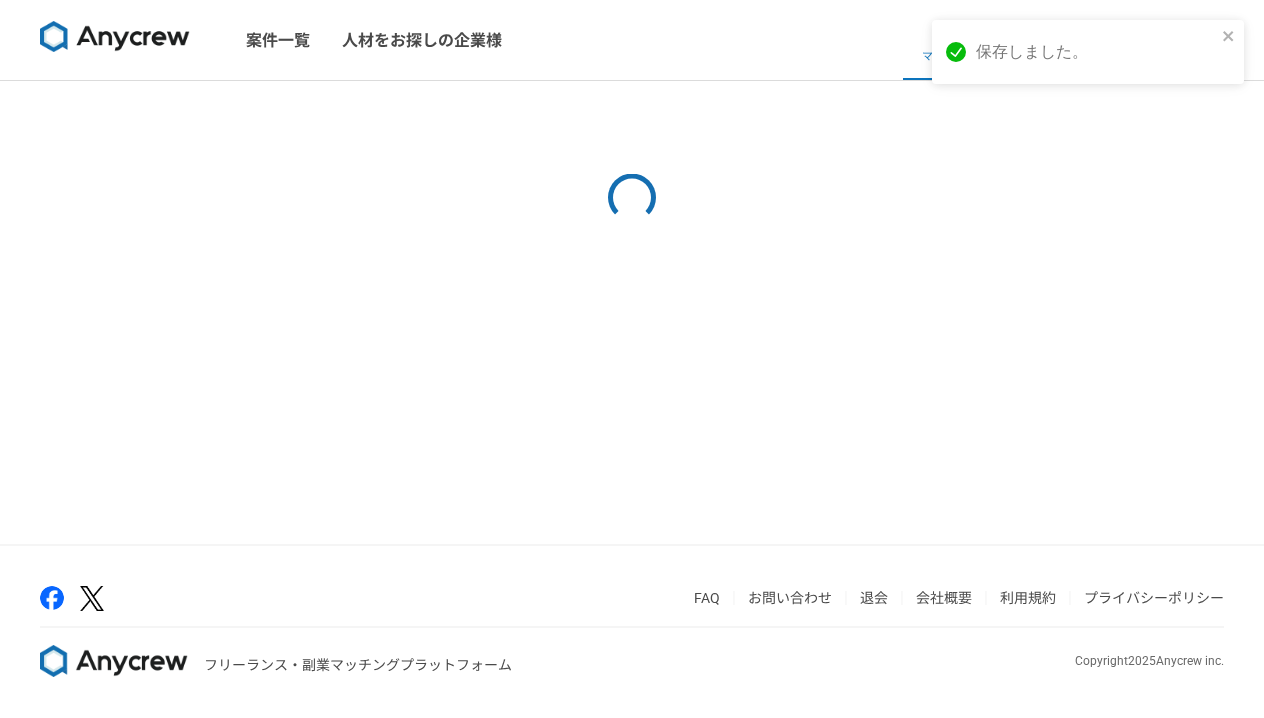 scroll, scrollTop: 0, scrollLeft: 0, axis: both 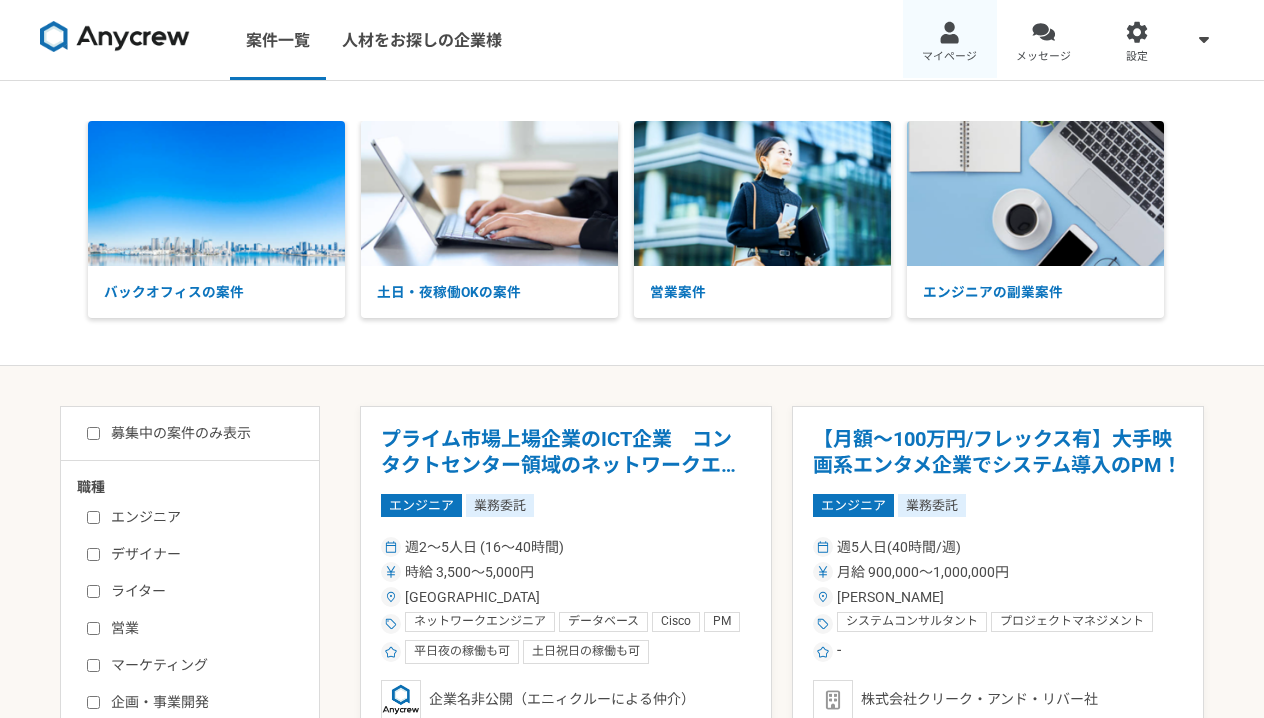 click on "マイページ" at bounding box center (949, 57) 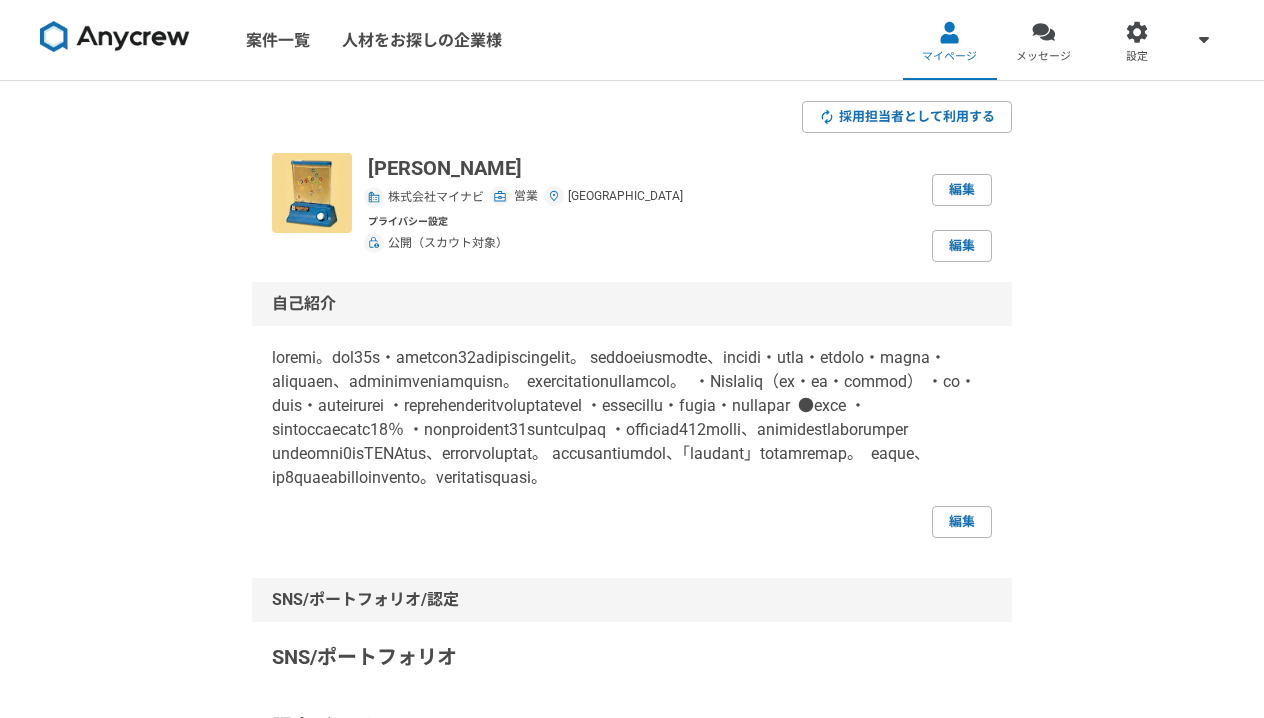 scroll, scrollTop: 0, scrollLeft: 0, axis: both 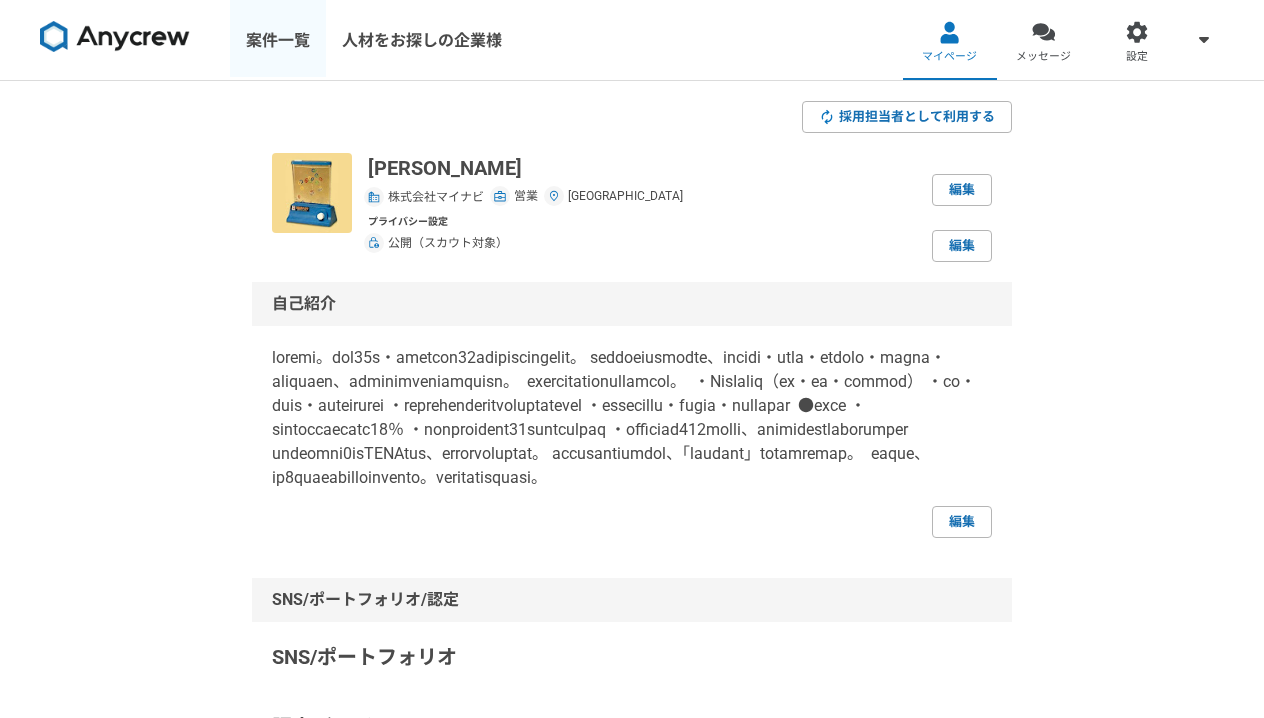 click on "案件一覧" at bounding box center [278, 40] 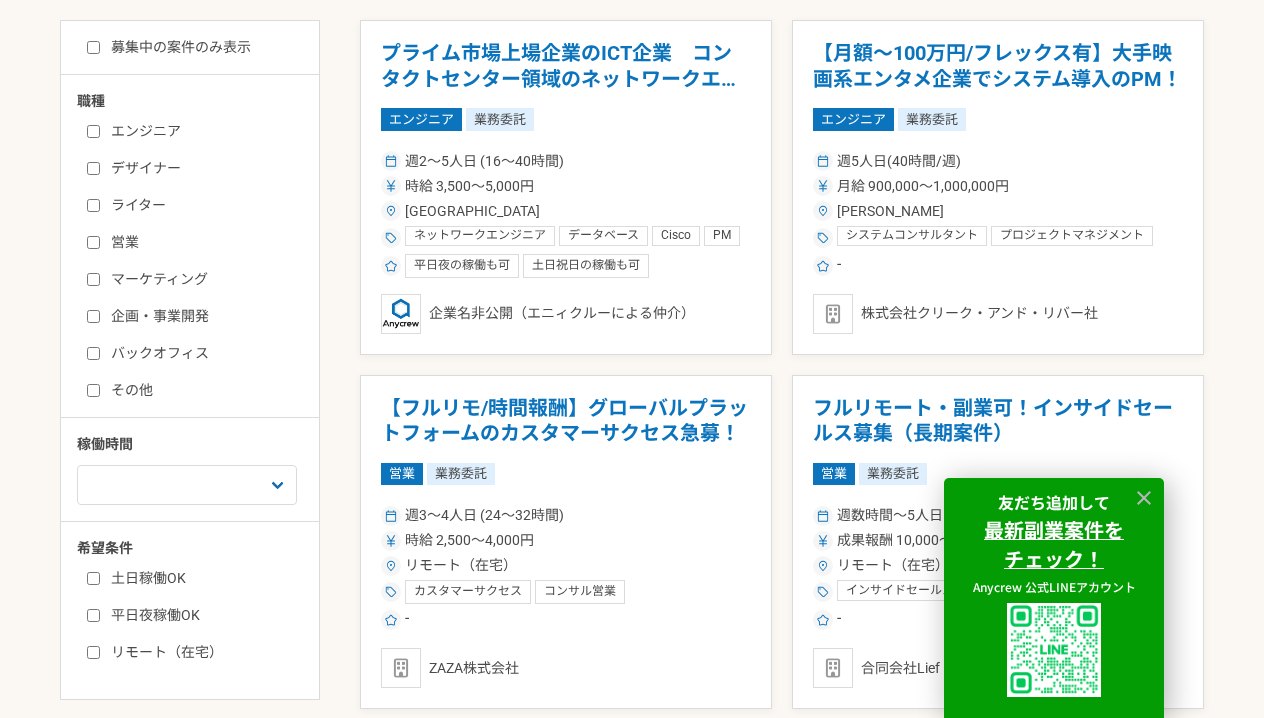 scroll, scrollTop: 389, scrollLeft: 0, axis: vertical 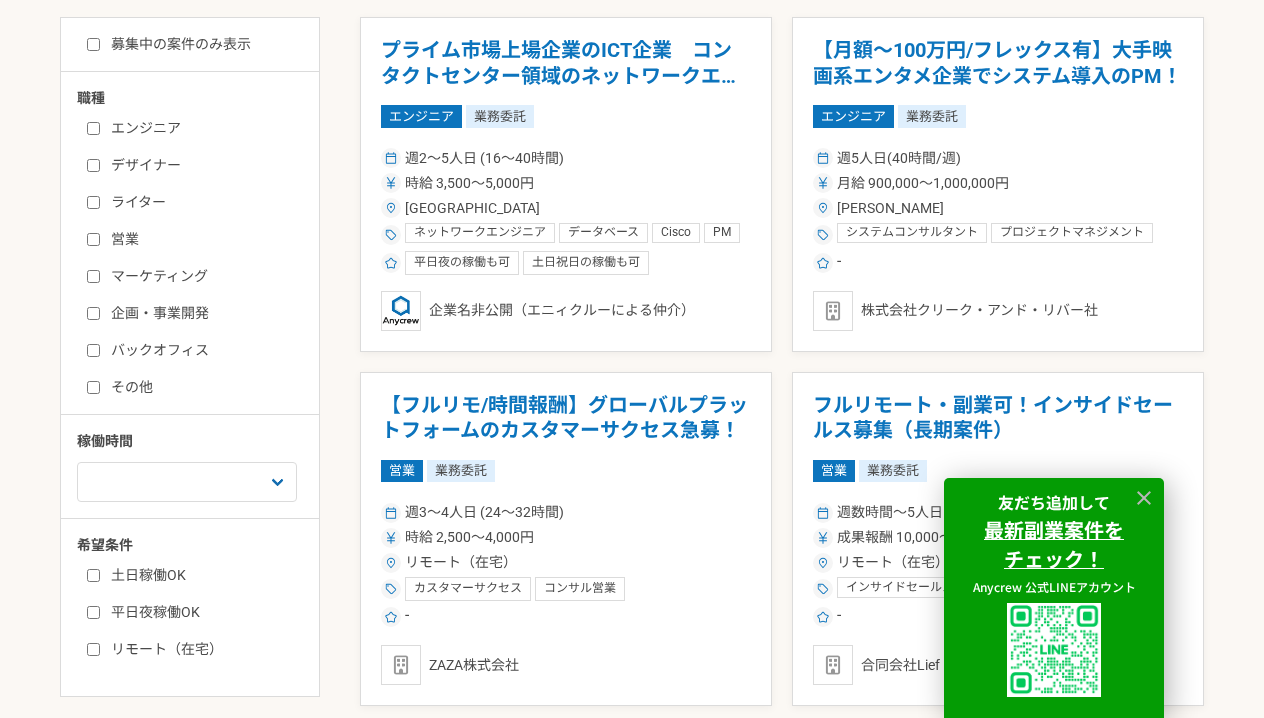 click on "営業" at bounding box center (202, 239) 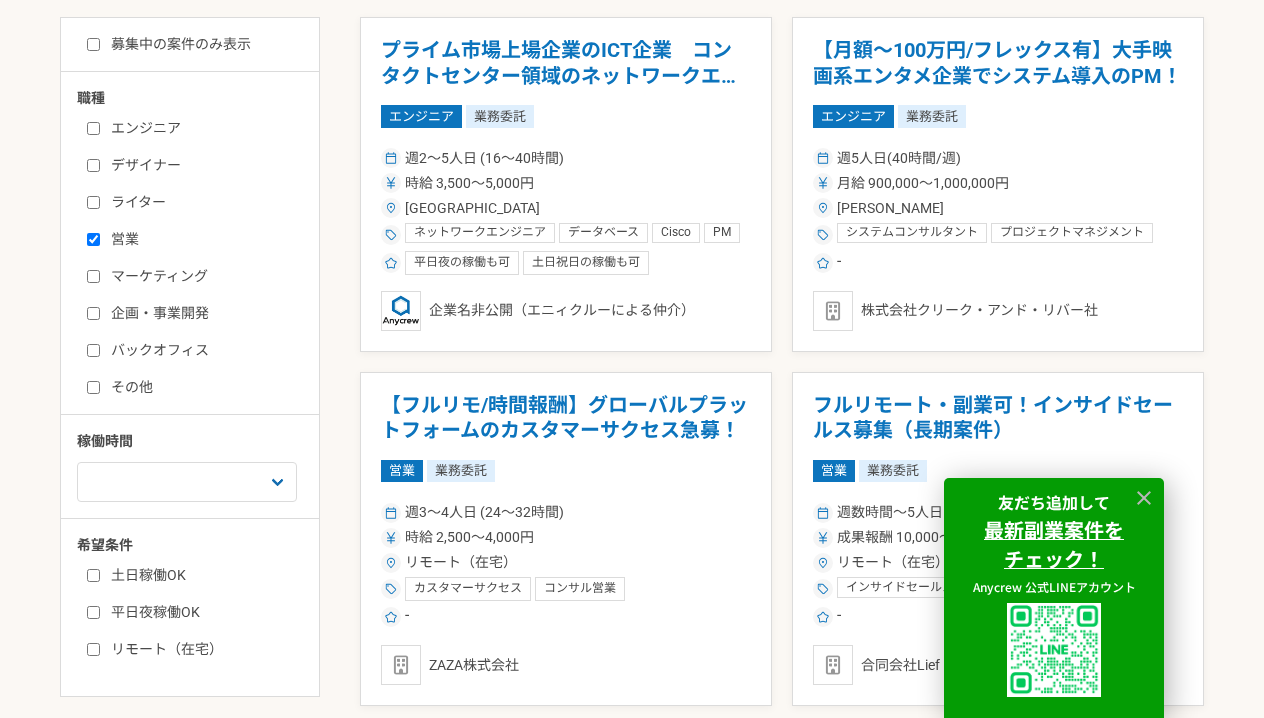 checkbox on "true" 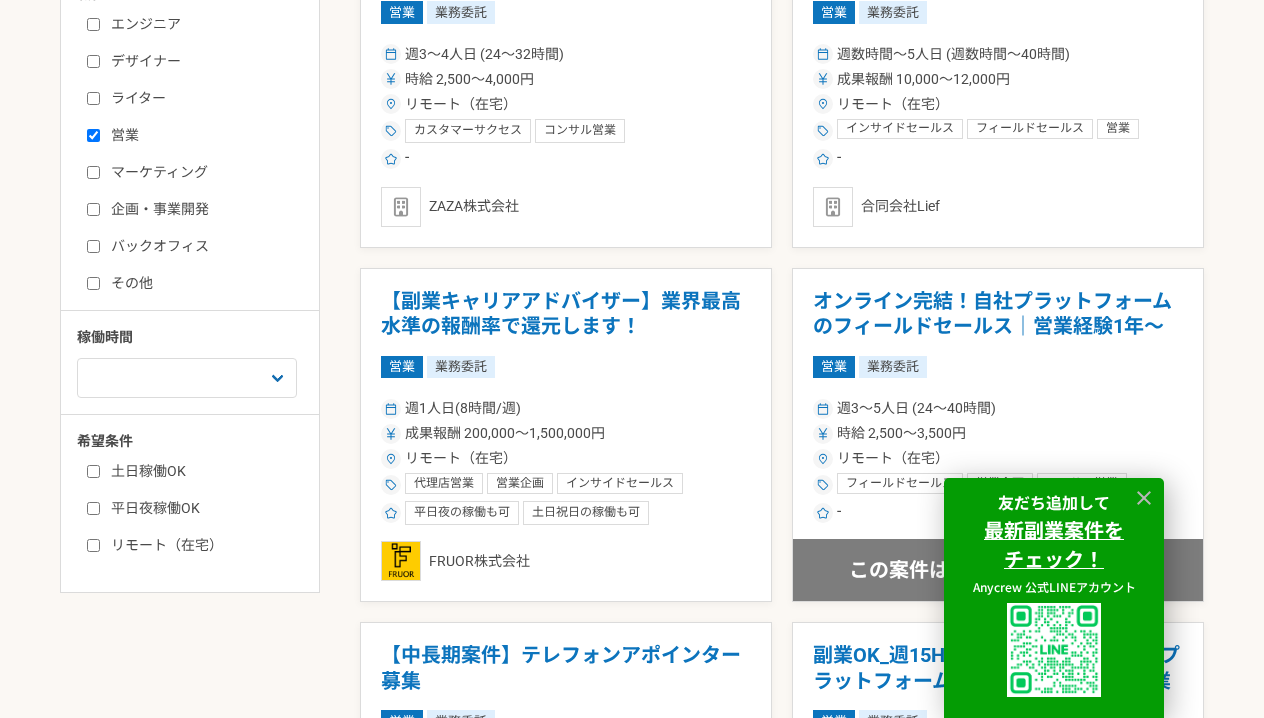 scroll, scrollTop: 509, scrollLeft: 0, axis: vertical 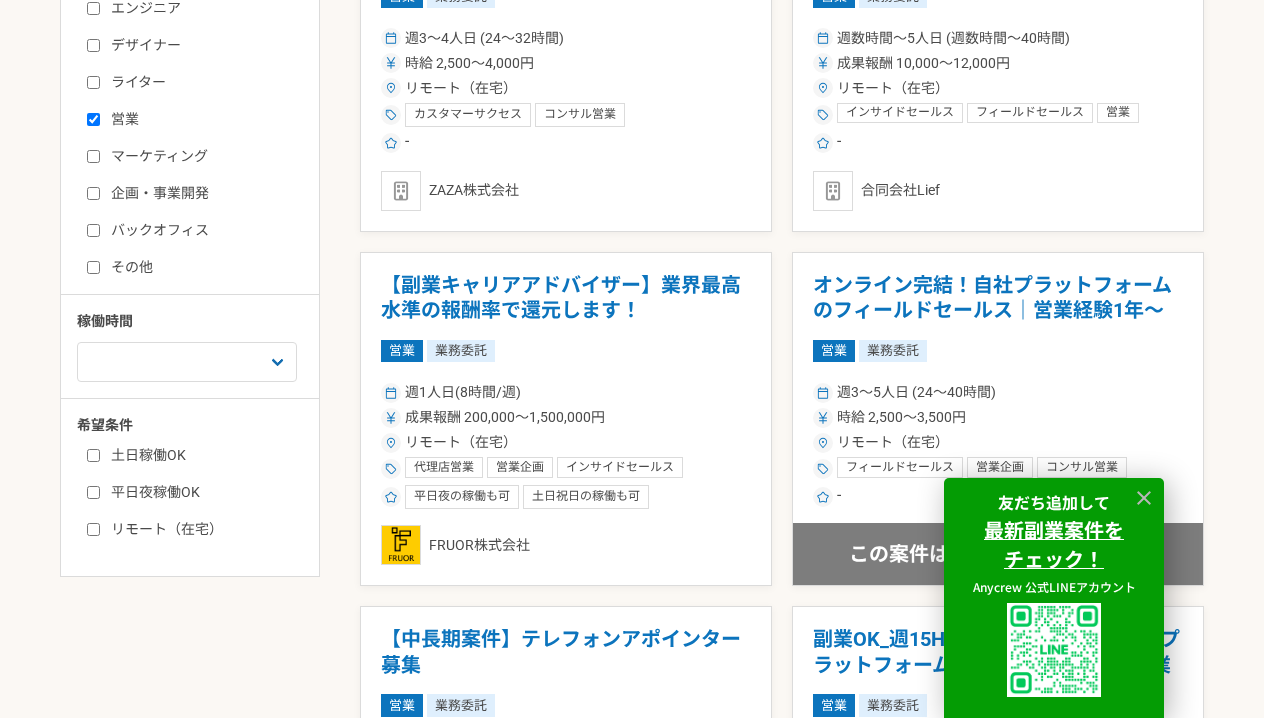 click on "平日夜稼働OK" at bounding box center (202, 492) 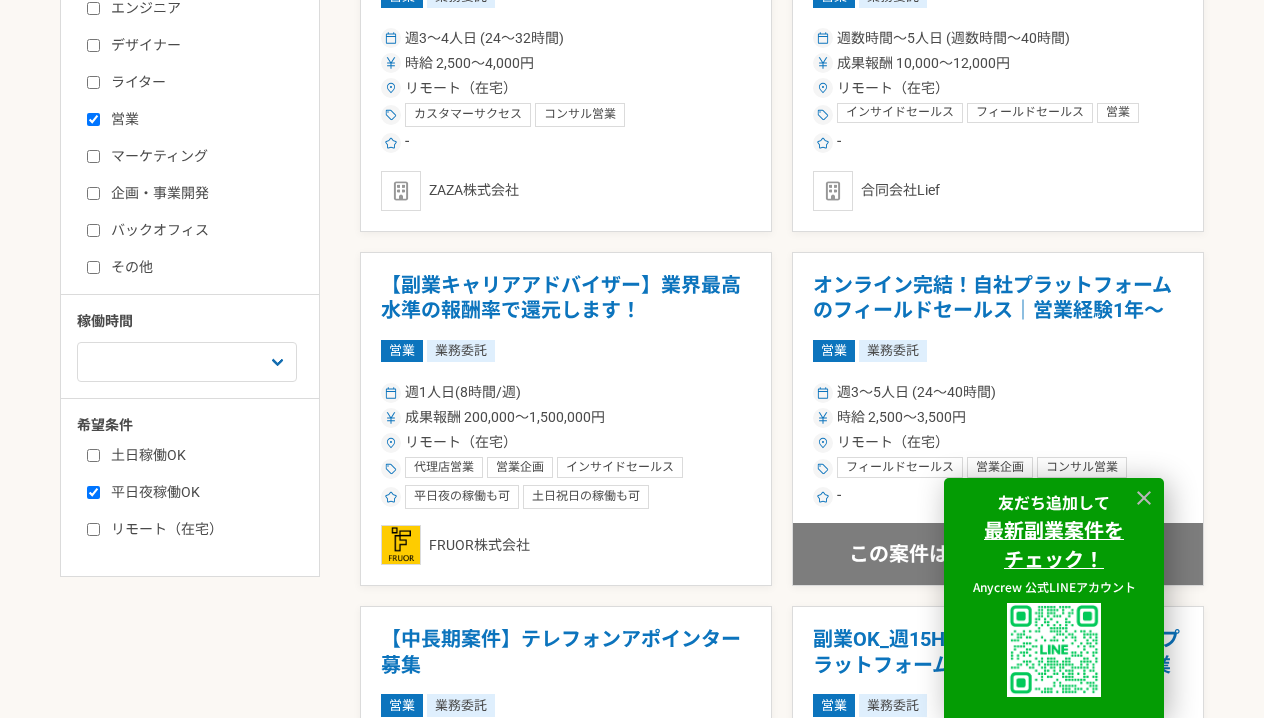 checkbox on "true" 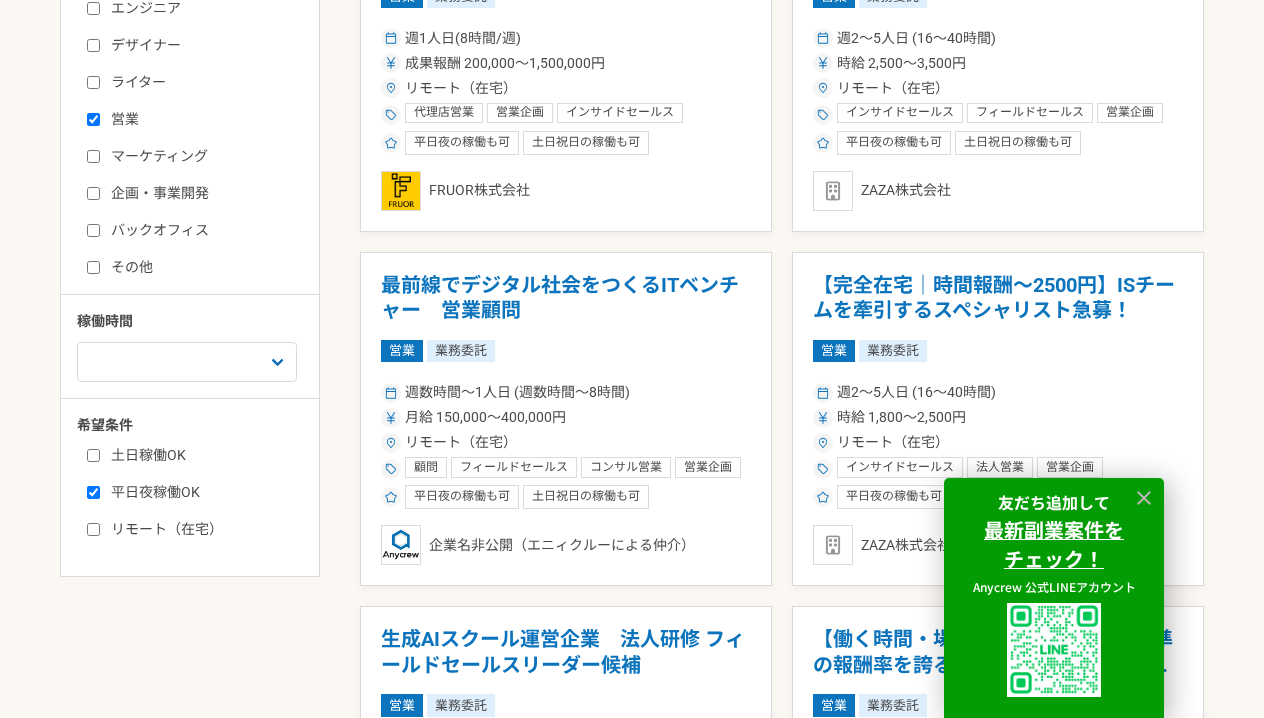 click on "リモート（在宅）" at bounding box center (93, 529) 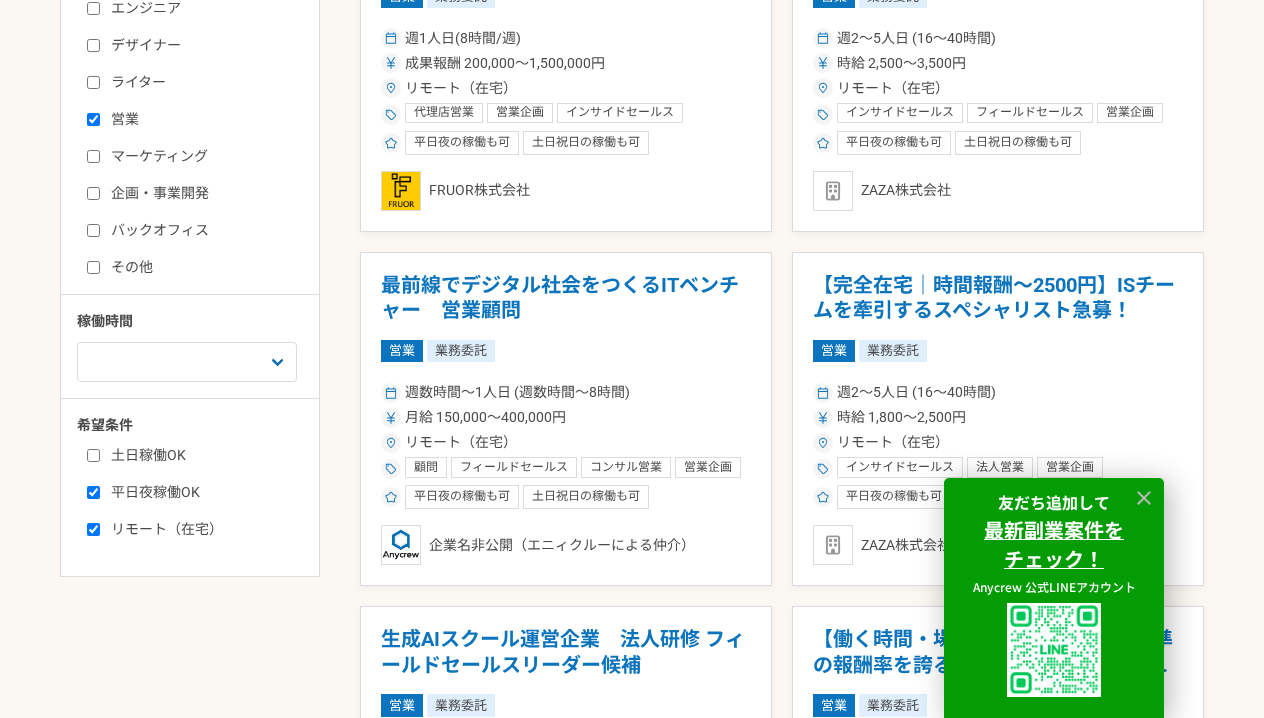 checkbox on "true" 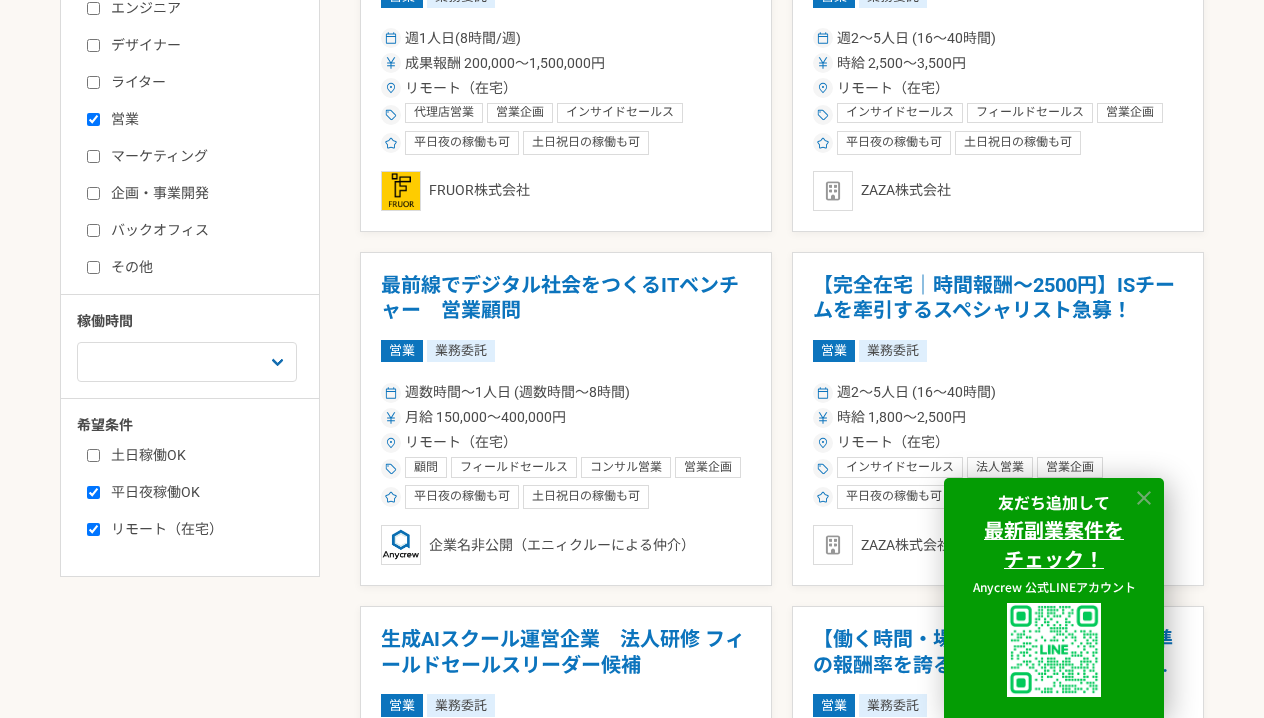 click 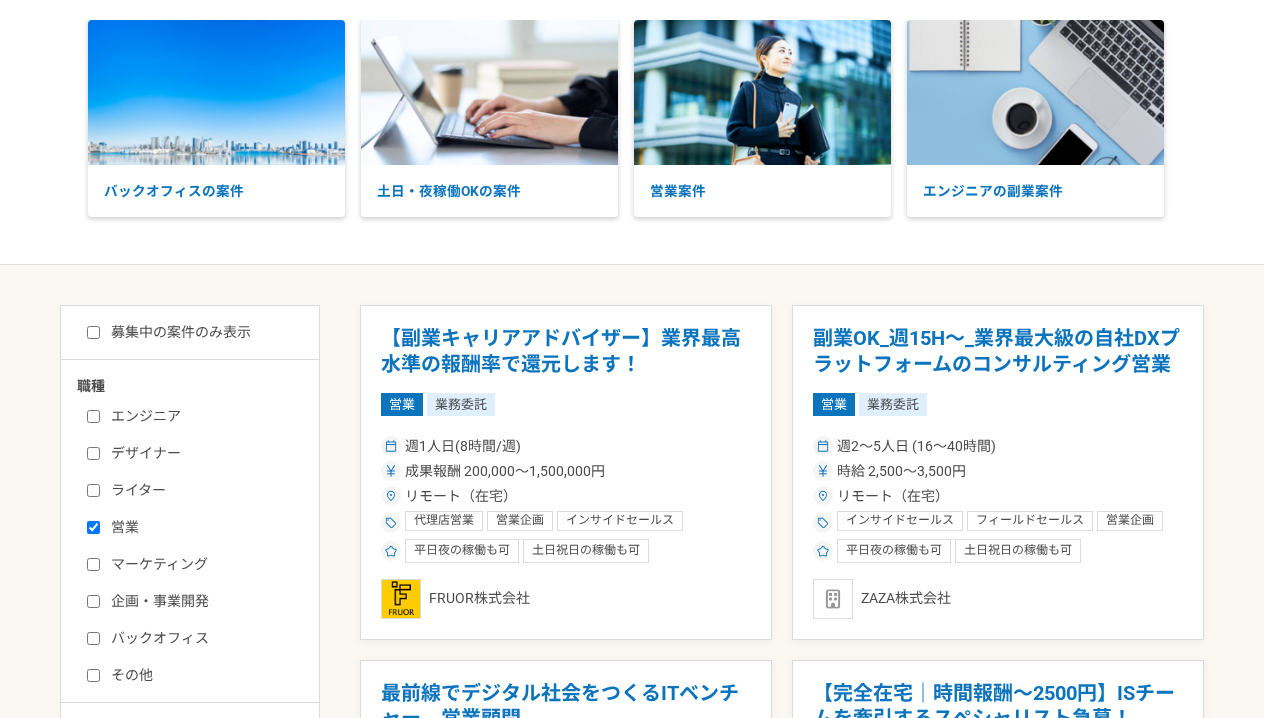 scroll, scrollTop: 113, scrollLeft: 0, axis: vertical 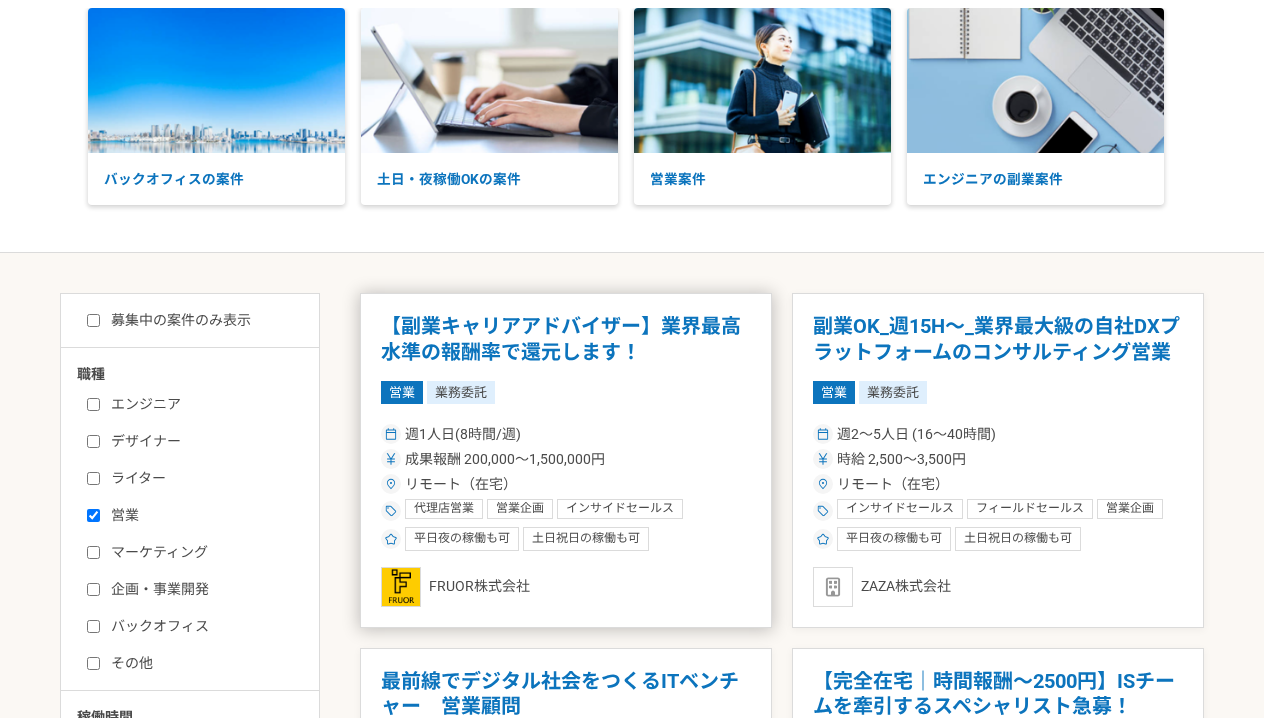 click on "営業 業務委託" at bounding box center [566, 392] 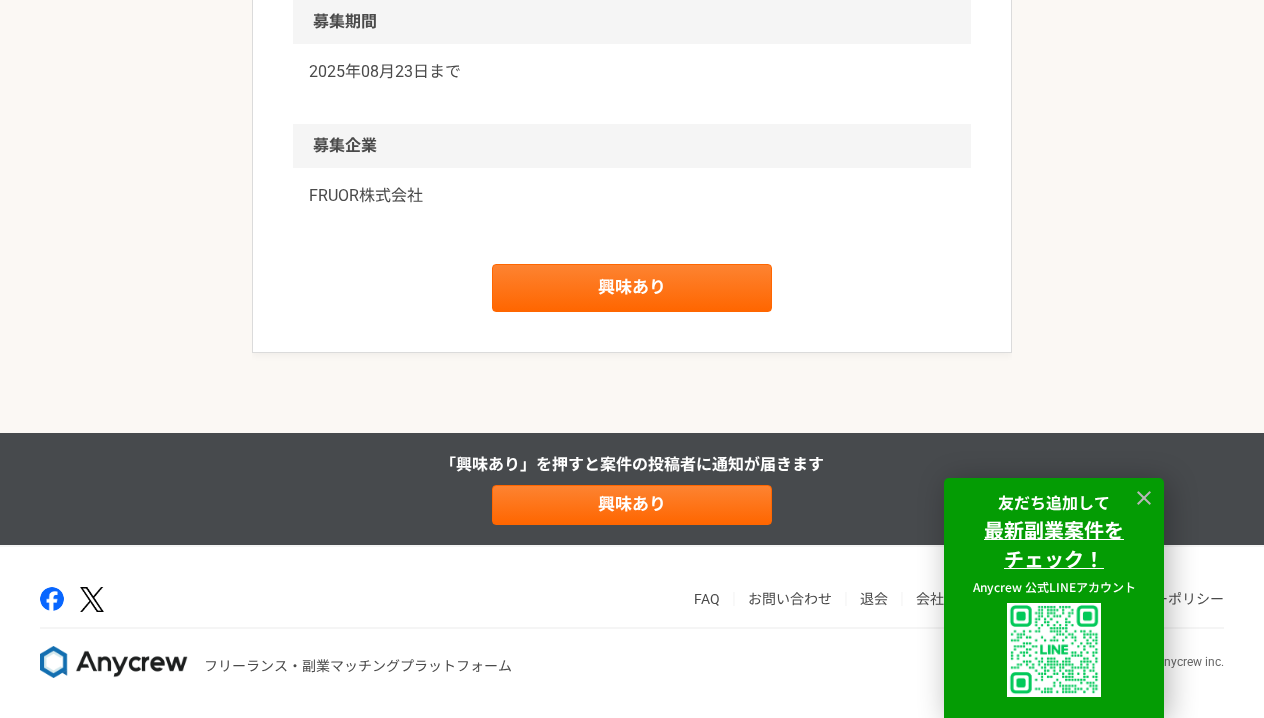 scroll, scrollTop: 2873, scrollLeft: 0, axis: vertical 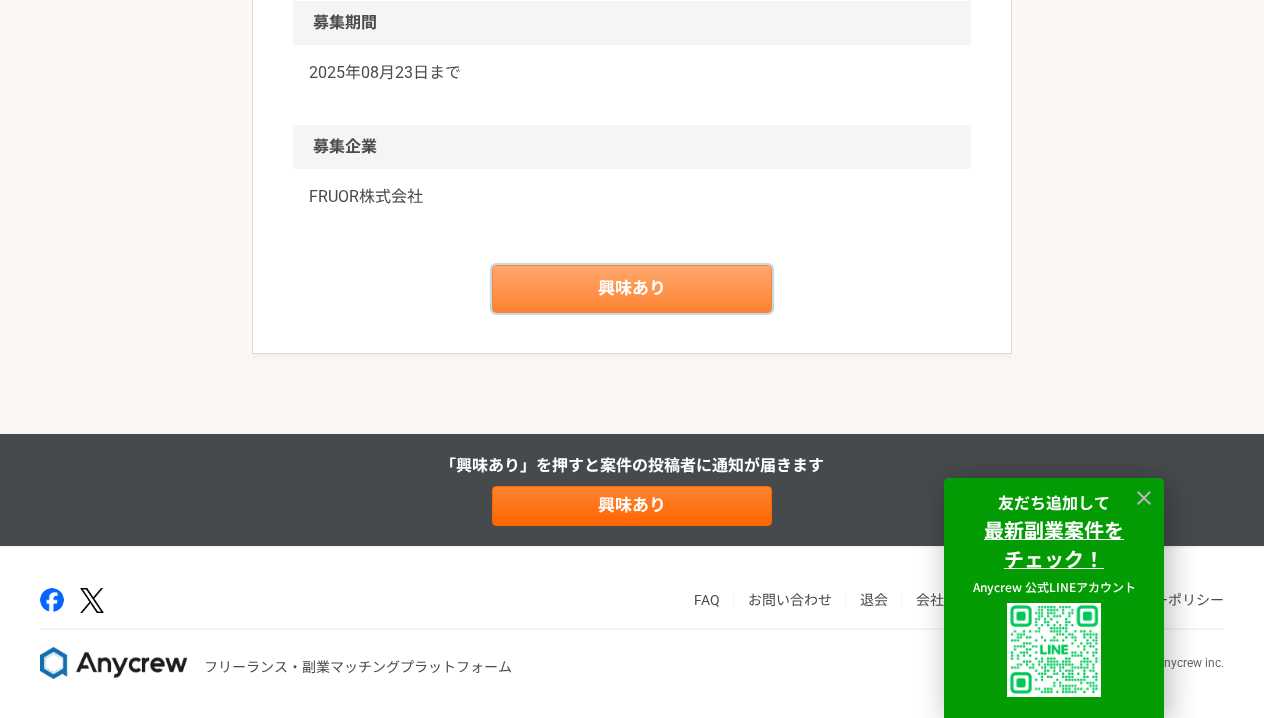 click on "興味あり" at bounding box center (632, 289) 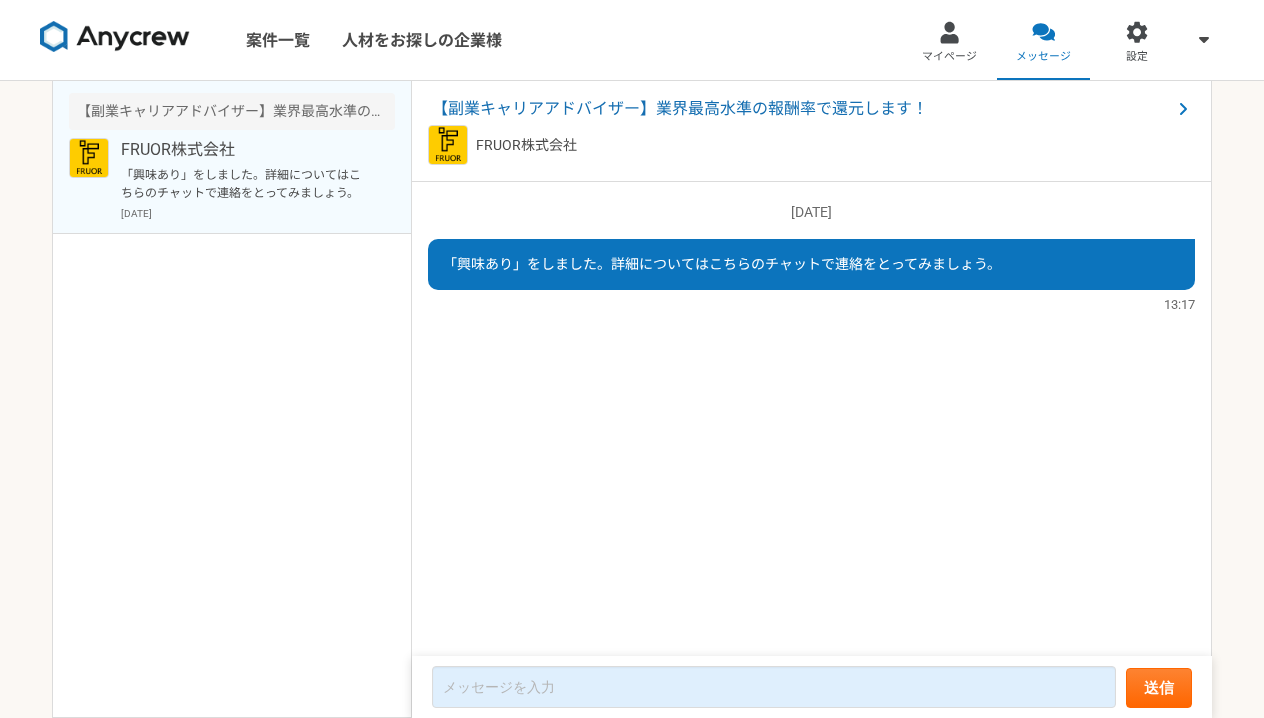 scroll, scrollTop: 0, scrollLeft: 0, axis: both 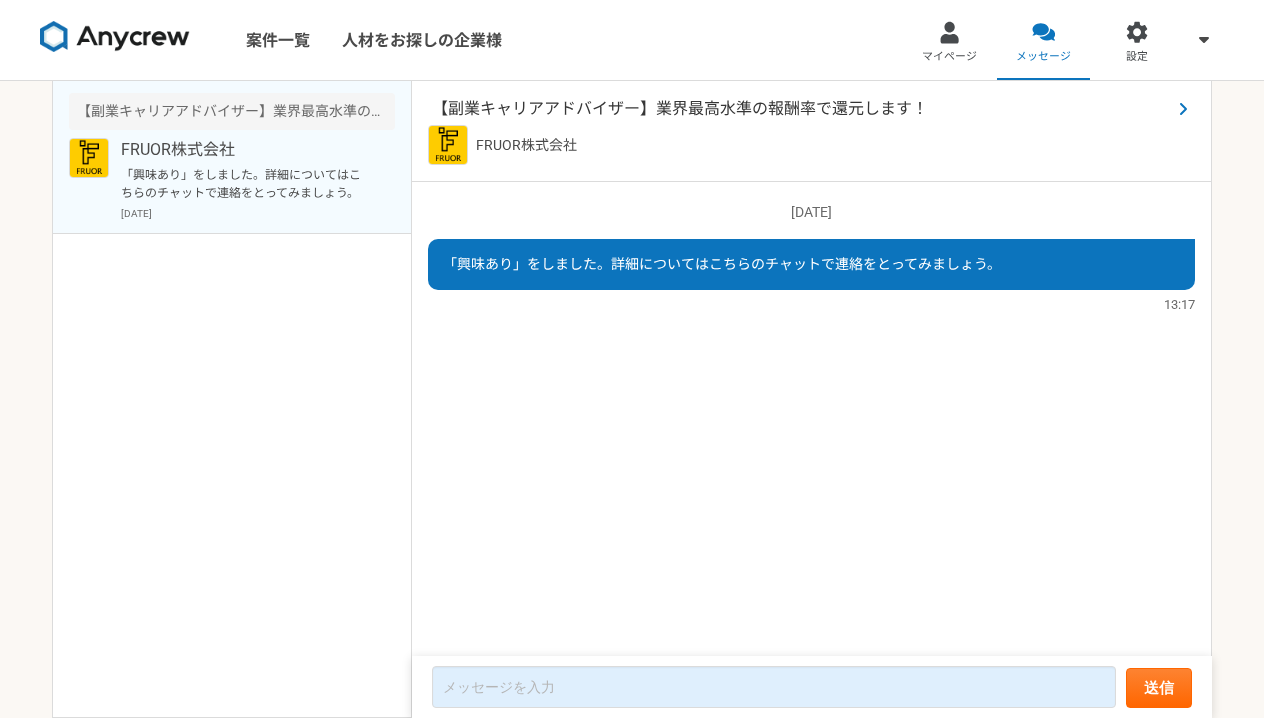 click on "【副業キャリアアドバイザー】業界最高水準の報酬率で還元します！" at bounding box center [801, 109] 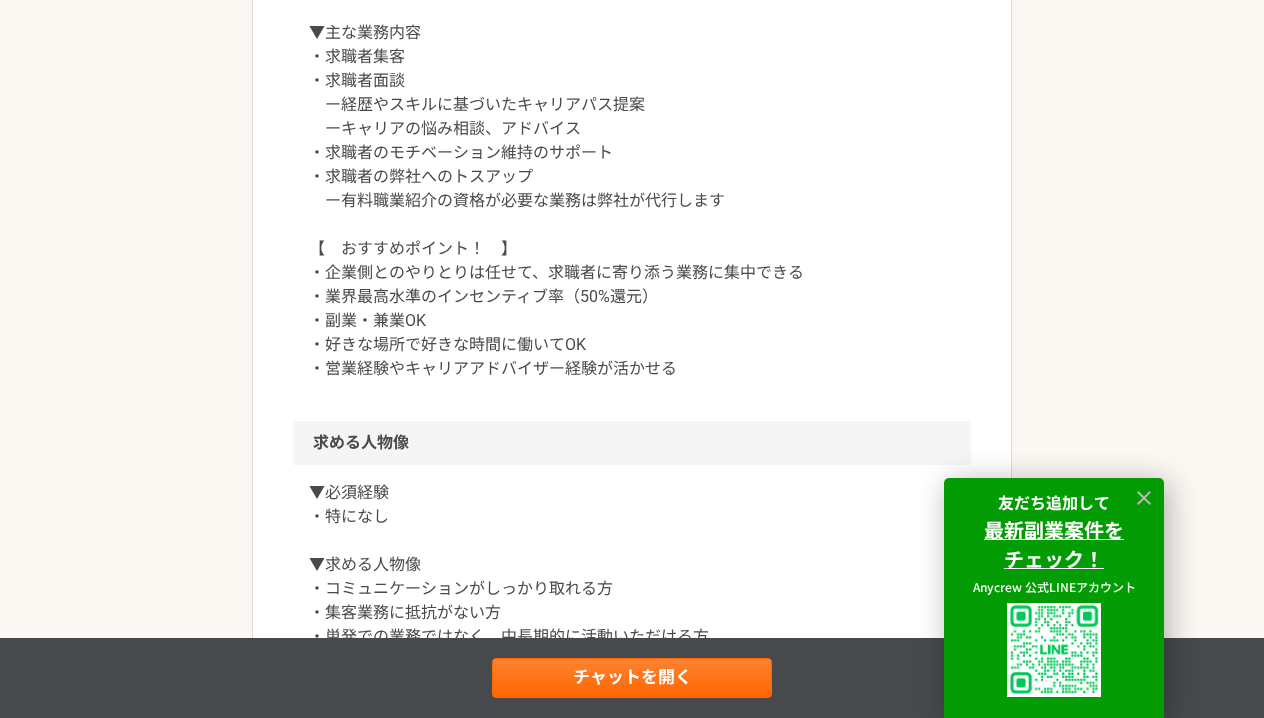 scroll, scrollTop: 1034, scrollLeft: 0, axis: vertical 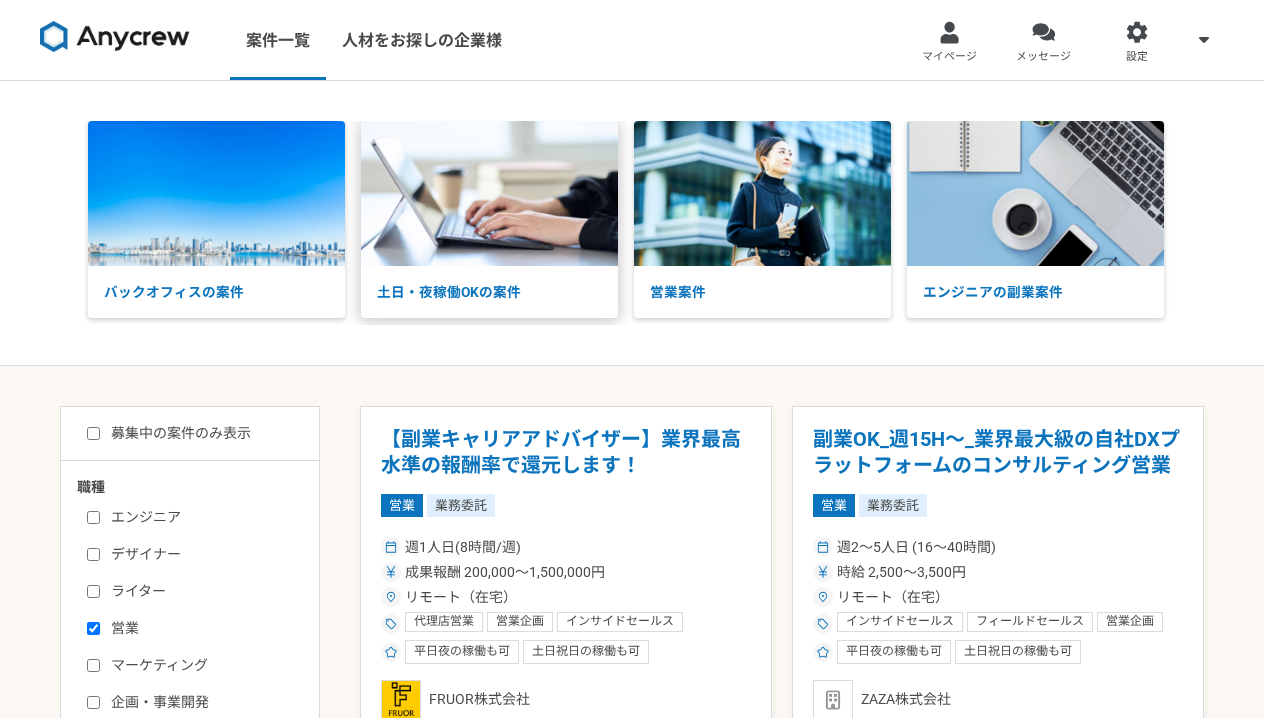 click at bounding box center [489, 193] 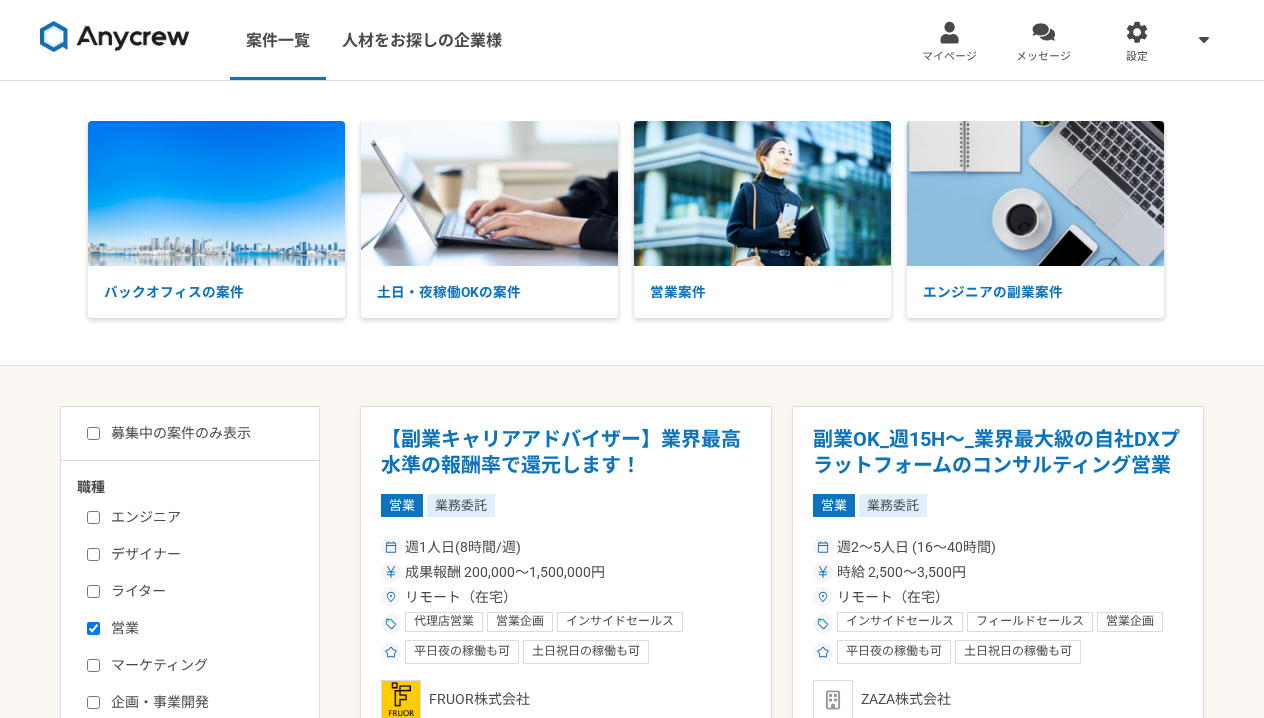 scroll, scrollTop: 0, scrollLeft: 0, axis: both 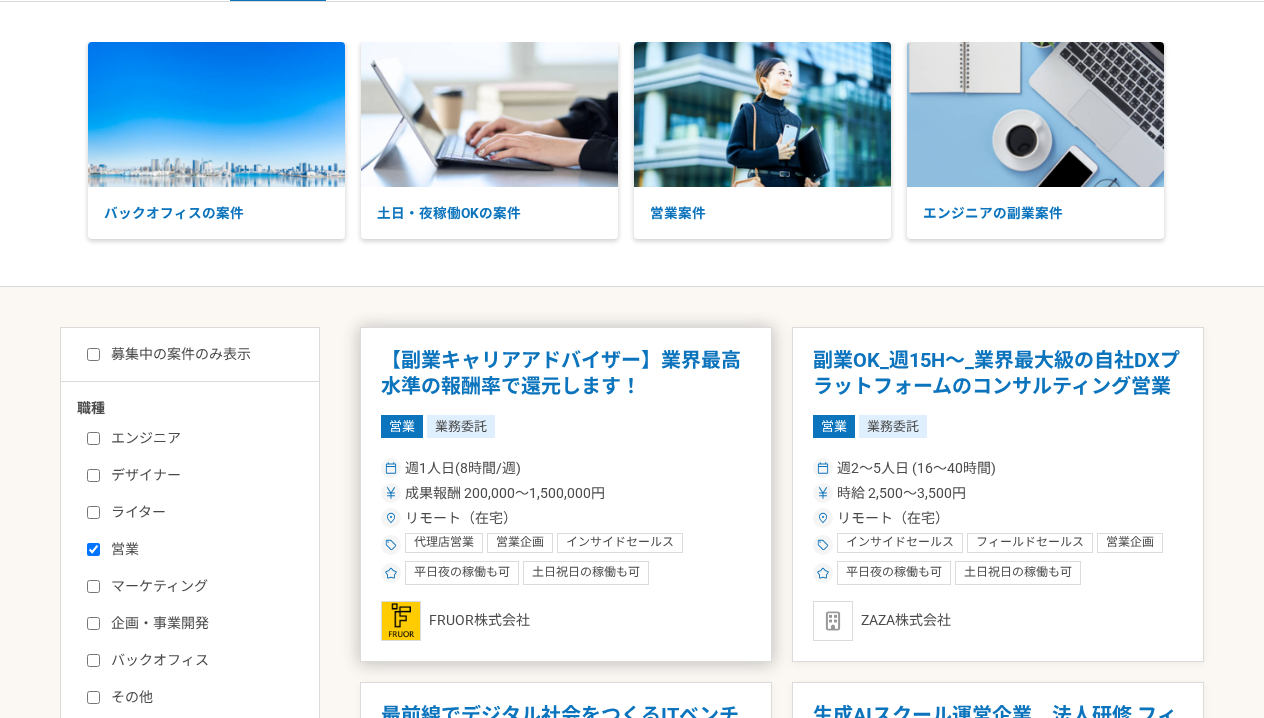 click on "【副業キャリアアドバイザー】業界最高水準の報酬率で還元します！ 営業 業務委託 週1人日(8時間/週) 成果報酬 200,000〜1,500,000円 リモート（在宅） 代理店営業 営業企画 インサイドセールス フィールドセールス コンサル営業 キャリアアドバイザー キャリアコンサルタント キャリアアドバイス キャリアカウンセラーとAFP キャリア開発支援 人材開発 人材育成 人材 人材採用 人材管理 コーチング 人事労務コンサルティング 人事 組織・人事コンサルティング 人事採用担当者トレーニング 平日夜の稼働も可 土日祝日の稼働も可 FRUOR株式会社" at bounding box center [566, 494] 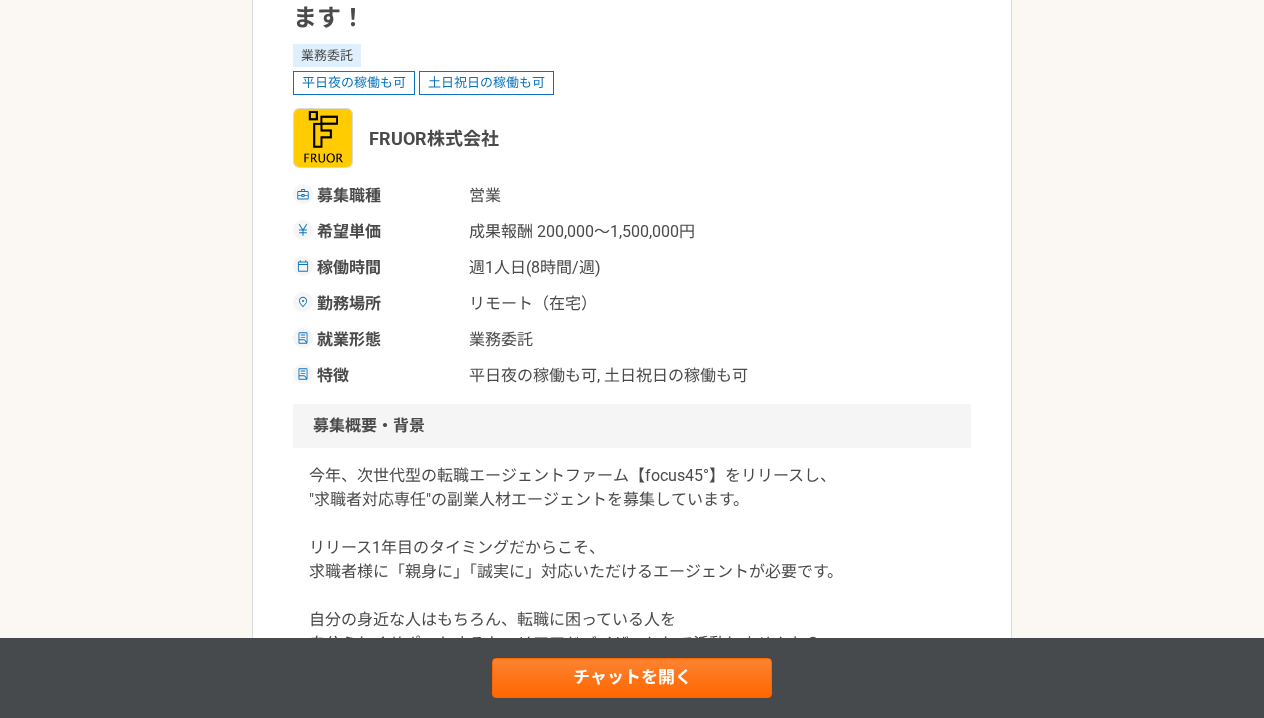 scroll, scrollTop: 252, scrollLeft: 0, axis: vertical 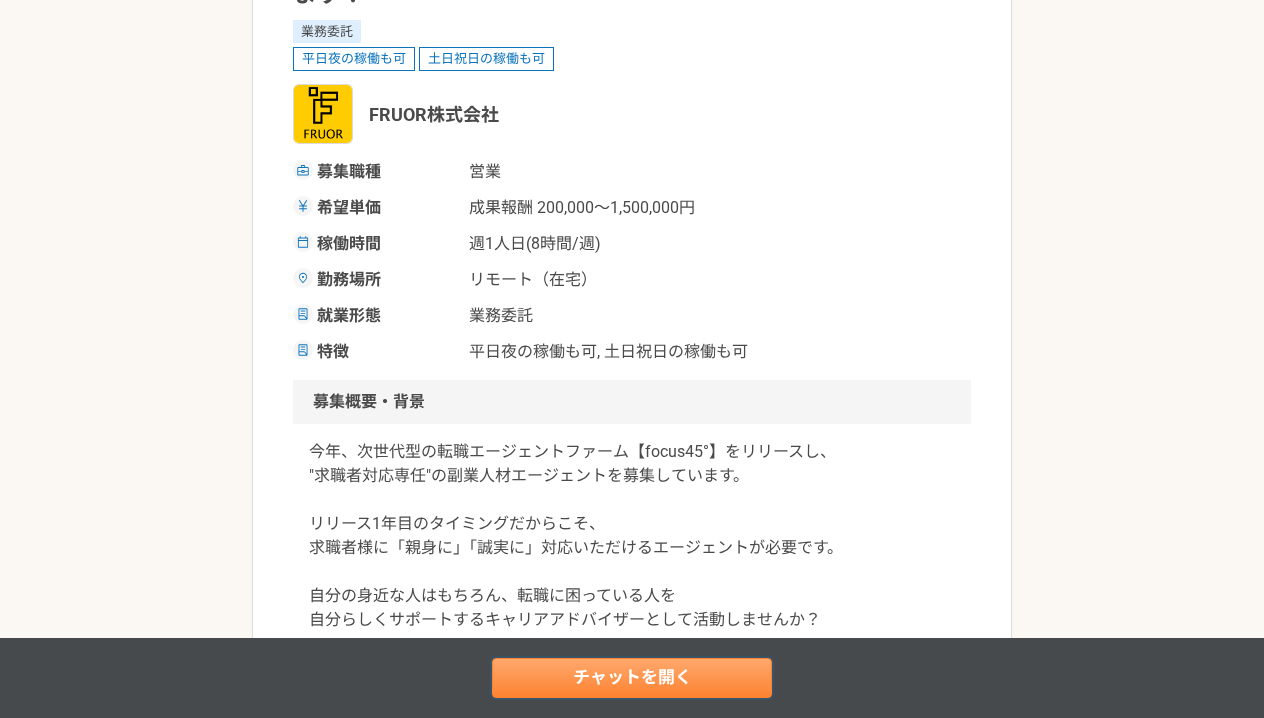 click on "チャットを開く" at bounding box center (632, 678) 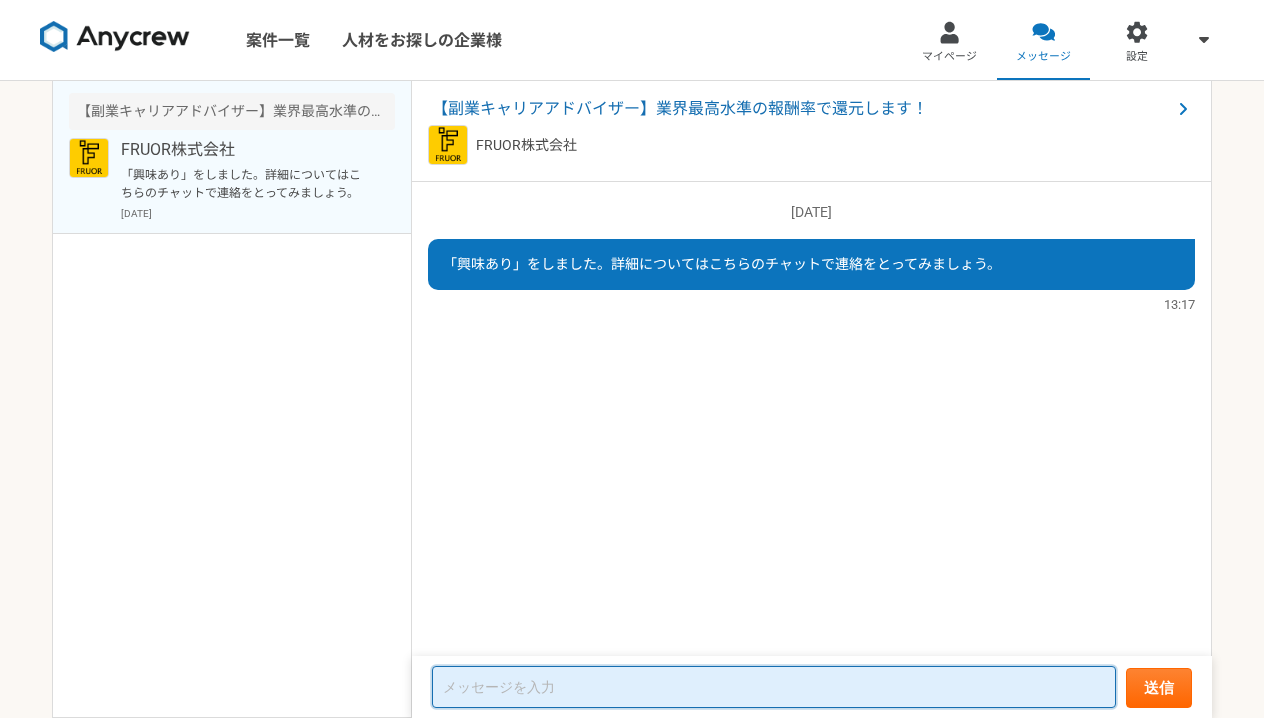 click at bounding box center (774, 687) 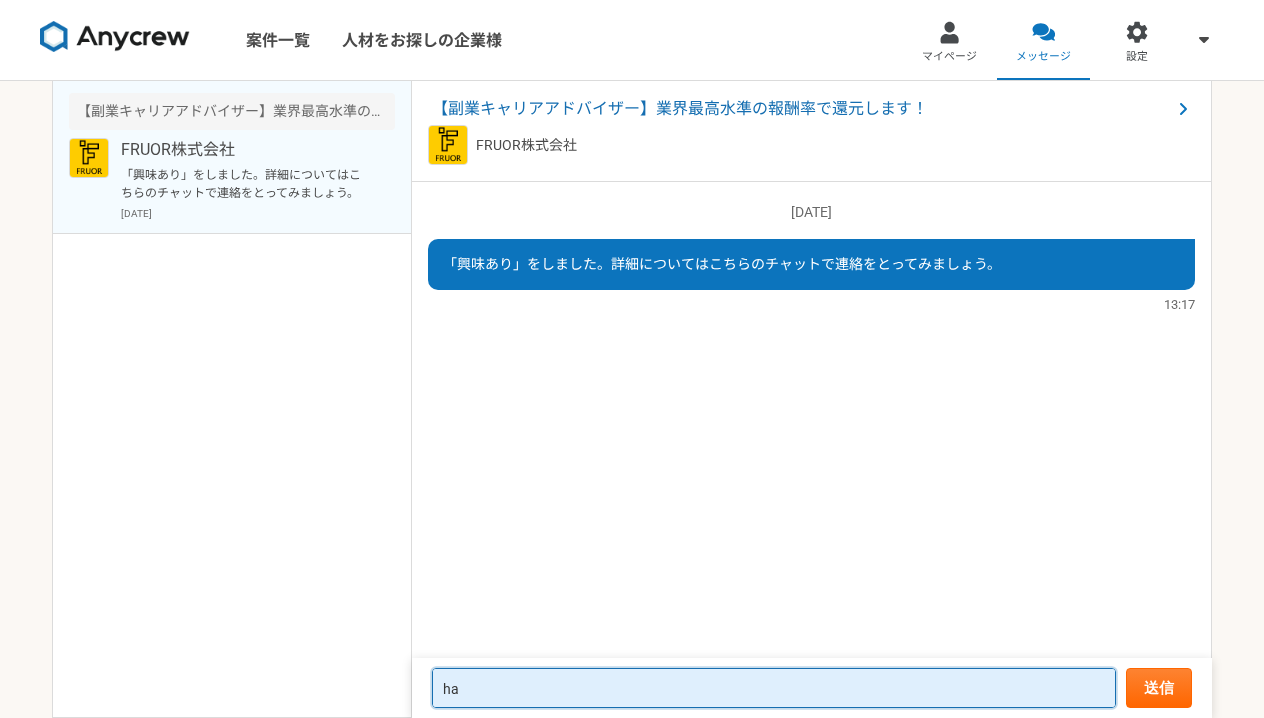 type on "h" 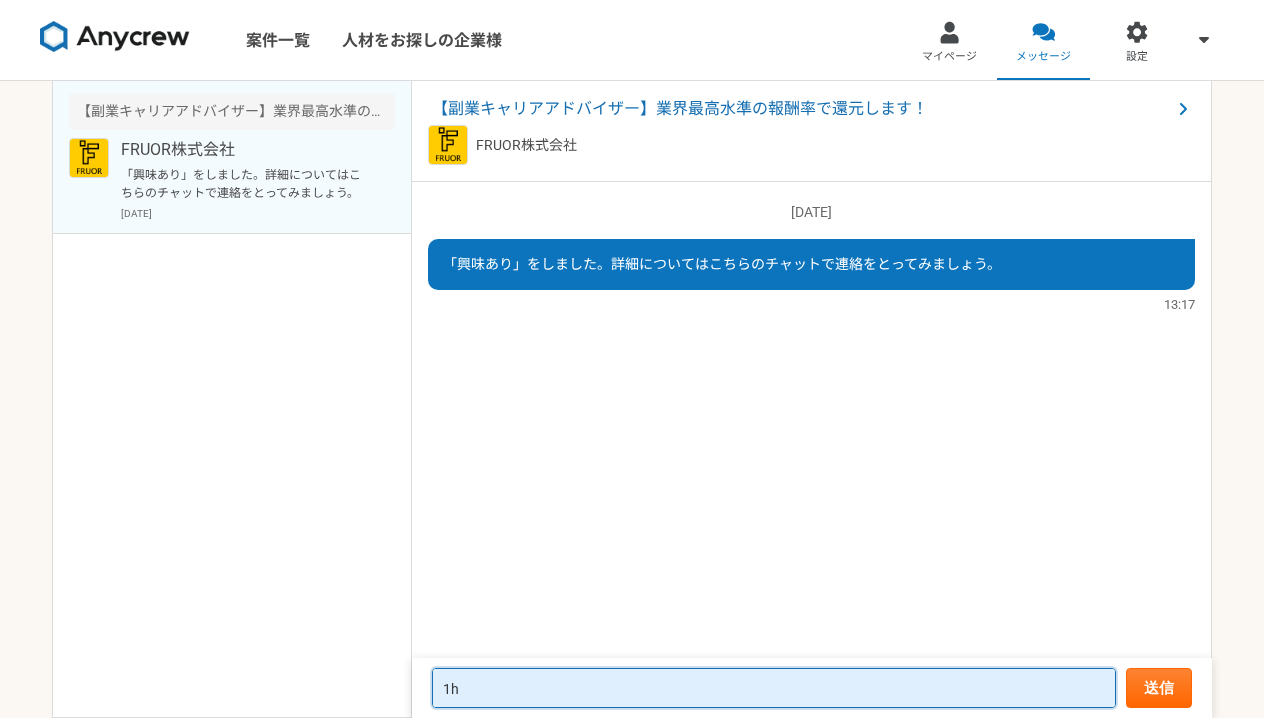 type on "1" 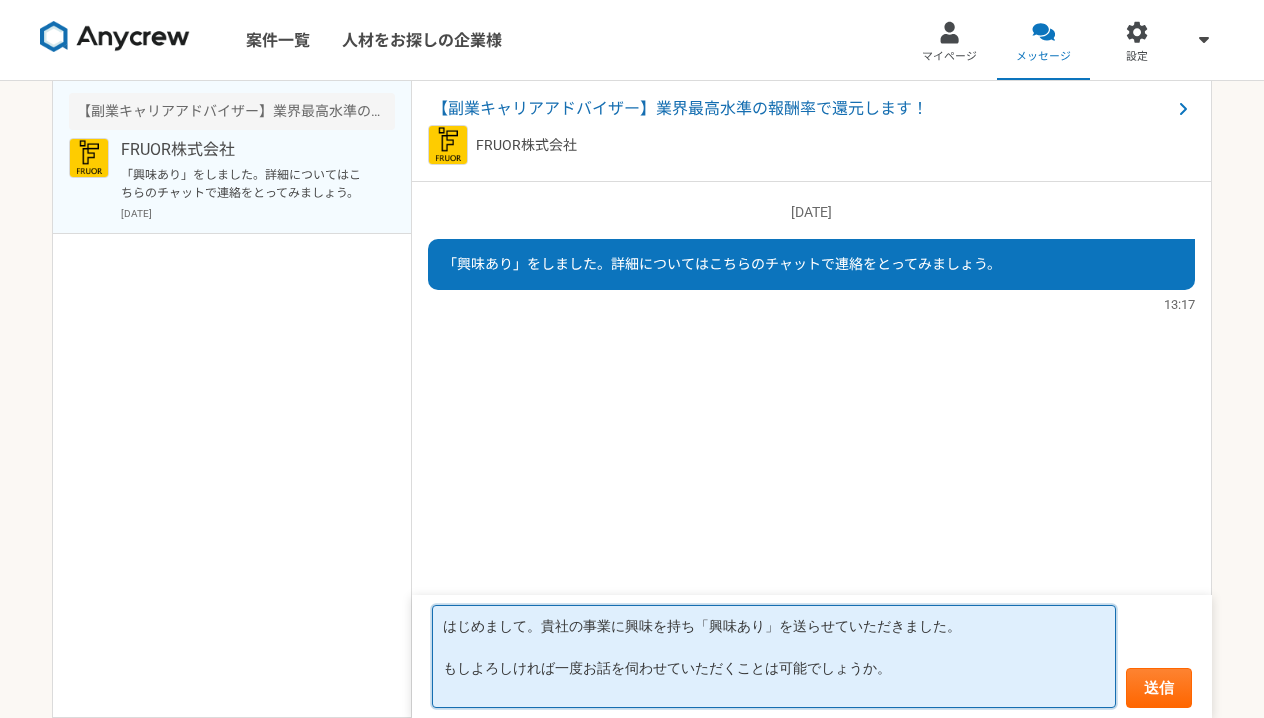 paste on "はじめまして。営業歴20年・マネジメント歴10年以上の佐々木康人と申します。 これまで株式会社マイナビにて、新卒採用支援・営業代行・新規事業開発・自治体営業・農業人材支援など、幅広い分野で実績を積んでまいりました。  特に以下のような分野を強みとしております。  ・BtoB新規営業（架電・提案・クロージング） ・採用・人材育成・マネジメントのご相談 ・一次産業や地方創生をテーマとしたライティングや講師 ・営業チーム立ち上げ・フロー設計・プロジェクト推進  ●営業成績 ・新規受注ランキング常に上位10％ ・営業部長時代は年間売上14億円規模の部門を統括 ・自治体案件を全国600以上受注し、一次産業向けポータルも立ち上げ実績あり  リモート環境でも1人でPDCAを回し、スピード感を持って動けます。 ご依頼には責任をもって対応し、「信頼される仕事」を第一に考えています。  副業として、平日2日程度の稼働が可能と考えております。何卒よろしくお願いいたします。..." 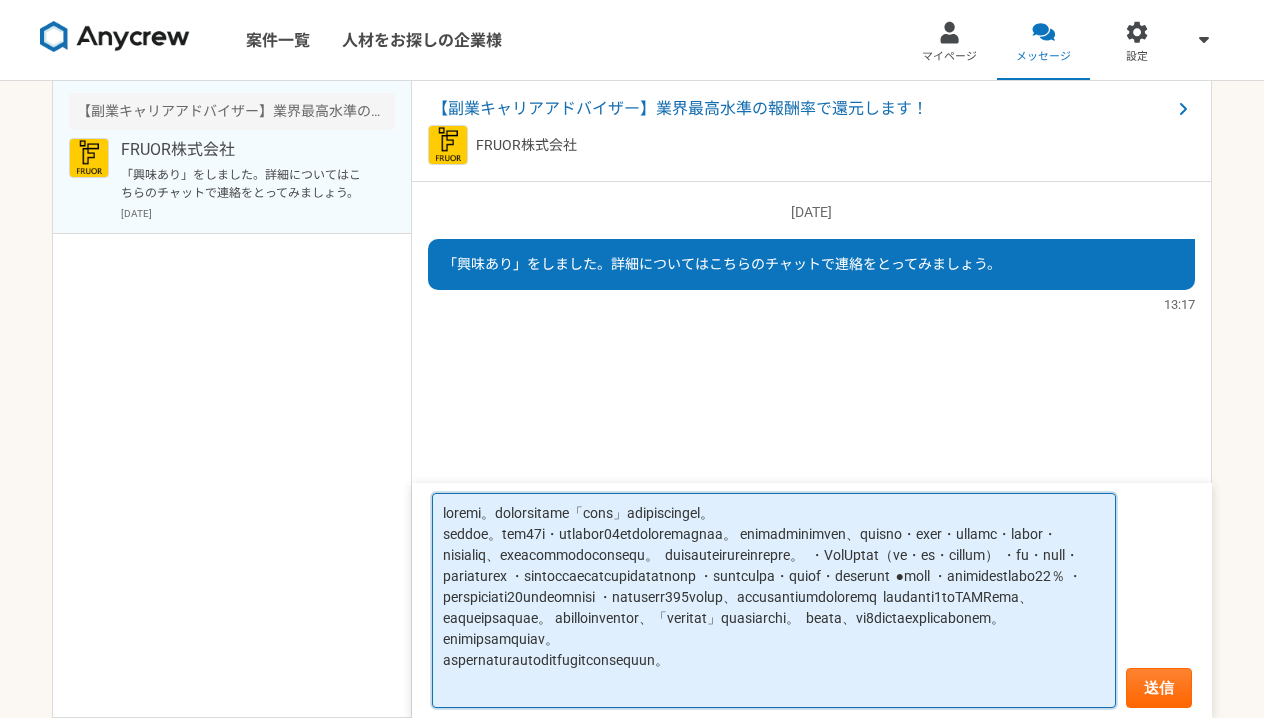 scroll, scrollTop: 5, scrollLeft: 0, axis: vertical 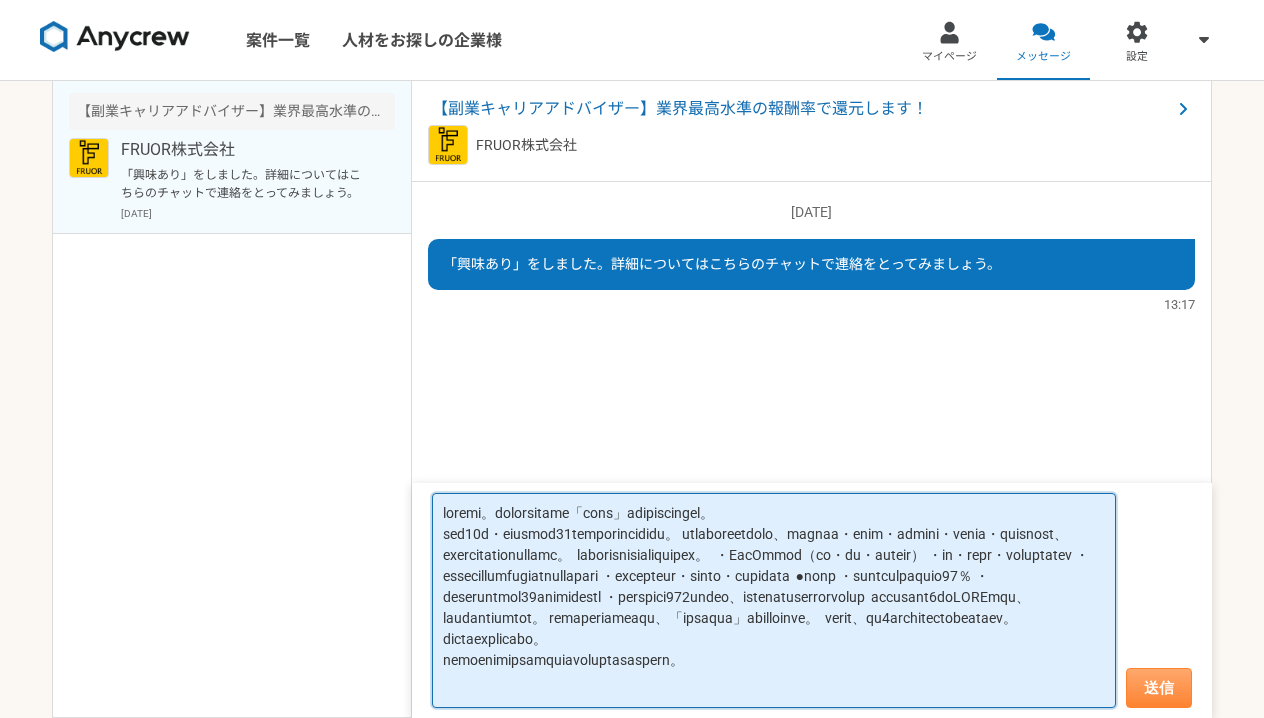 type on "はじめまして。貴社の事業に興味を持ち「興味あり」を送らせていただきました。
営業歴20年・マネジメント歴10年以上の佐々木康人と申します。 これまで株式会社マイナビにて、新卒採用支援・営業代行・新規事業開発・自治体営業・農業人材支援など、幅広い分野で実績を積んでまいりました。  特に以下のような分野を強みとしております。  ・BtoB新規営業（架電・提案・クロージング） ・採用・人材育成・マネジメントのご相談 ・一次産業や地方創生をテーマとしたライティングや講師 ・営業チーム立ち上げ・フロー設計・プロジェクト推進  ●営業成績 ・新規受注ランキング常に上位10％ ・営業部長時代は年間売上14億円規模の部門を統括 ・自治体案件を全国600以上受注し、一次産業向けポータルも立ち上げ実績あり  リモート環境でも1人でPDCAを回し、スピード感を持って動けます。 ご依頼には責任をもって対応し、「信頼される仕事」を第一に考えています。  副業として、平日2日程度の稼働が可能と考えております。何卒よろしくお願いいたします。
もしよろしければ一度お話を伺わせていただくことは可能でしょうか。
..." 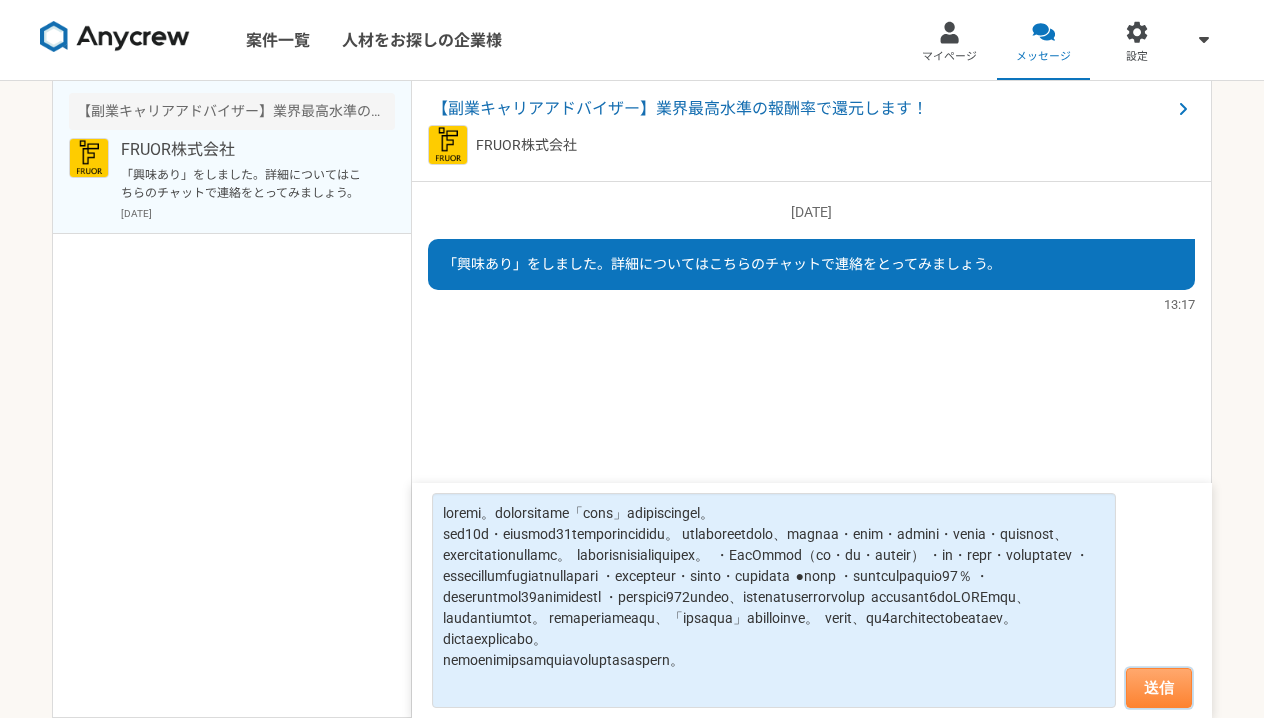click on "送信" at bounding box center [1159, 688] 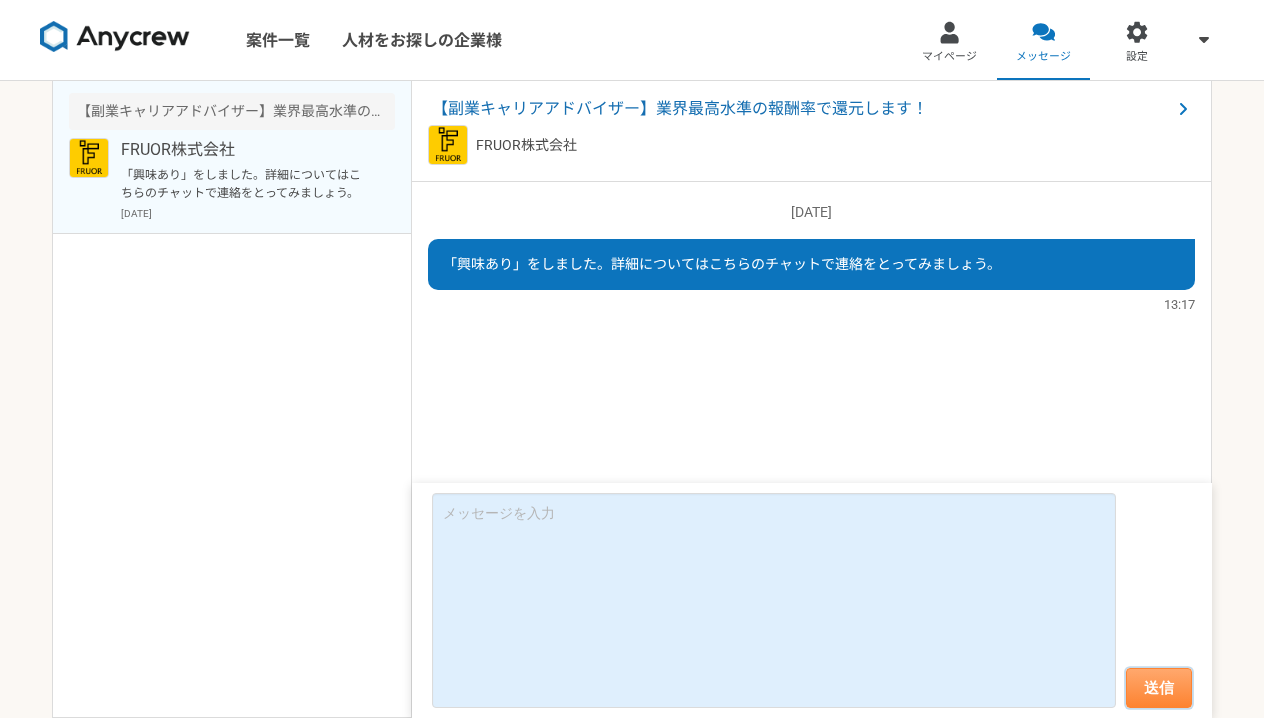 scroll, scrollTop: 0, scrollLeft: 0, axis: both 